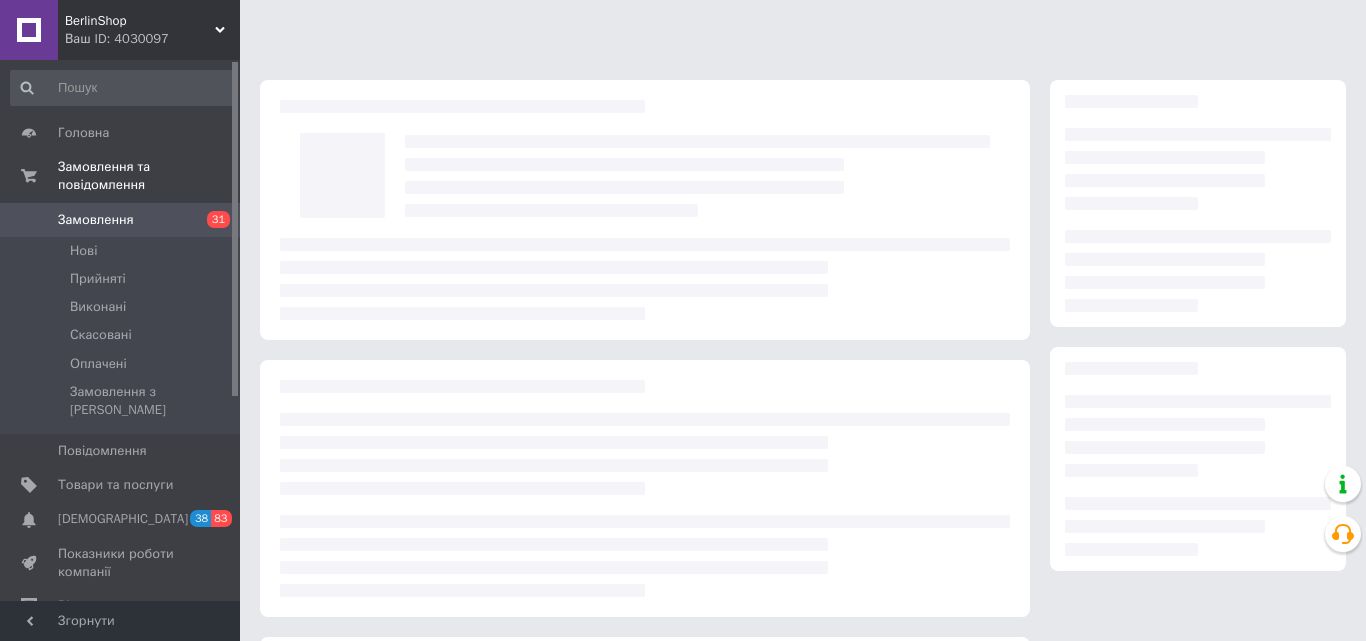 scroll, scrollTop: 0, scrollLeft: 0, axis: both 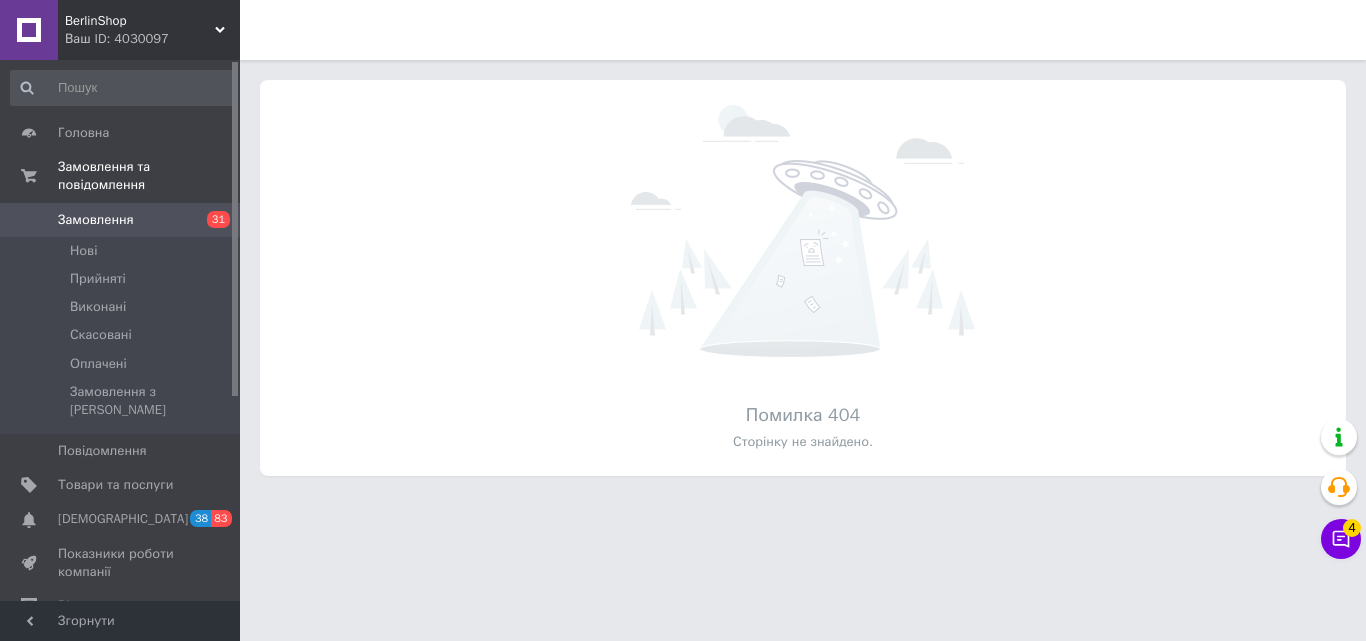 click on "BerlinShop" at bounding box center (140, 21) 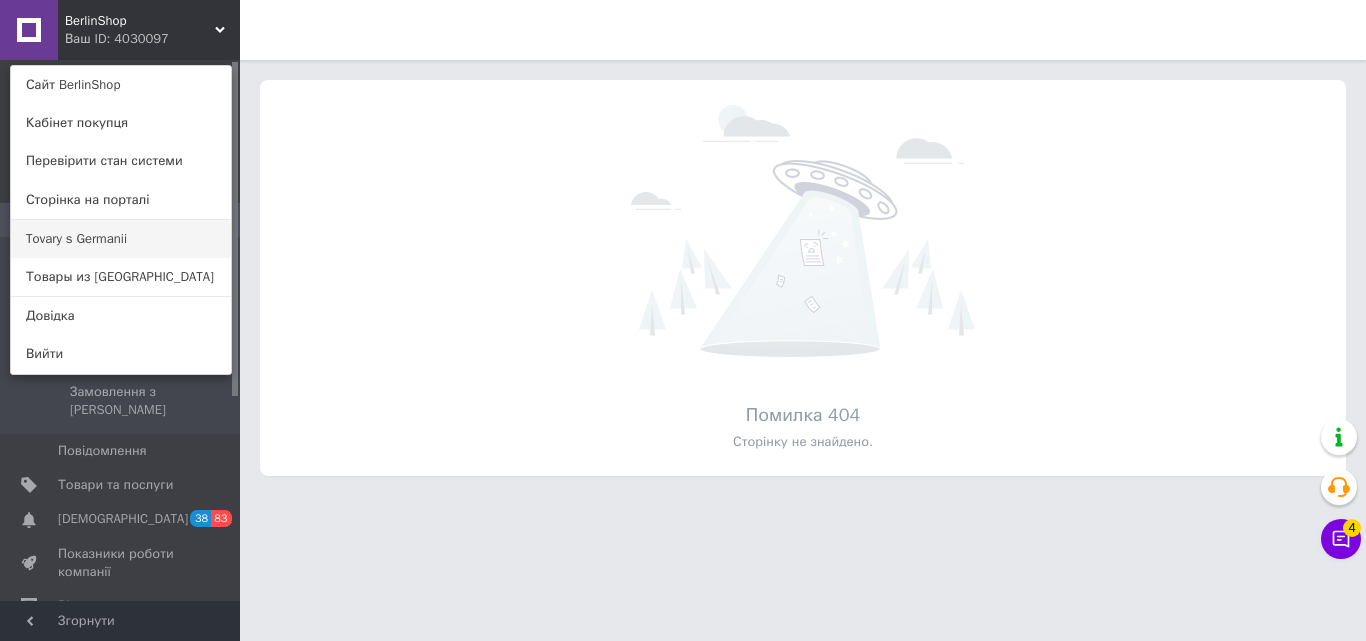 click on "Tovary s Germanii" at bounding box center [121, 239] 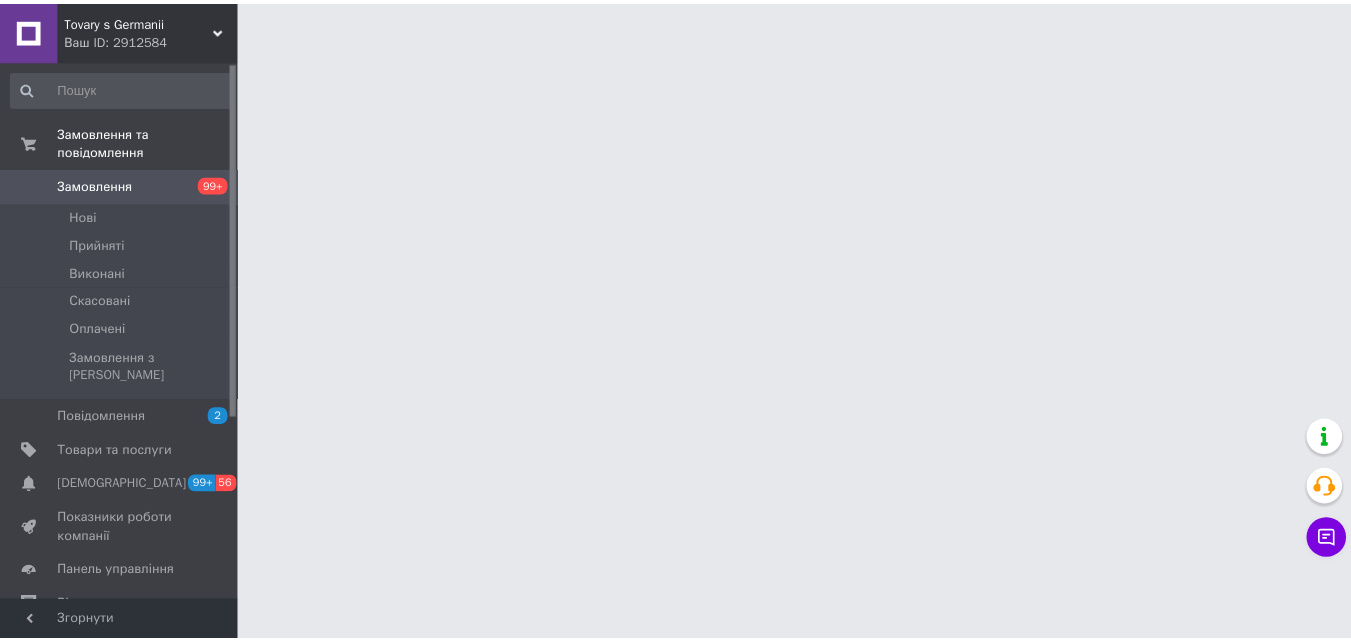 scroll, scrollTop: 0, scrollLeft: 0, axis: both 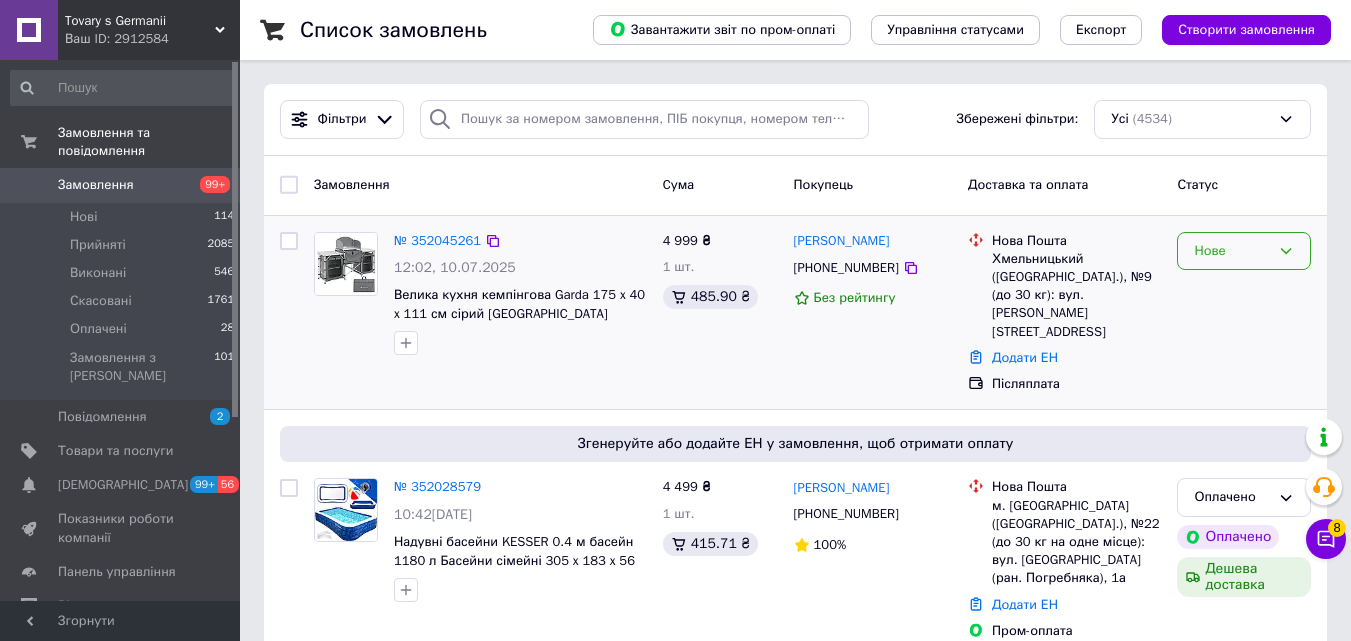 click on "Нове" at bounding box center [1244, 251] 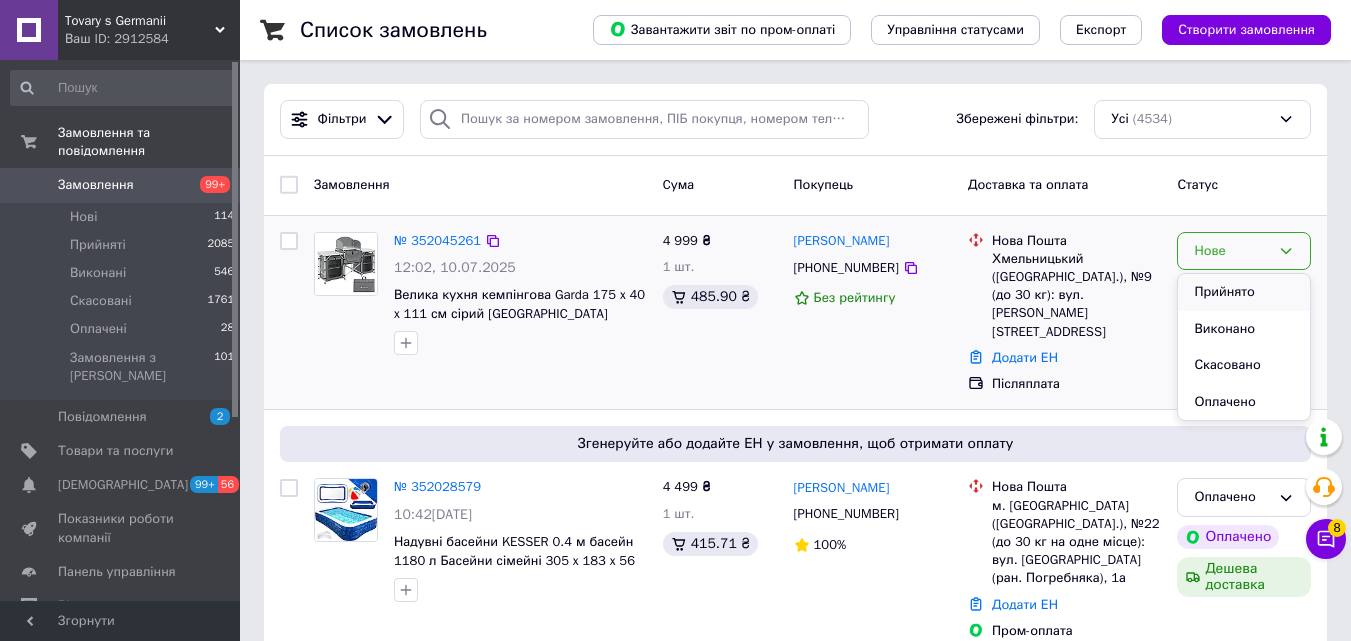 click on "Прийнято" at bounding box center (1244, 292) 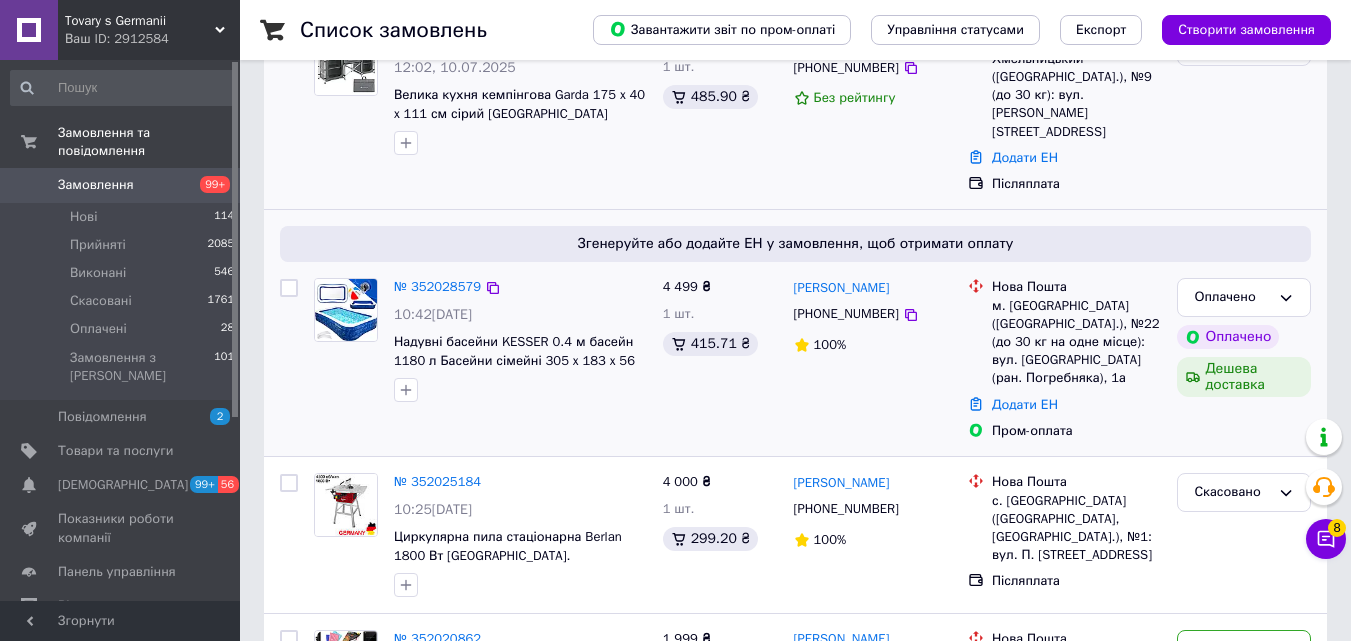 scroll, scrollTop: 400, scrollLeft: 0, axis: vertical 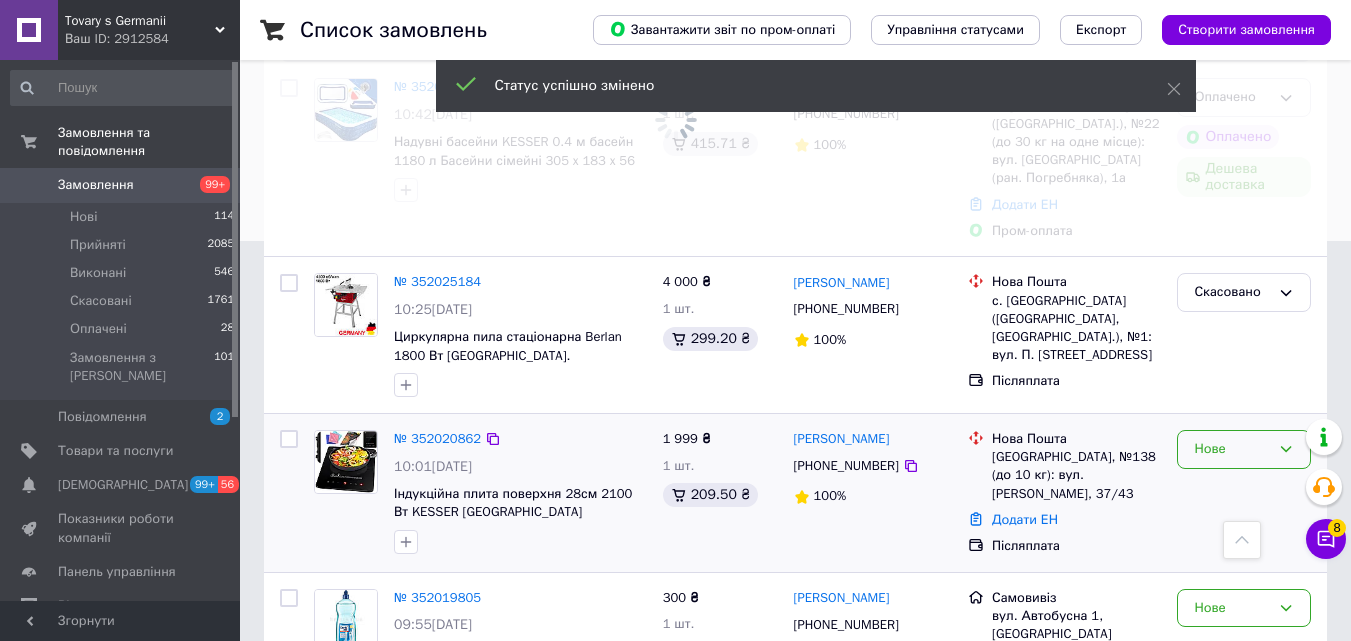 click on "Нове" at bounding box center (1232, 449) 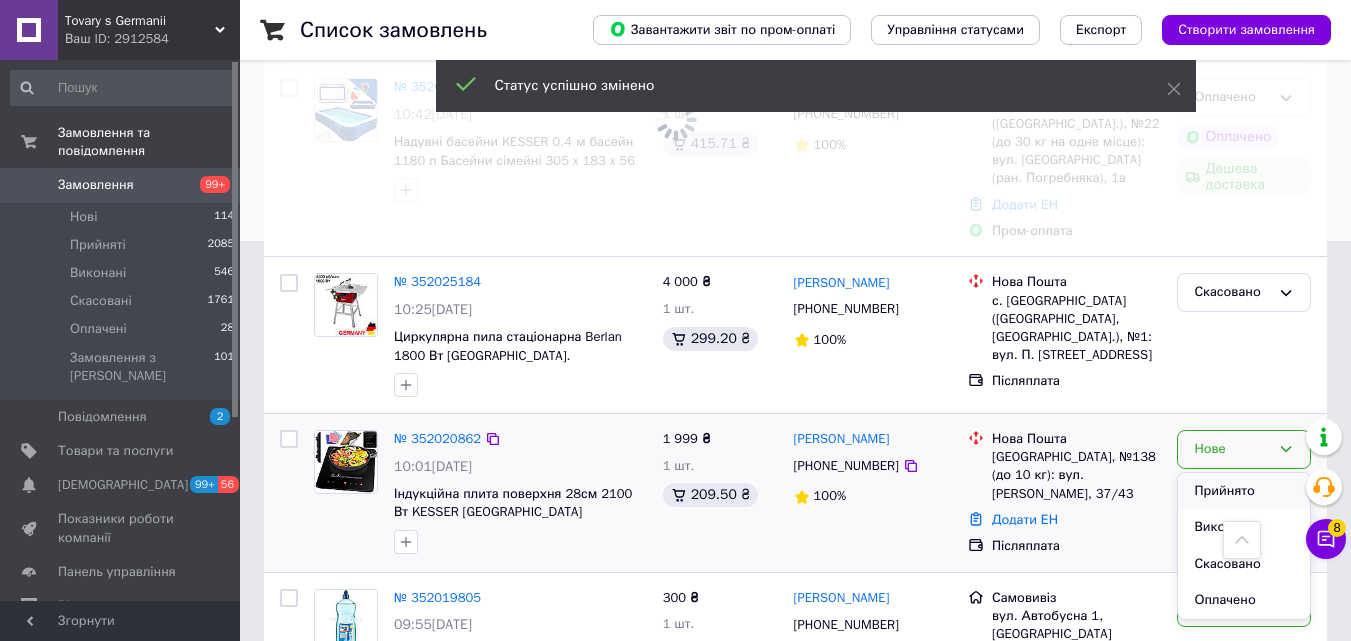 click on "Прийнято" at bounding box center (1244, 491) 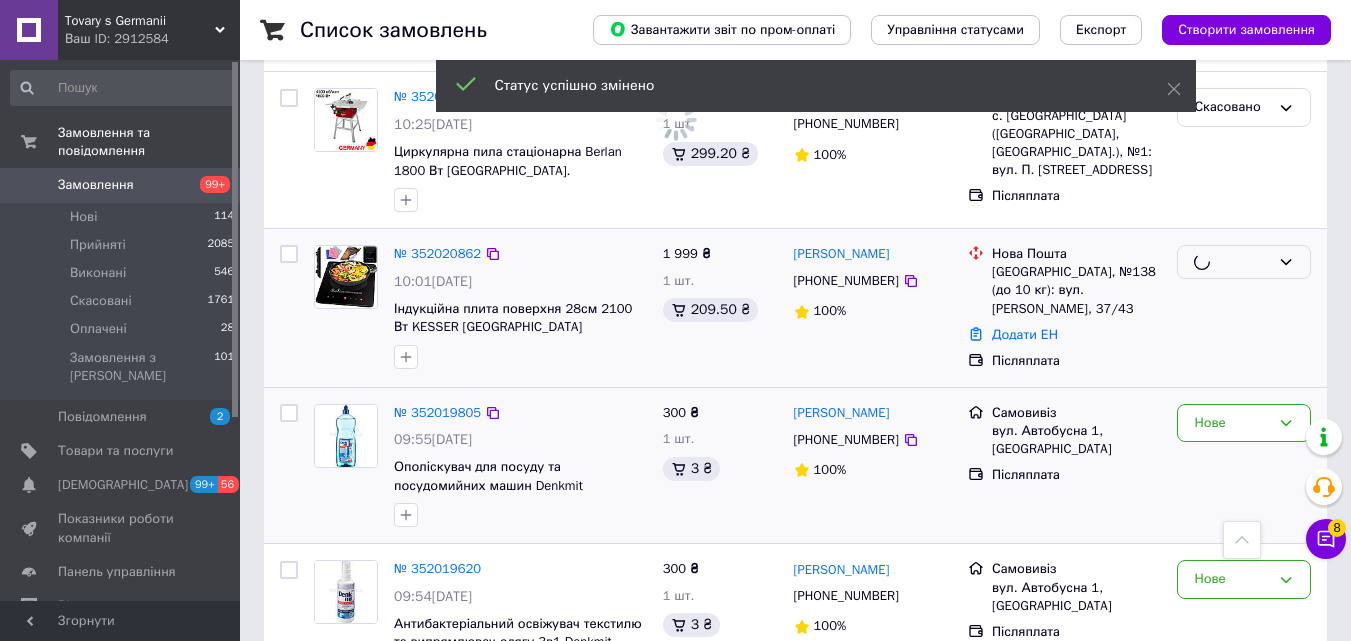 scroll, scrollTop: 600, scrollLeft: 0, axis: vertical 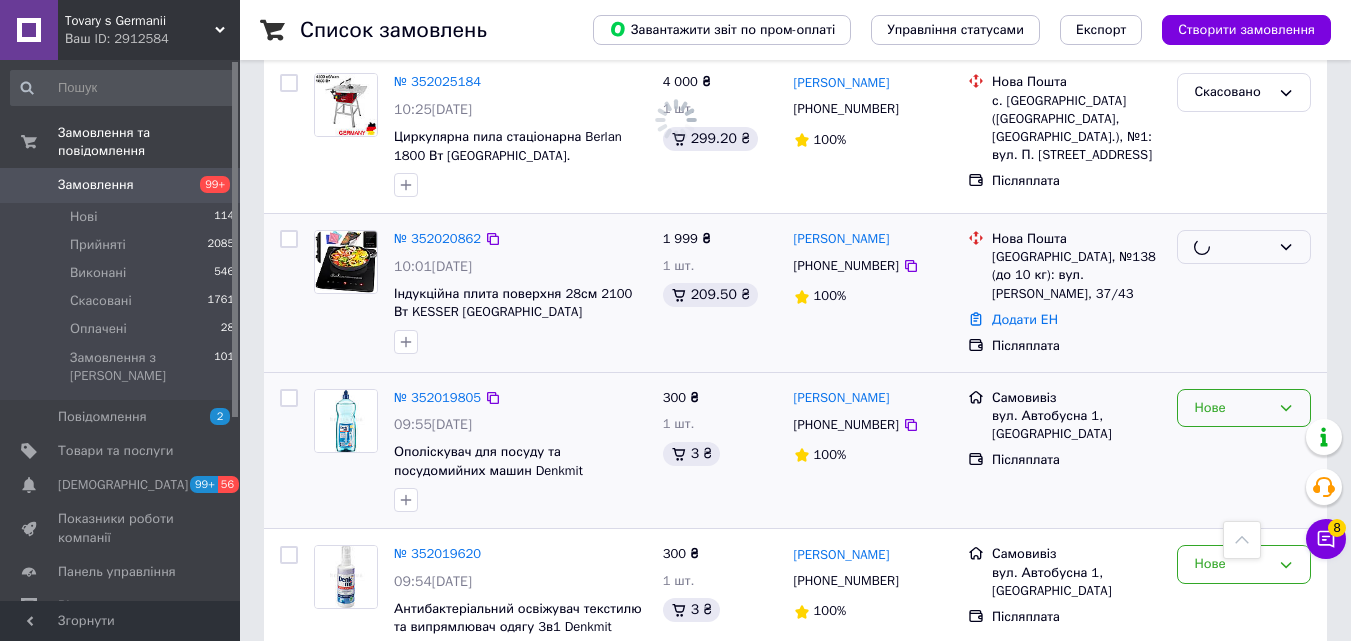 click on "Нове" at bounding box center [1244, 408] 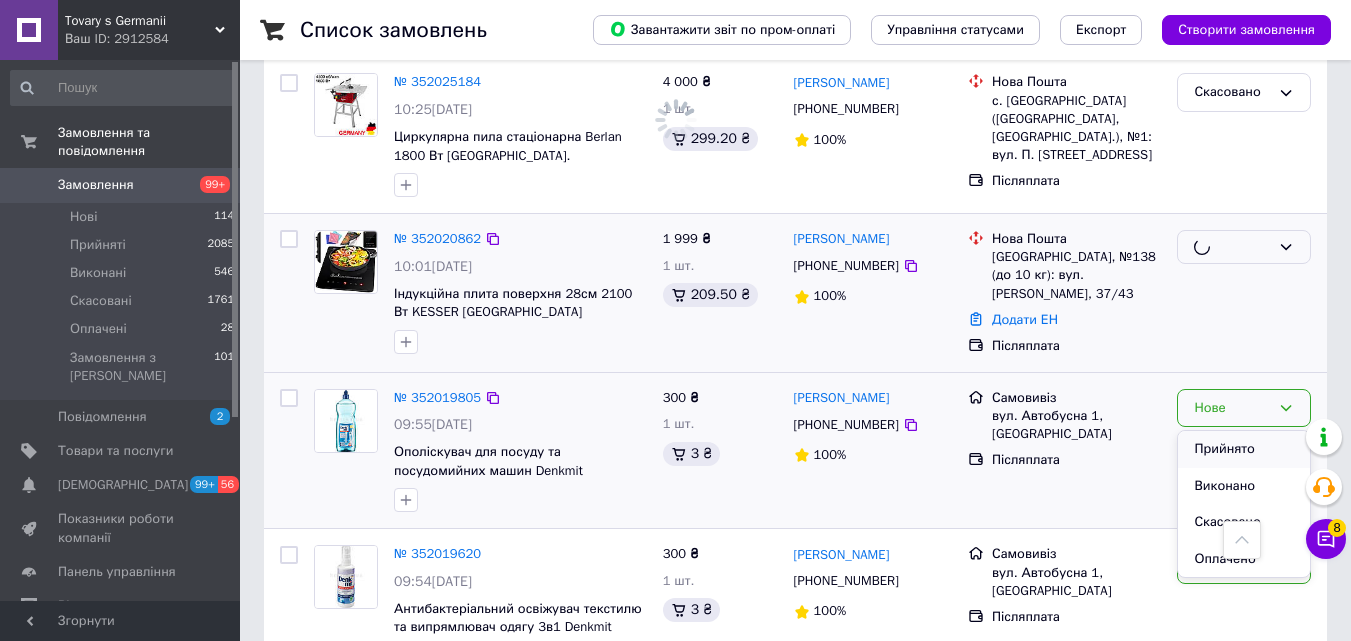 click on "Прийнято" at bounding box center (1244, 449) 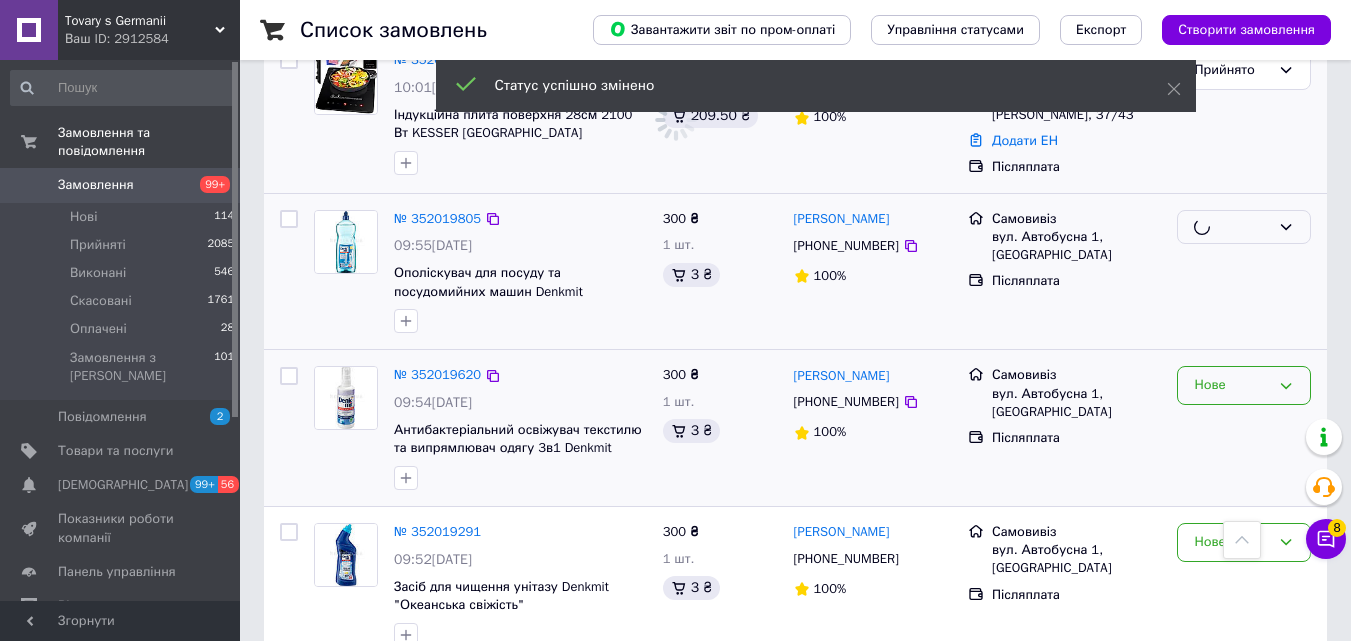 scroll, scrollTop: 800, scrollLeft: 0, axis: vertical 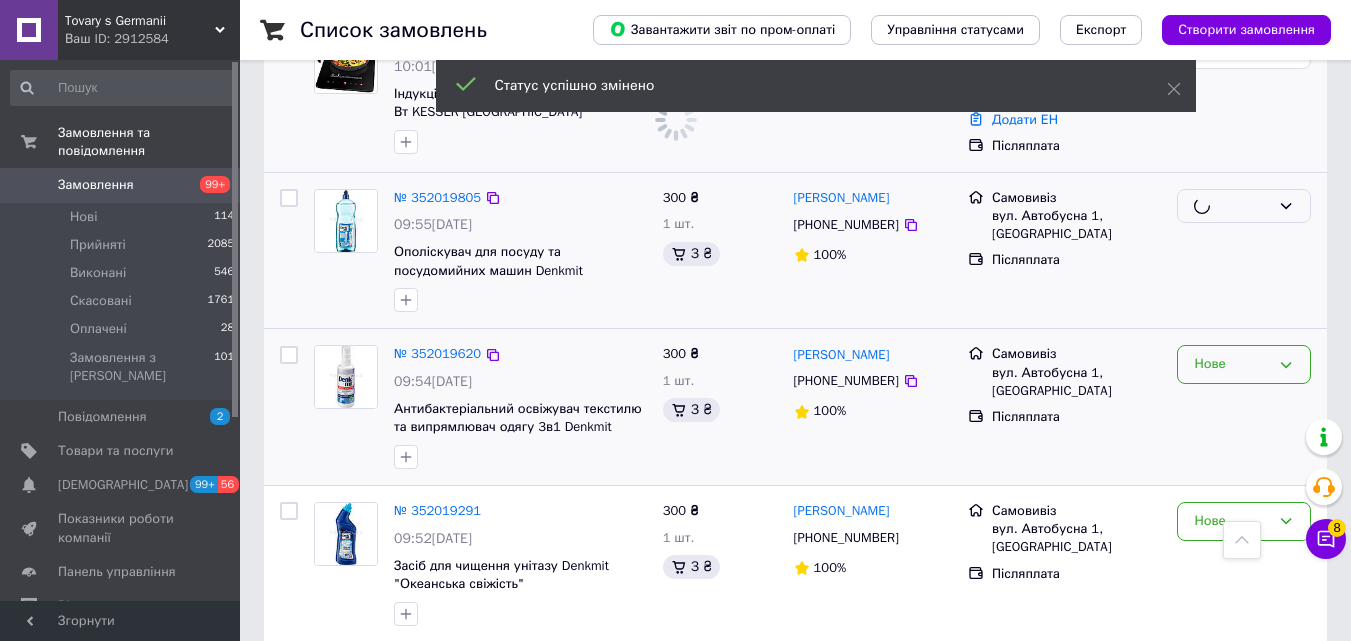 click on "Нове" at bounding box center (1232, 364) 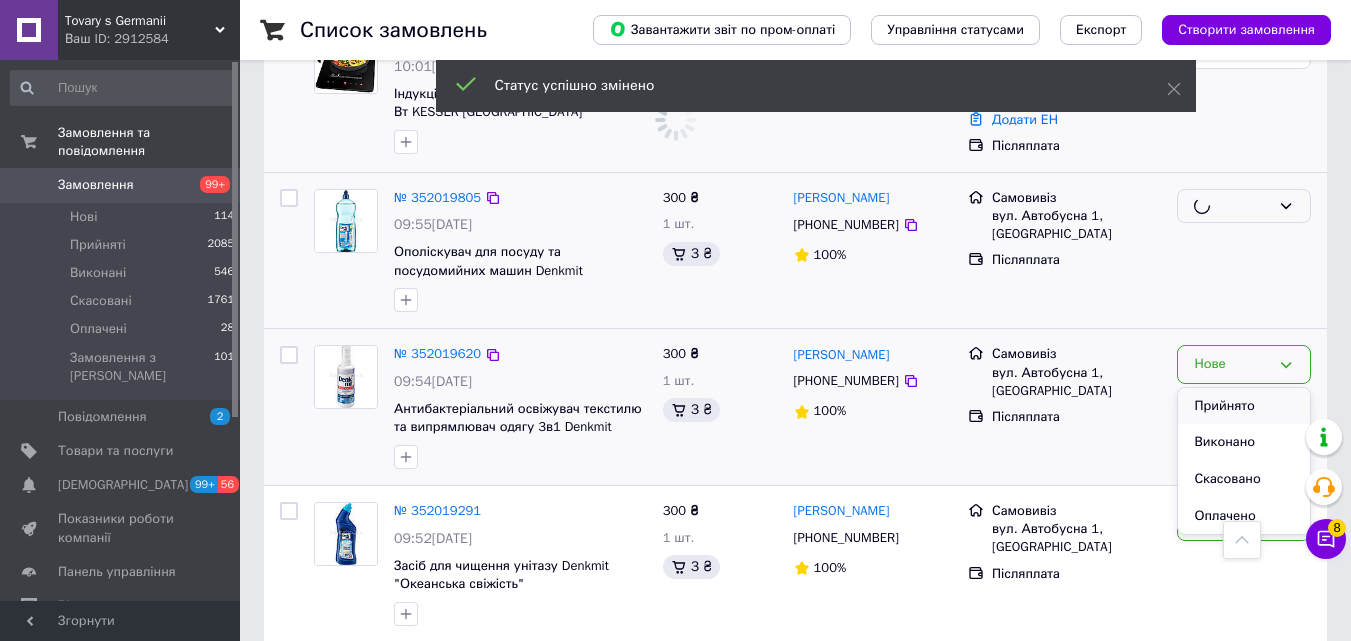 click on "Прийнято" at bounding box center [1244, 406] 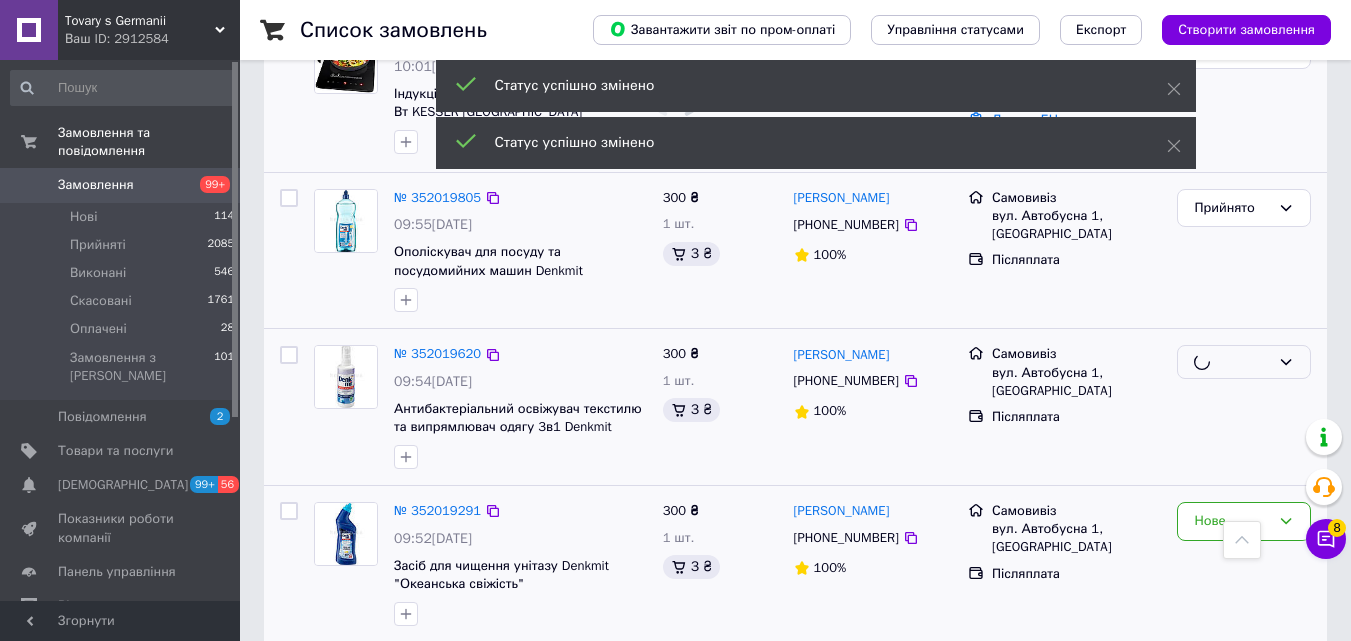 scroll, scrollTop: 1000, scrollLeft: 0, axis: vertical 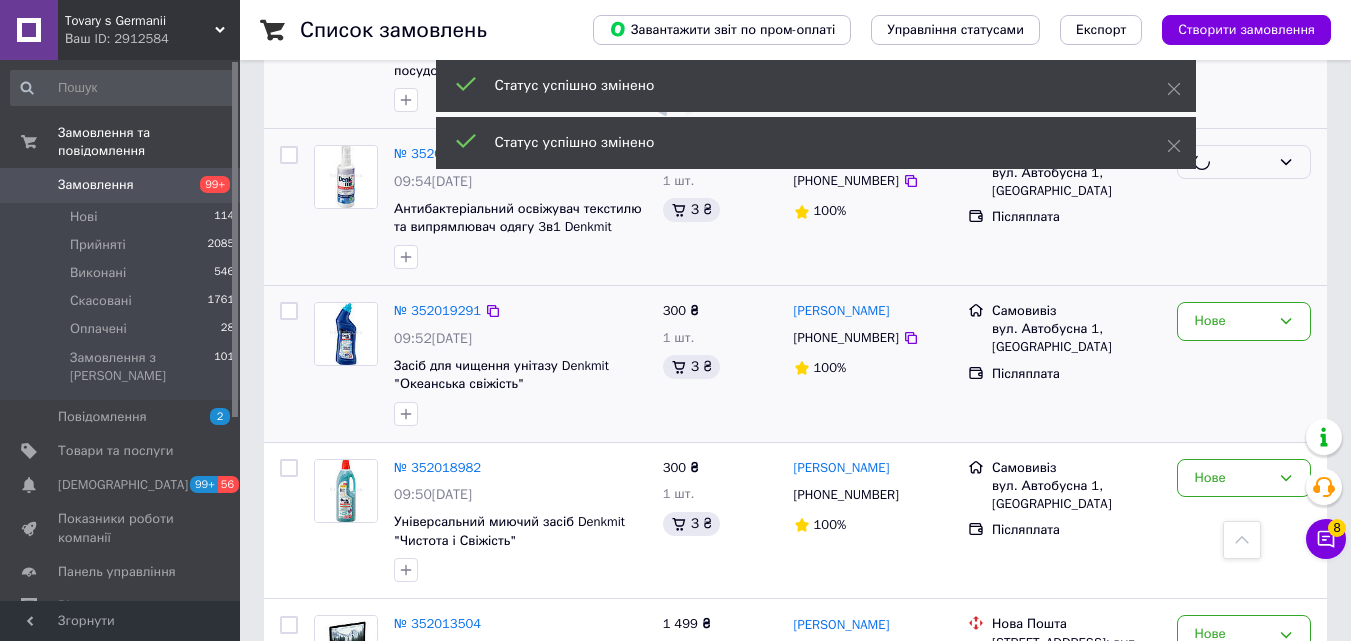 click on "Нове" at bounding box center [1244, 364] 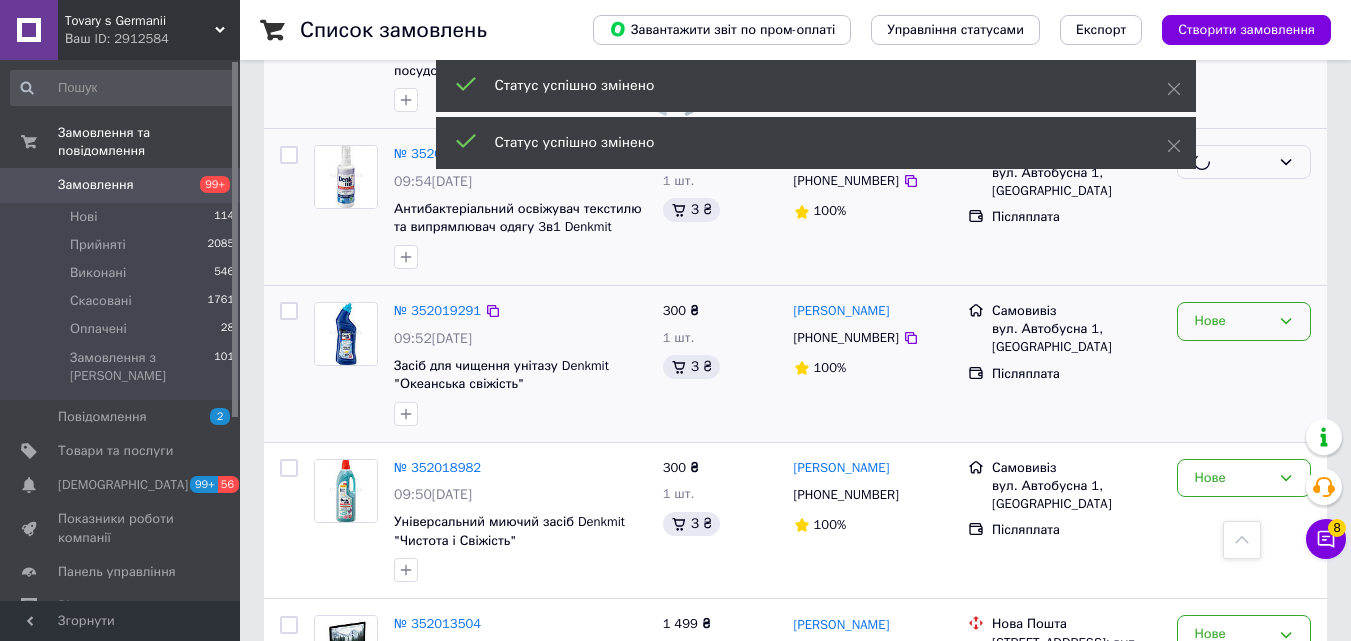 click on "Нове" at bounding box center (1232, 321) 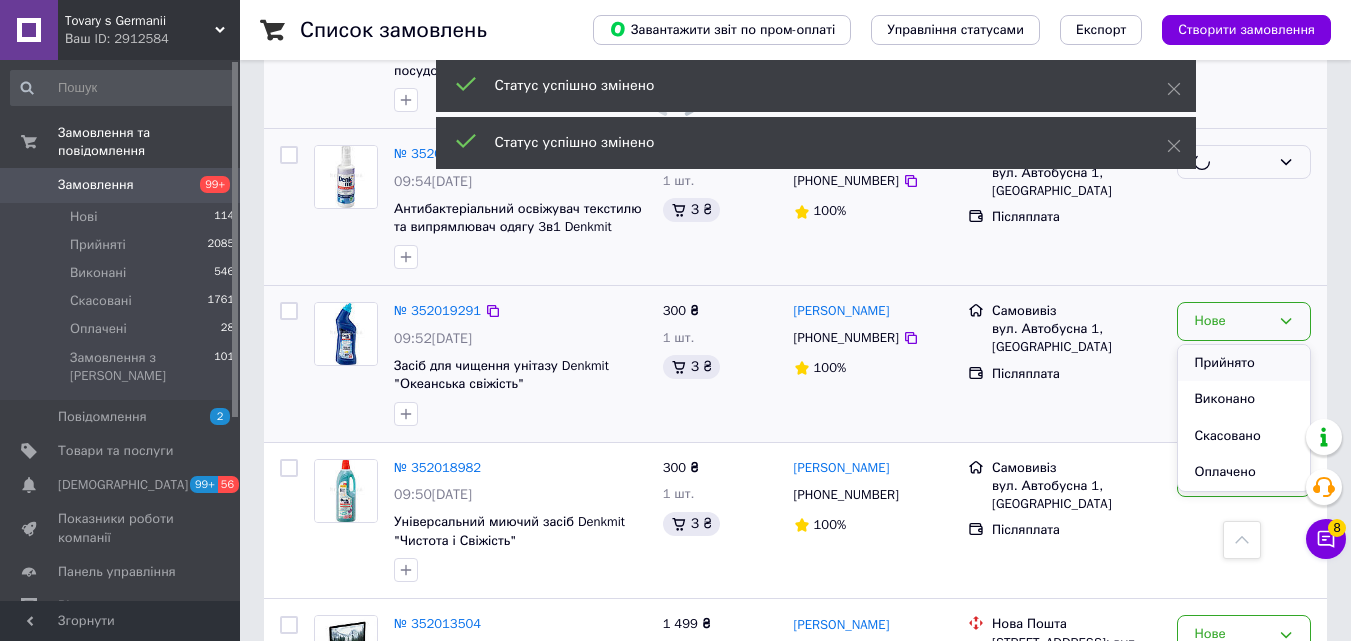 click on "Прийнято" at bounding box center [1244, 363] 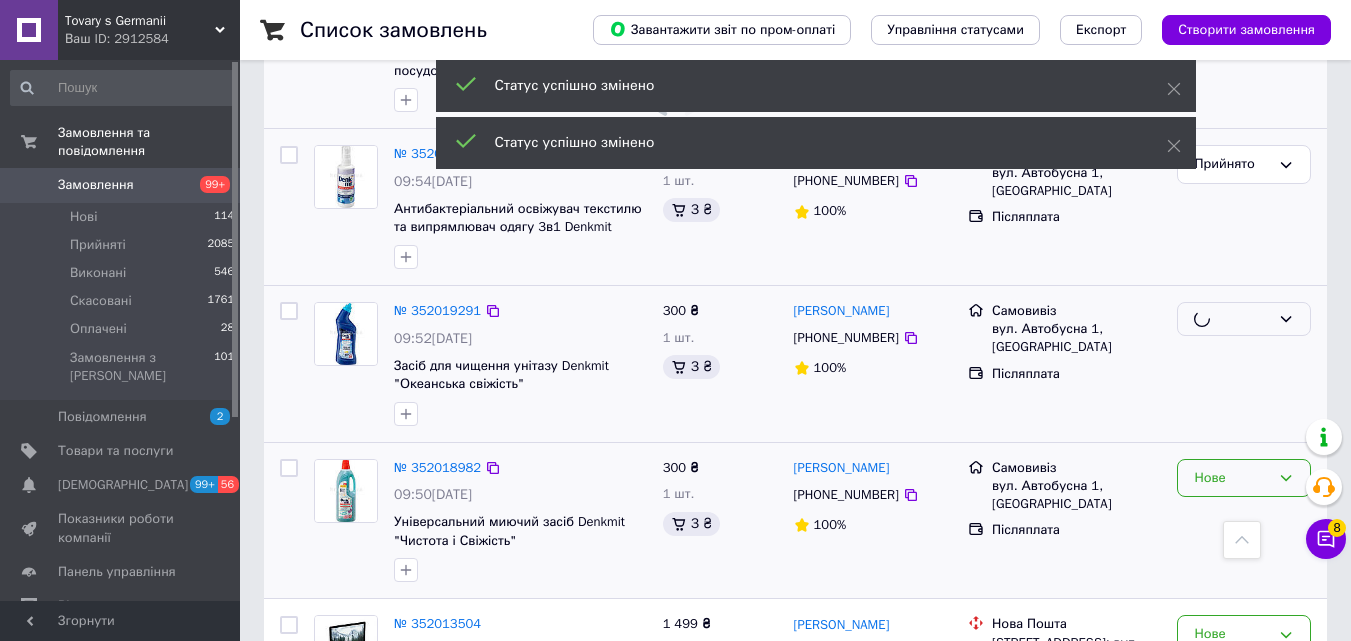 click on "Нове" at bounding box center [1232, 478] 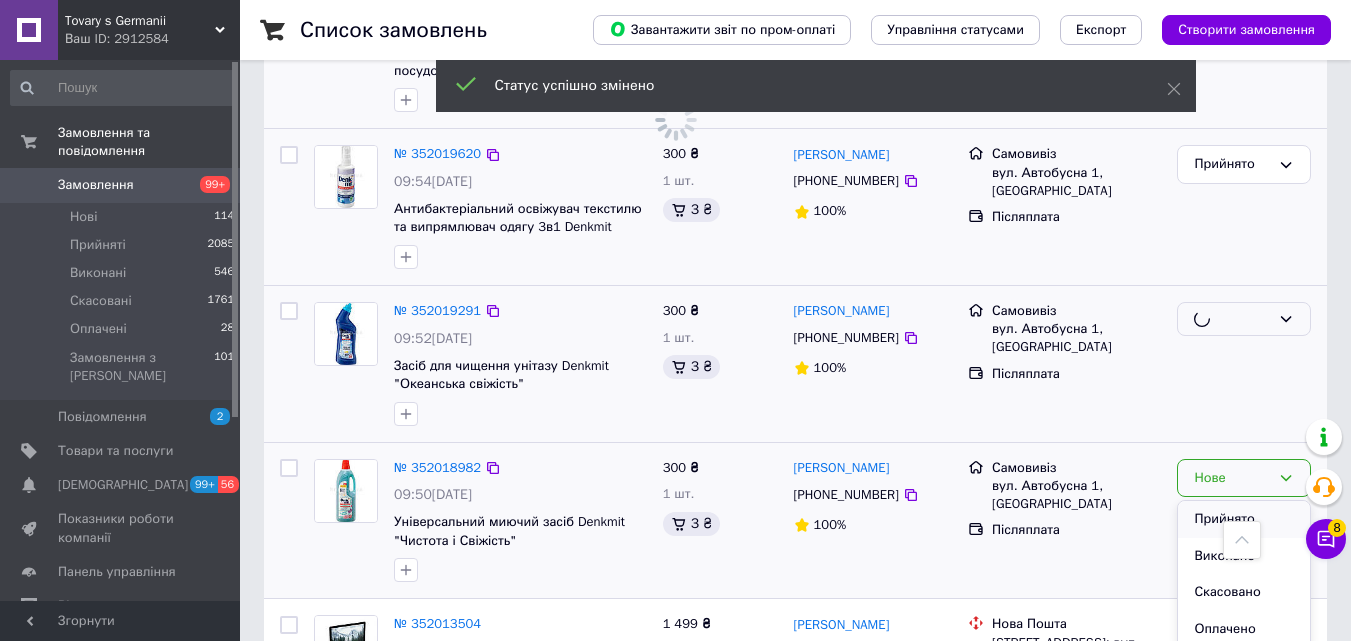 click on "Прийнято" at bounding box center (1244, 519) 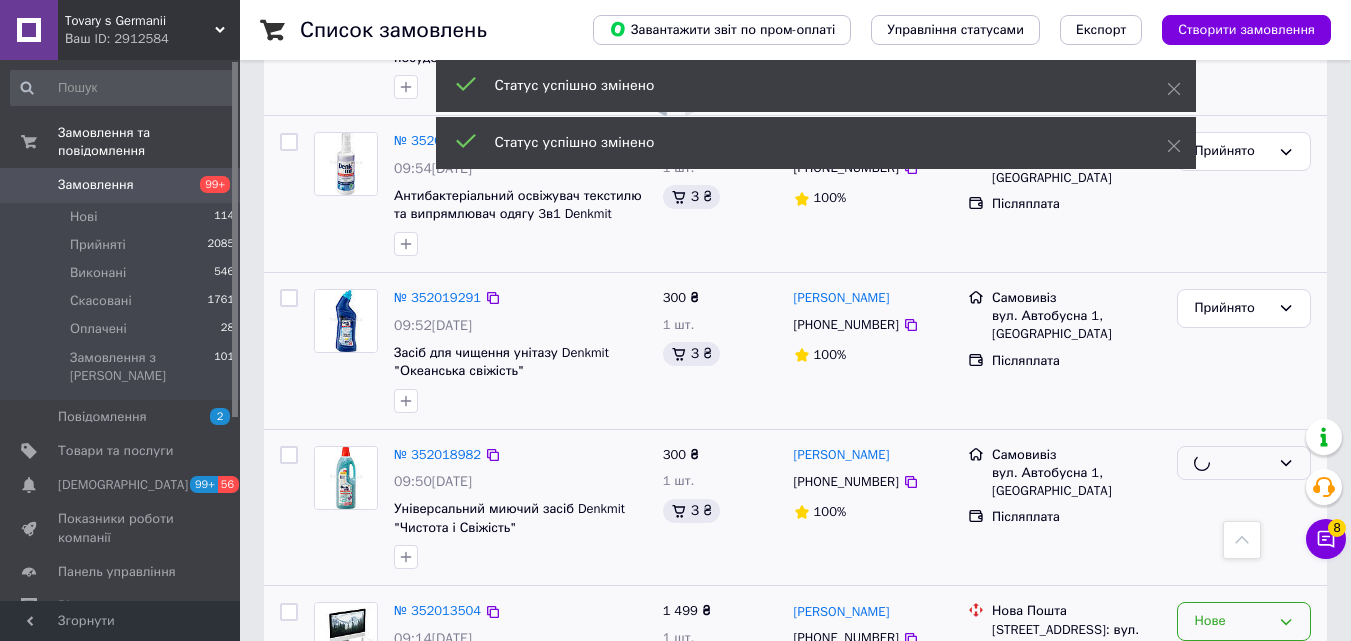 scroll, scrollTop: 1200, scrollLeft: 0, axis: vertical 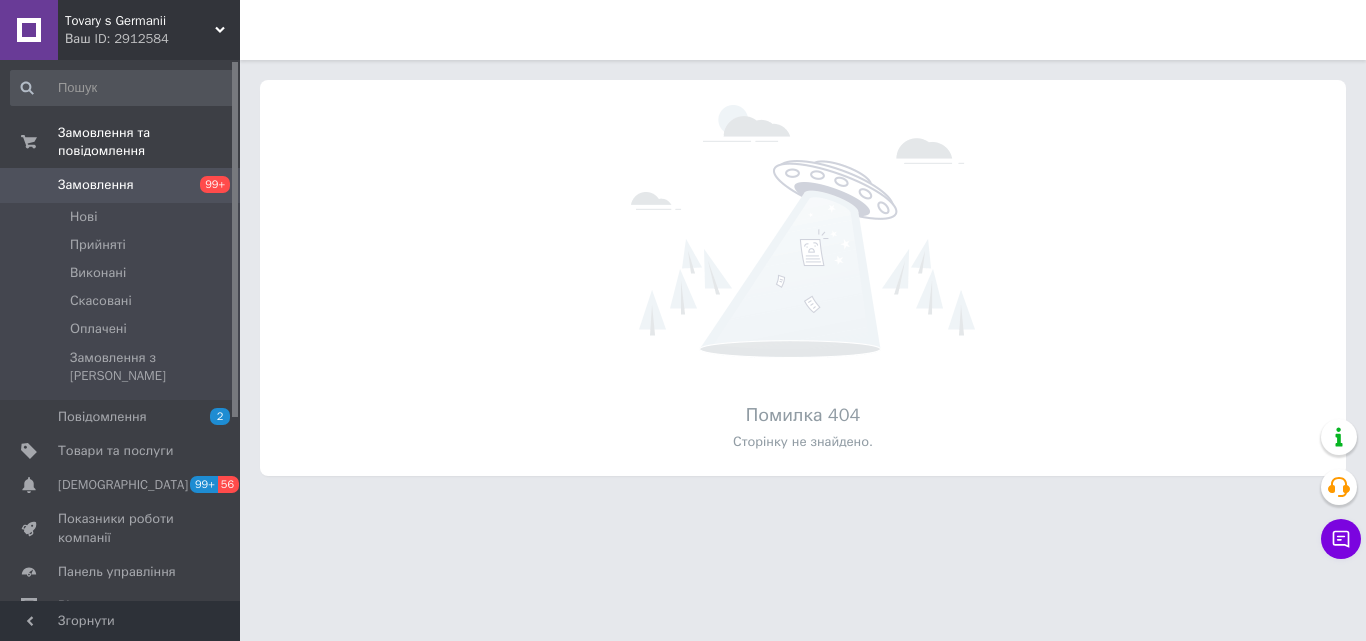 click on "Tovary s Germanii Ваш ID: 2912584" at bounding box center (149, 30) 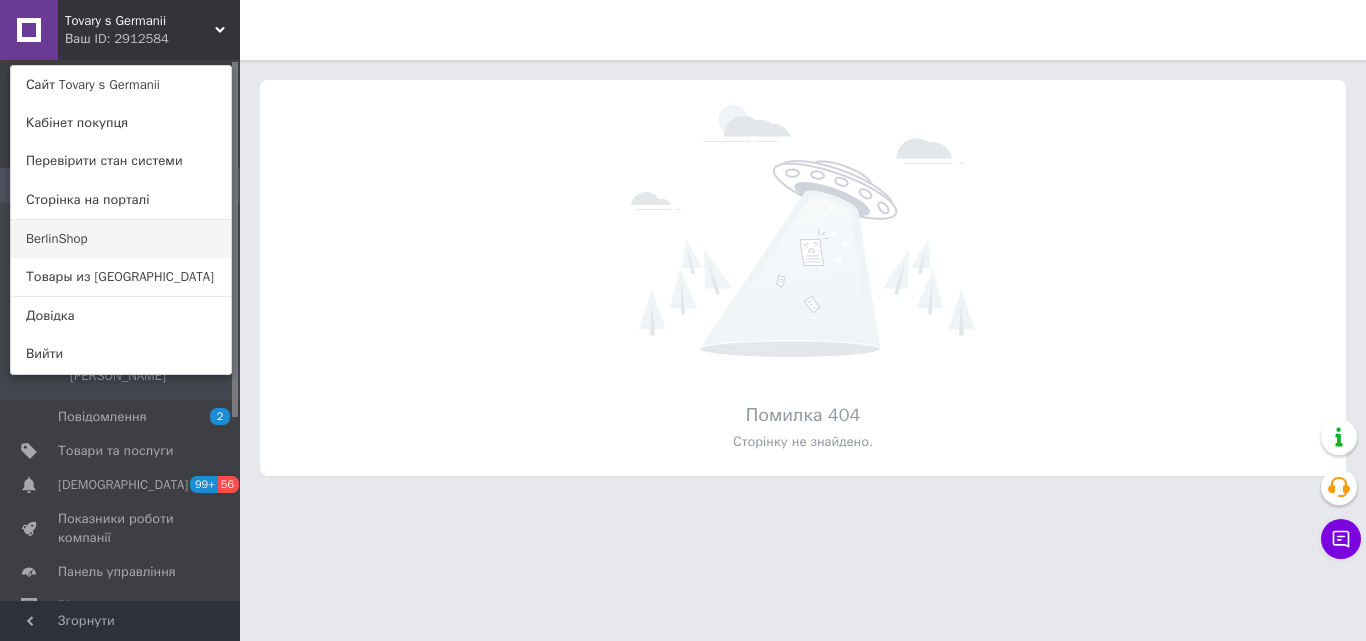 click on "BerlinShop" at bounding box center [121, 239] 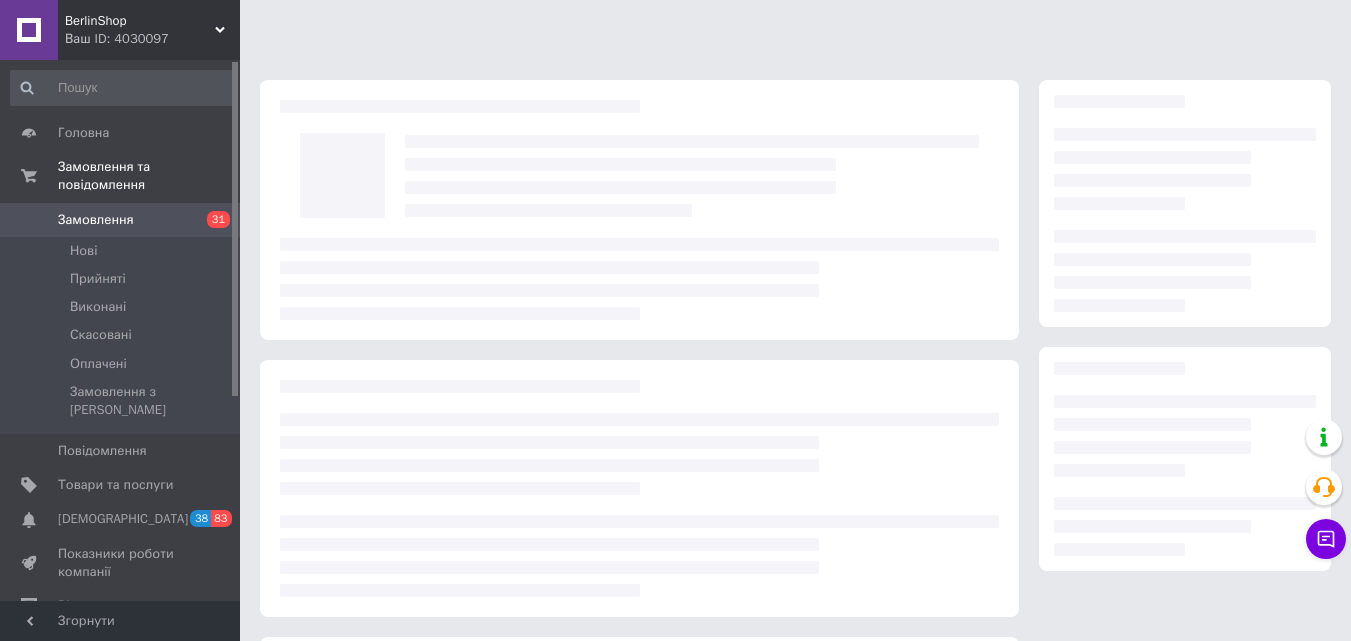 scroll, scrollTop: 0, scrollLeft: 0, axis: both 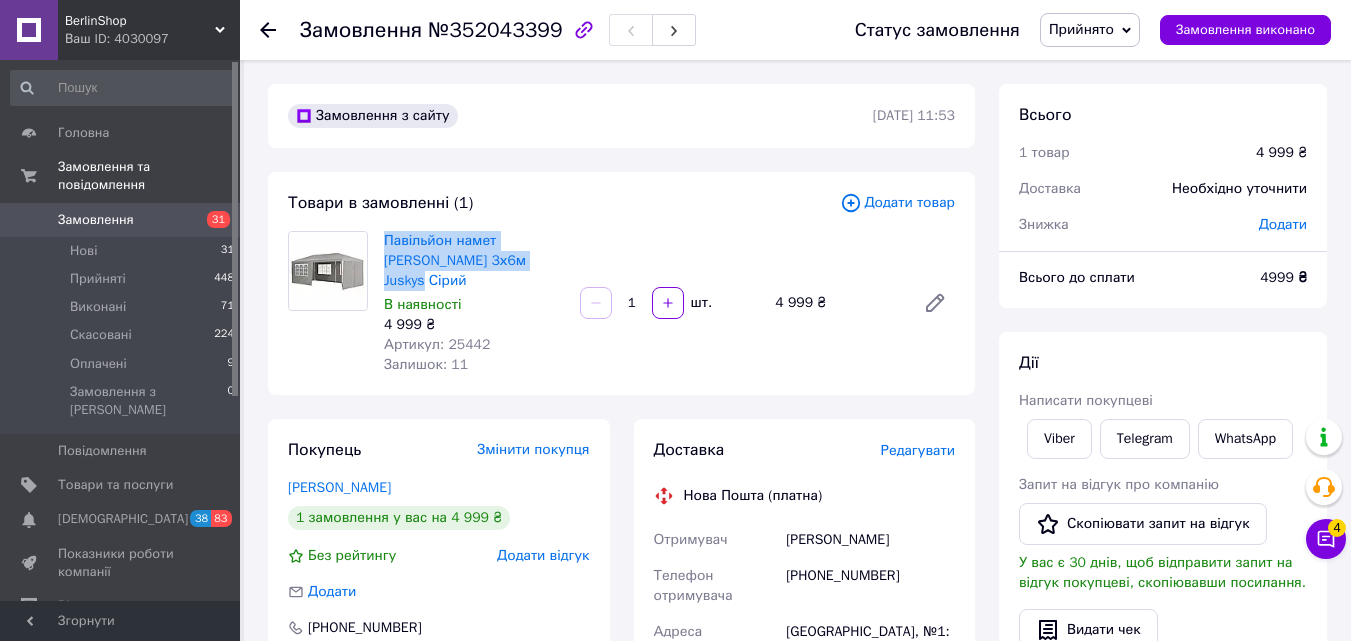 drag, startPoint x: 516, startPoint y: 258, endPoint x: 381, endPoint y: 231, distance: 137.67352 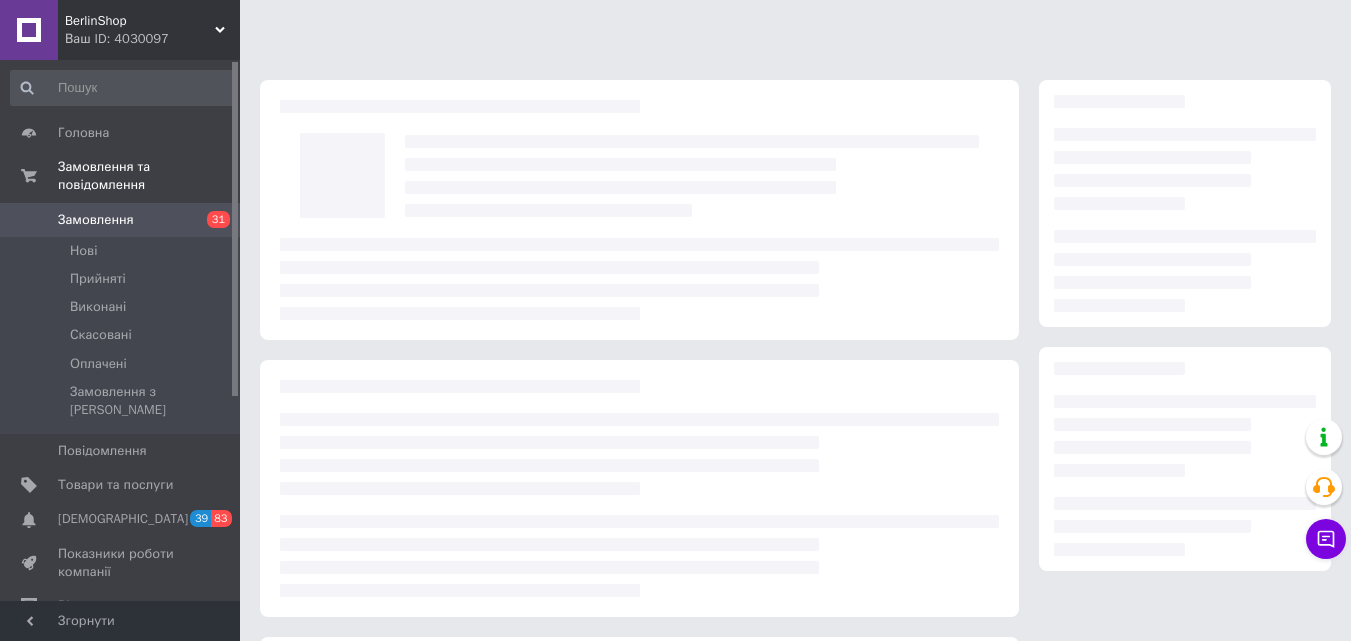 scroll, scrollTop: 0, scrollLeft: 0, axis: both 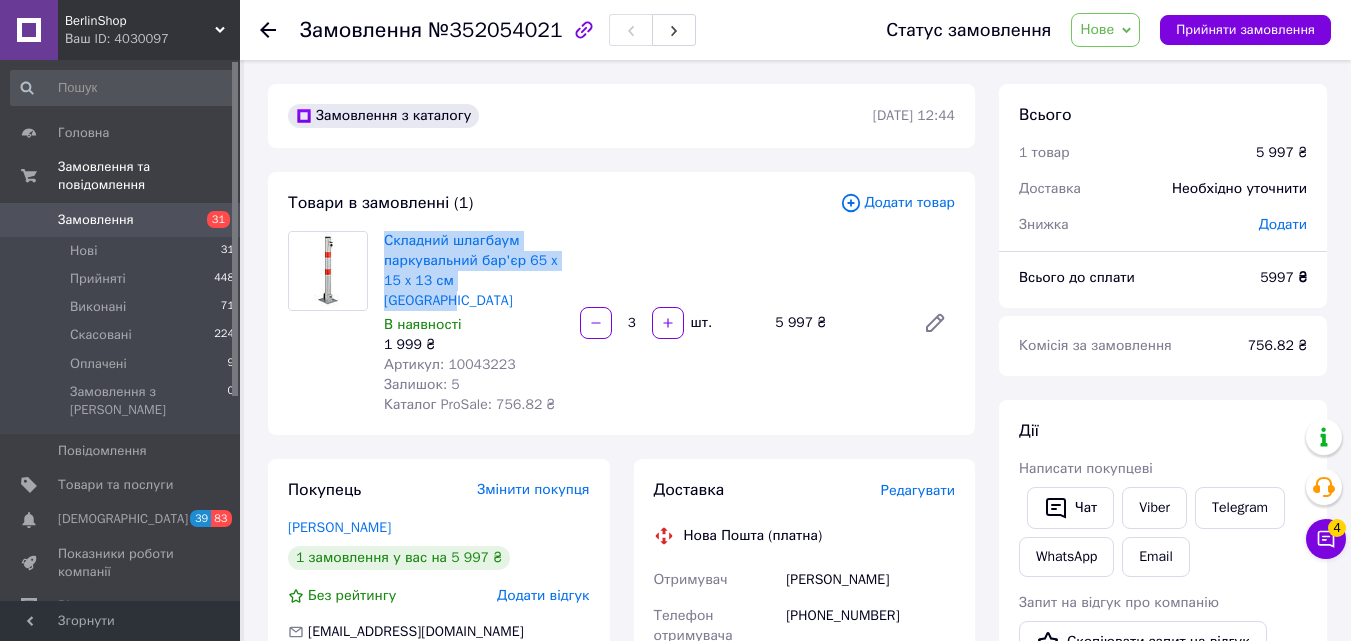 drag, startPoint x: 536, startPoint y: 275, endPoint x: 378, endPoint y: 230, distance: 164.2833 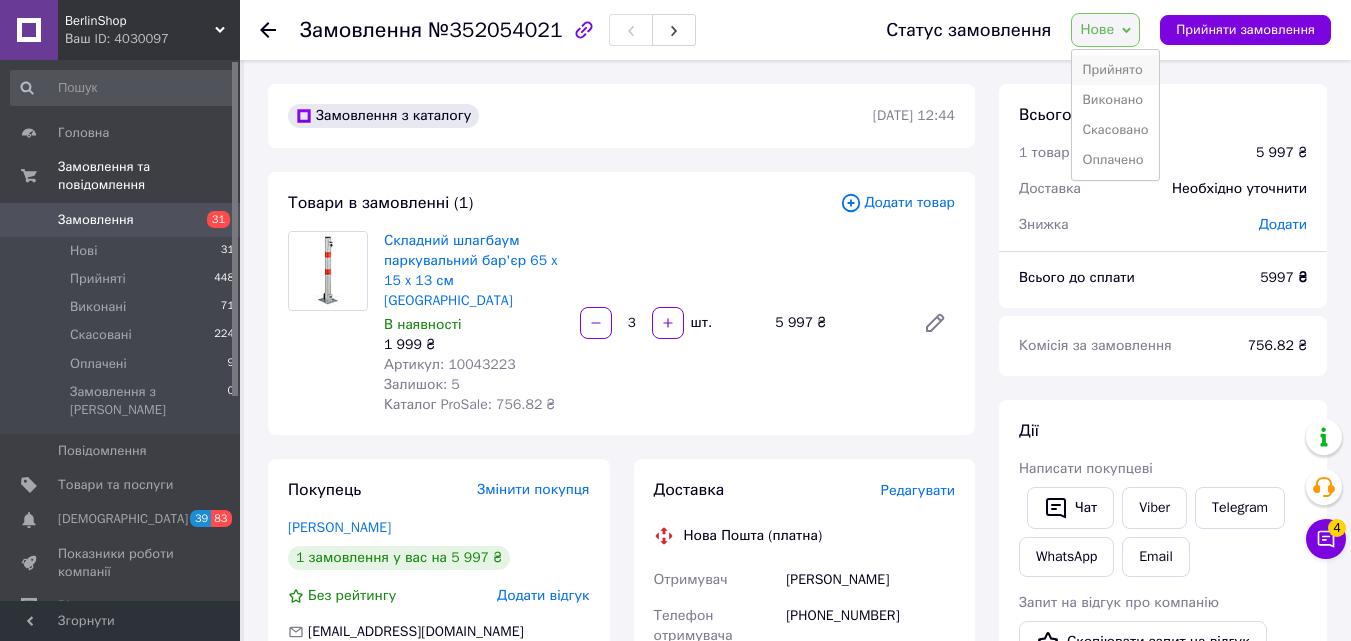 click on "Прийнято" at bounding box center [1115, 70] 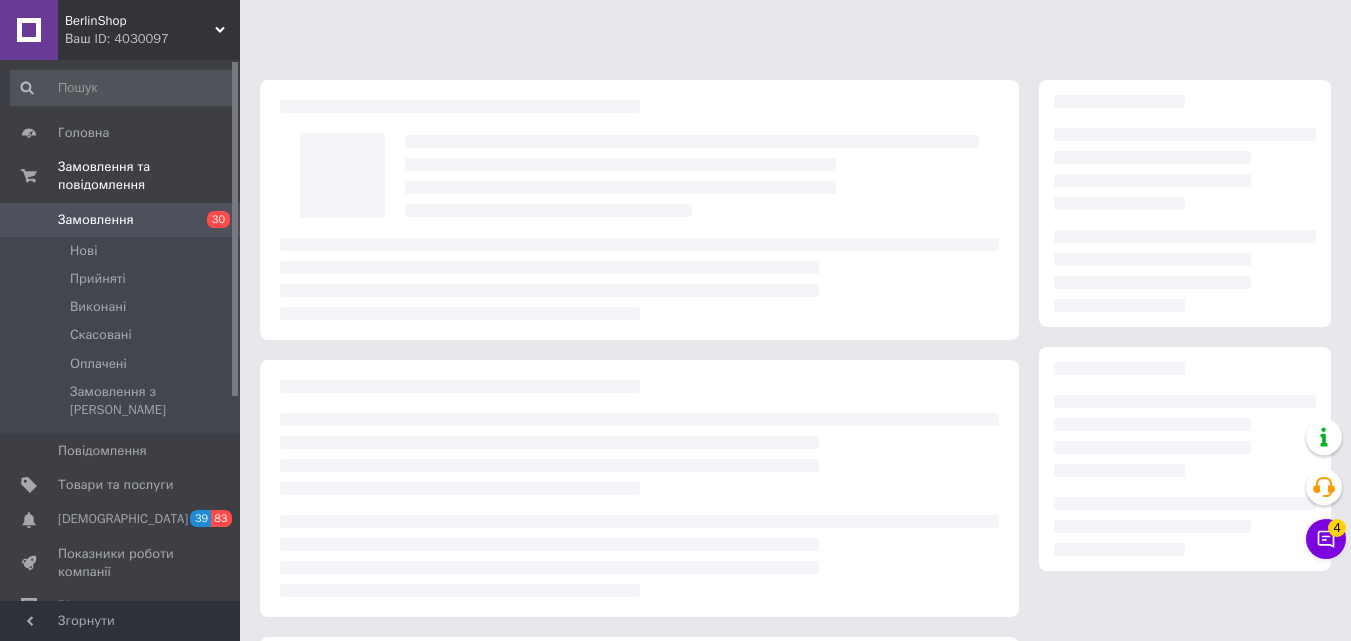 scroll, scrollTop: 0, scrollLeft: 0, axis: both 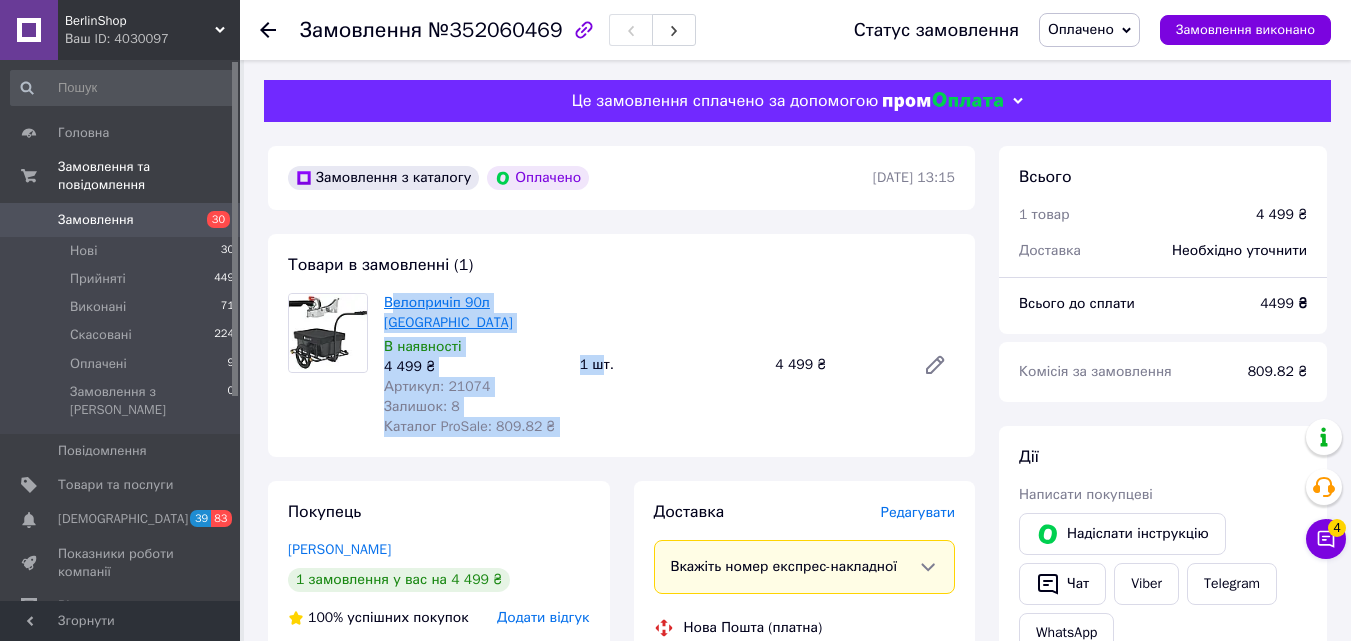 drag, startPoint x: 590, startPoint y: 309, endPoint x: 437, endPoint y: 305, distance: 153.05228 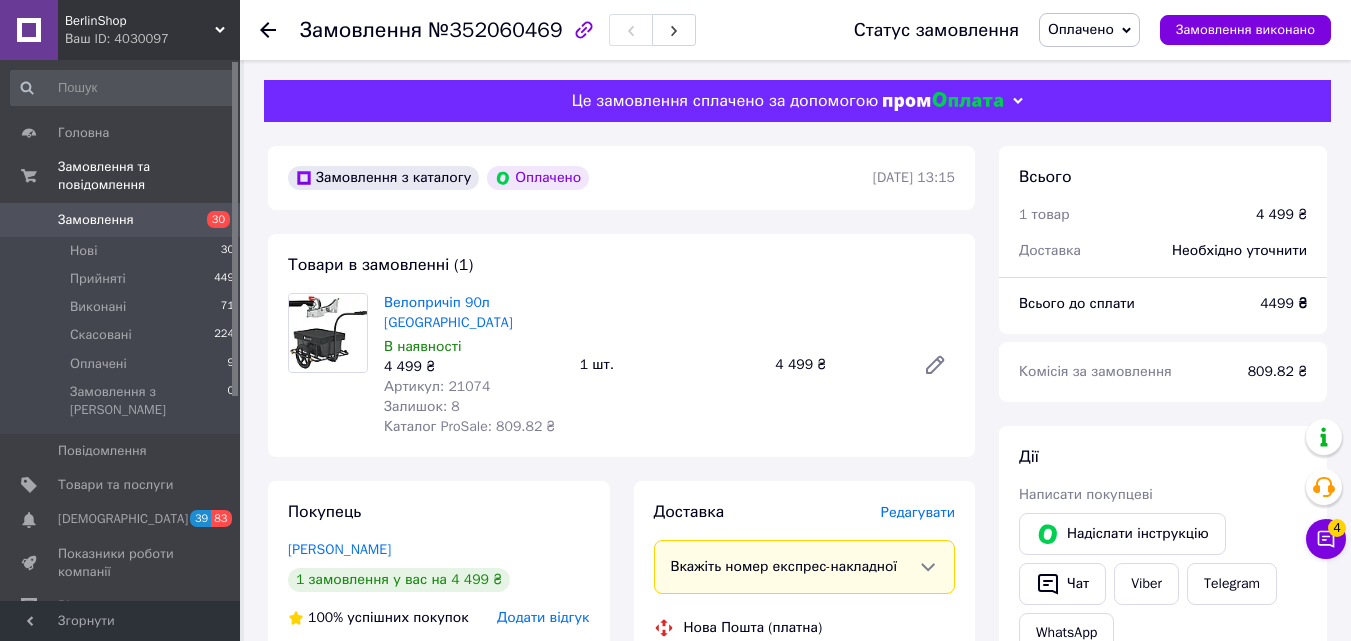 drag, startPoint x: 666, startPoint y: 302, endPoint x: 574, endPoint y: 308, distance: 92.19544 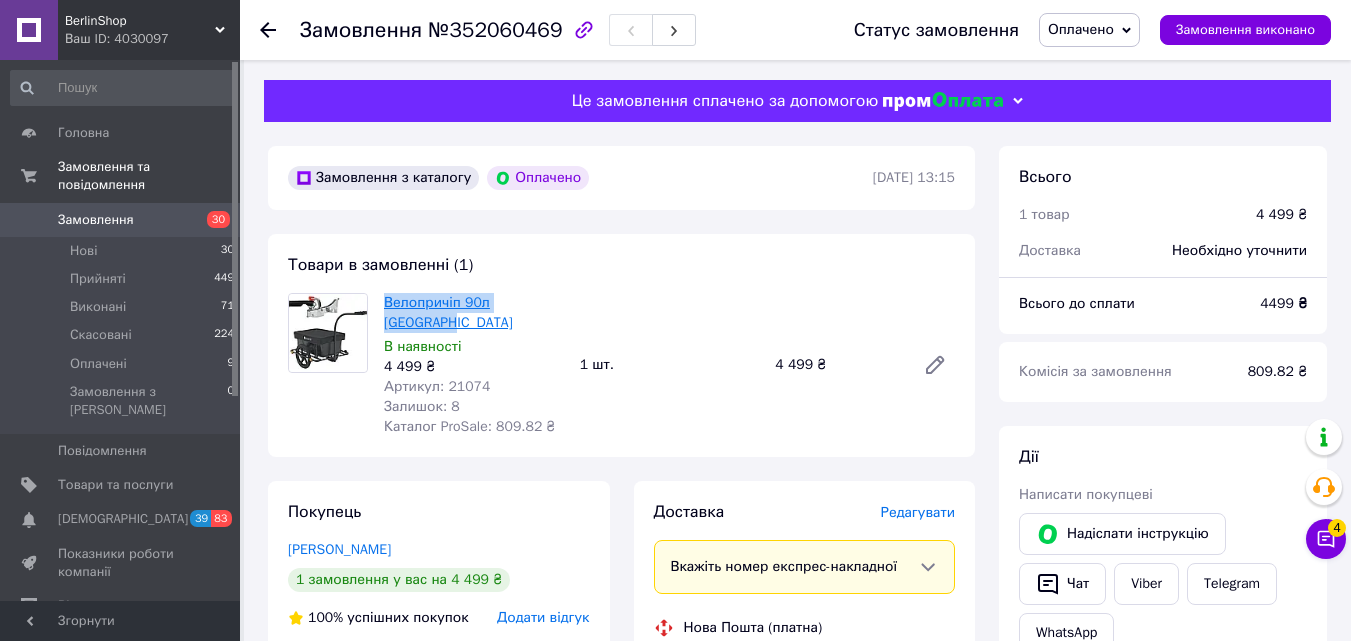 drag, startPoint x: 585, startPoint y: 306, endPoint x: 387, endPoint y: 303, distance: 198.02272 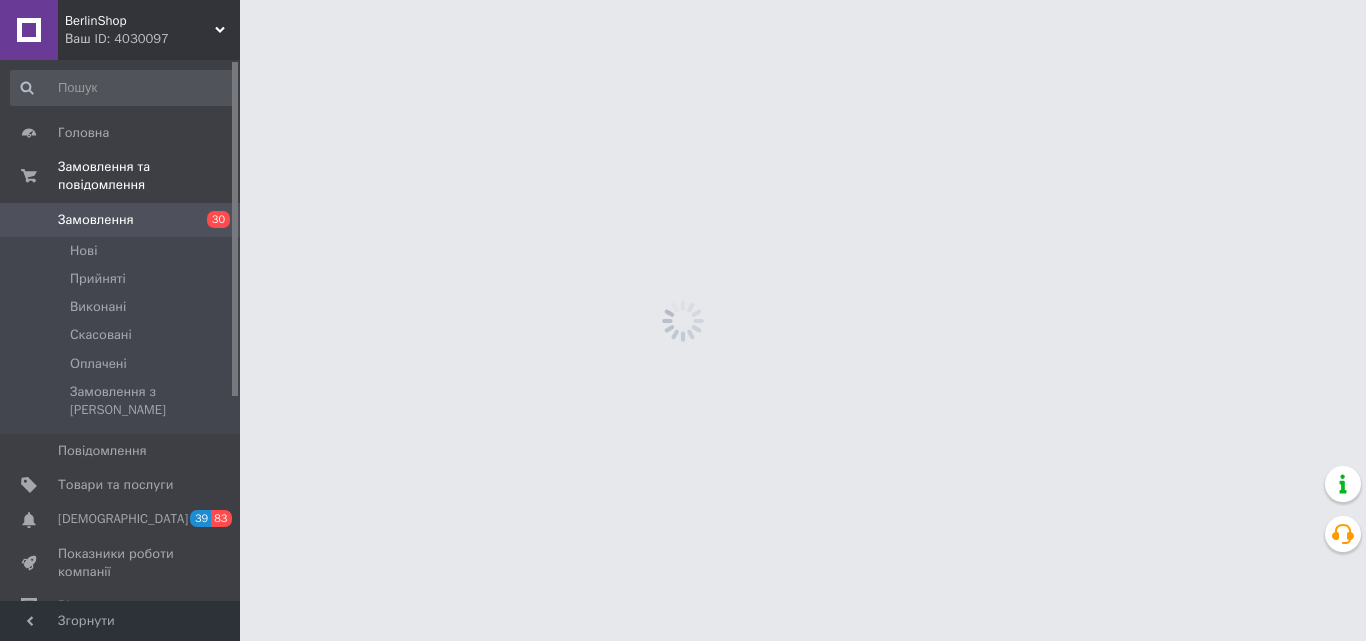 scroll, scrollTop: 0, scrollLeft: 0, axis: both 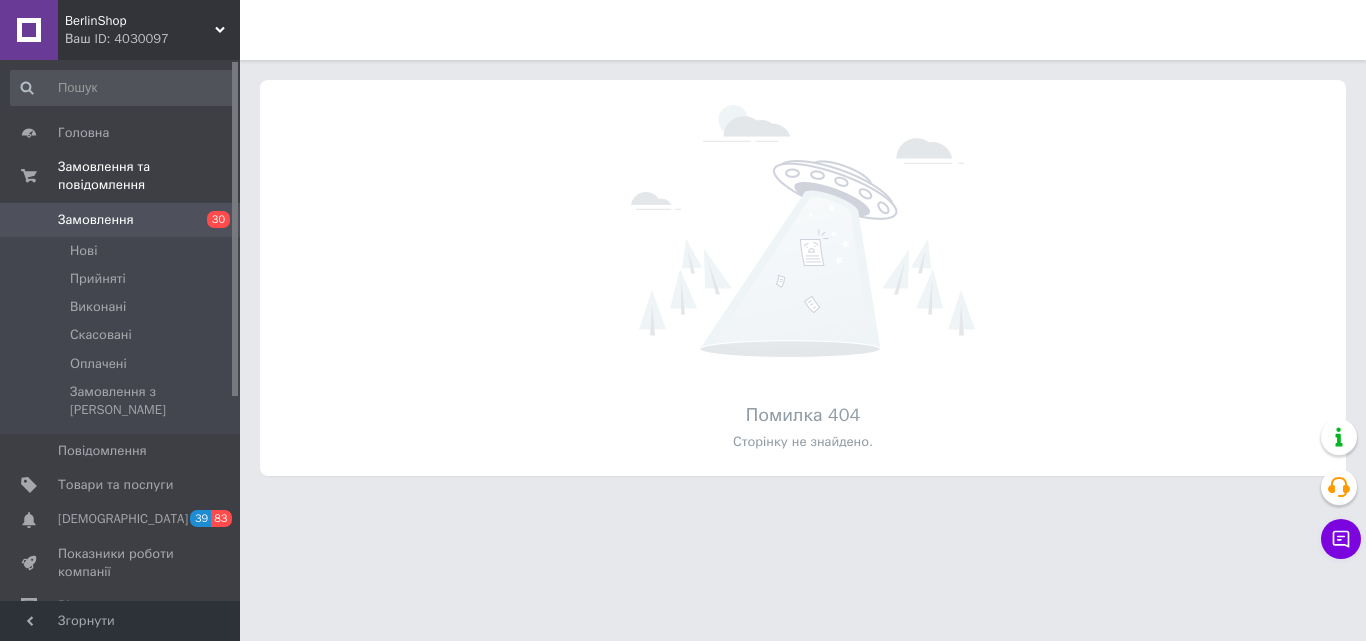click on "BerlinShop" at bounding box center [140, 21] 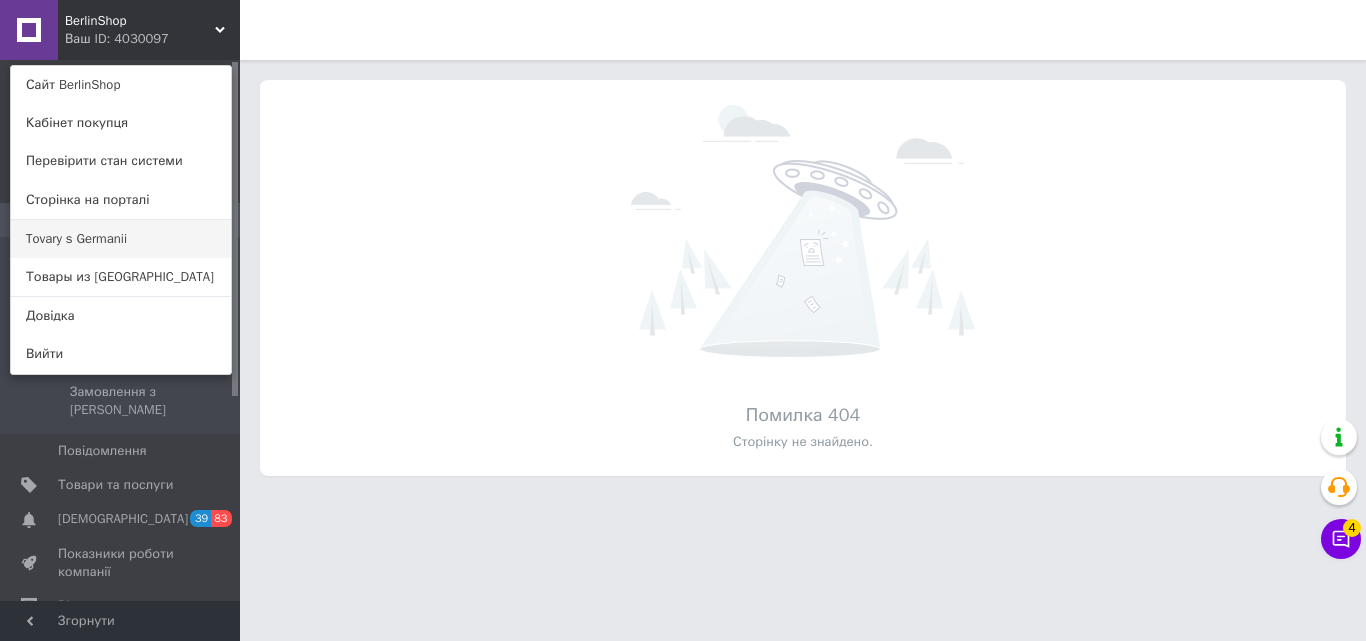 click on "Tovary s Germanii" at bounding box center [121, 239] 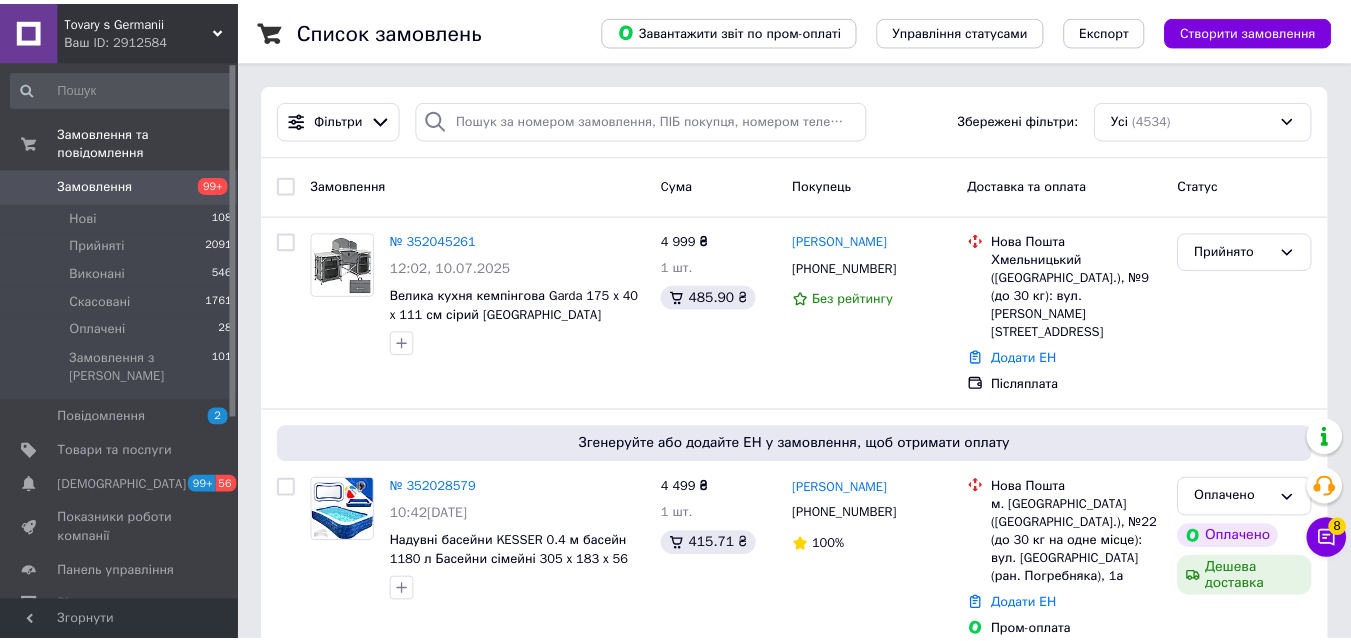 scroll, scrollTop: 0, scrollLeft: 0, axis: both 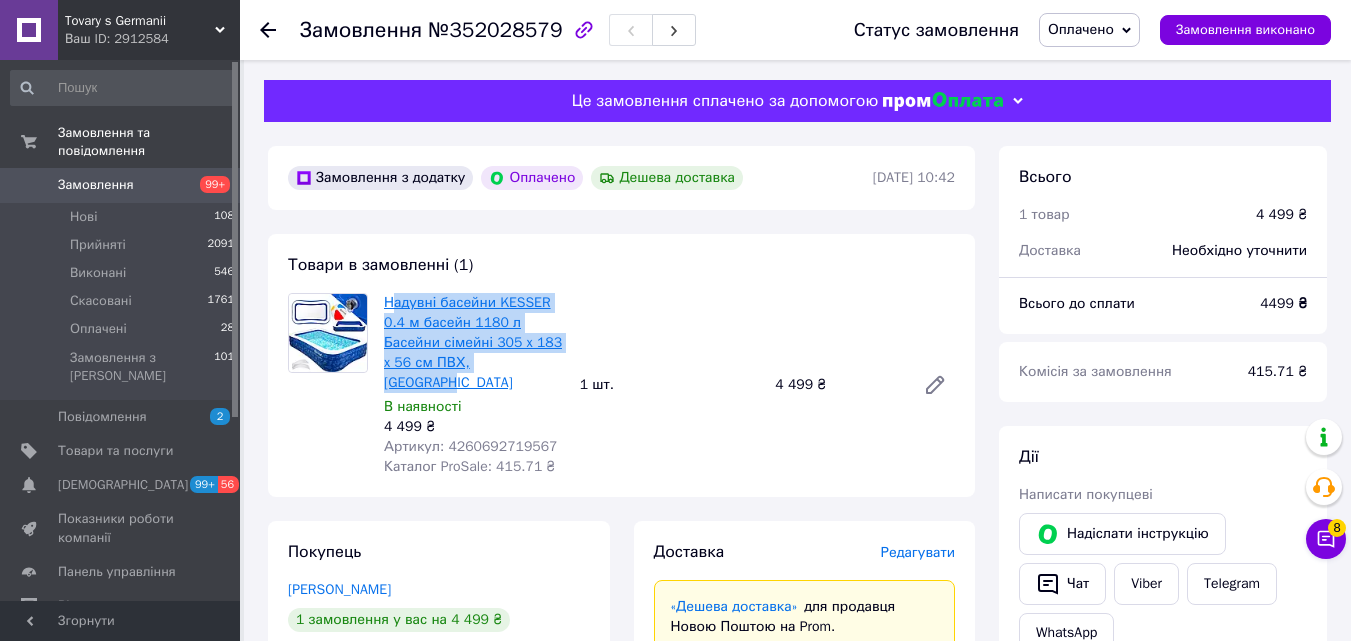 drag, startPoint x: 403, startPoint y: 334, endPoint x: 384, endPoint y: 298, distance: 40.706264 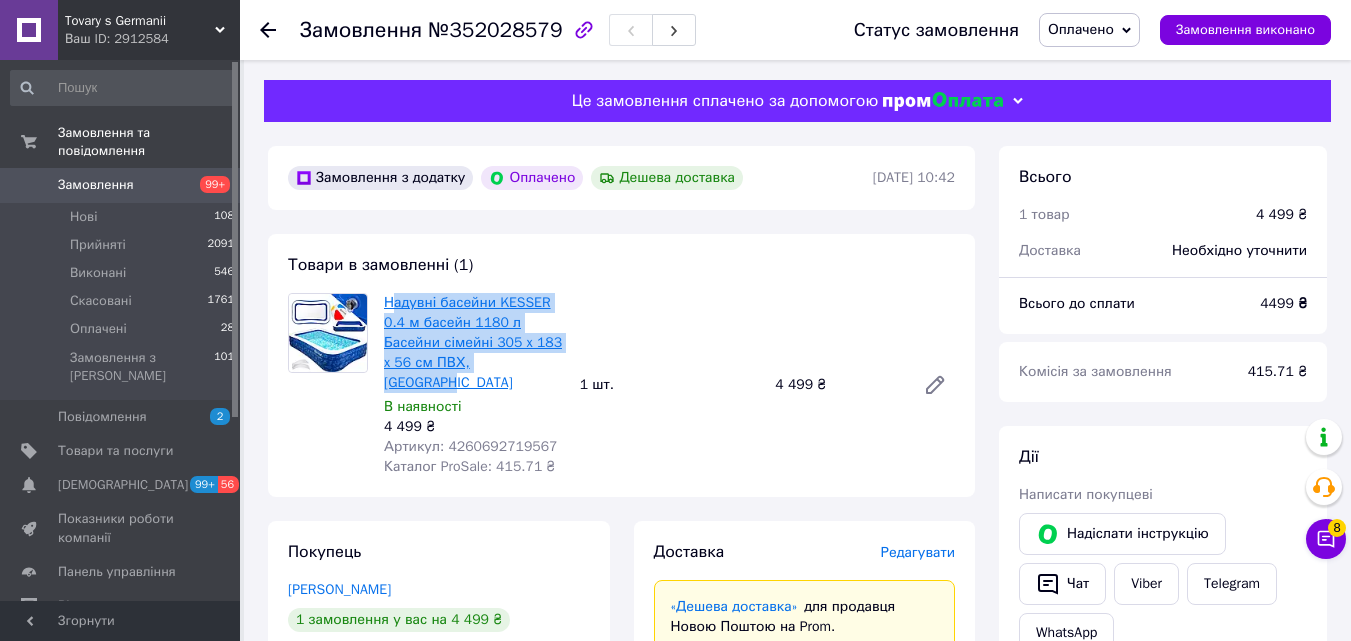 click on "Надувні басейни KESSER 0.4 м басейн 1180 л Басейни сімейні 305 x 183 x 56 см ПВХ, [GEOGRAPHIC_DATA]" at bounding box center (474, 343) 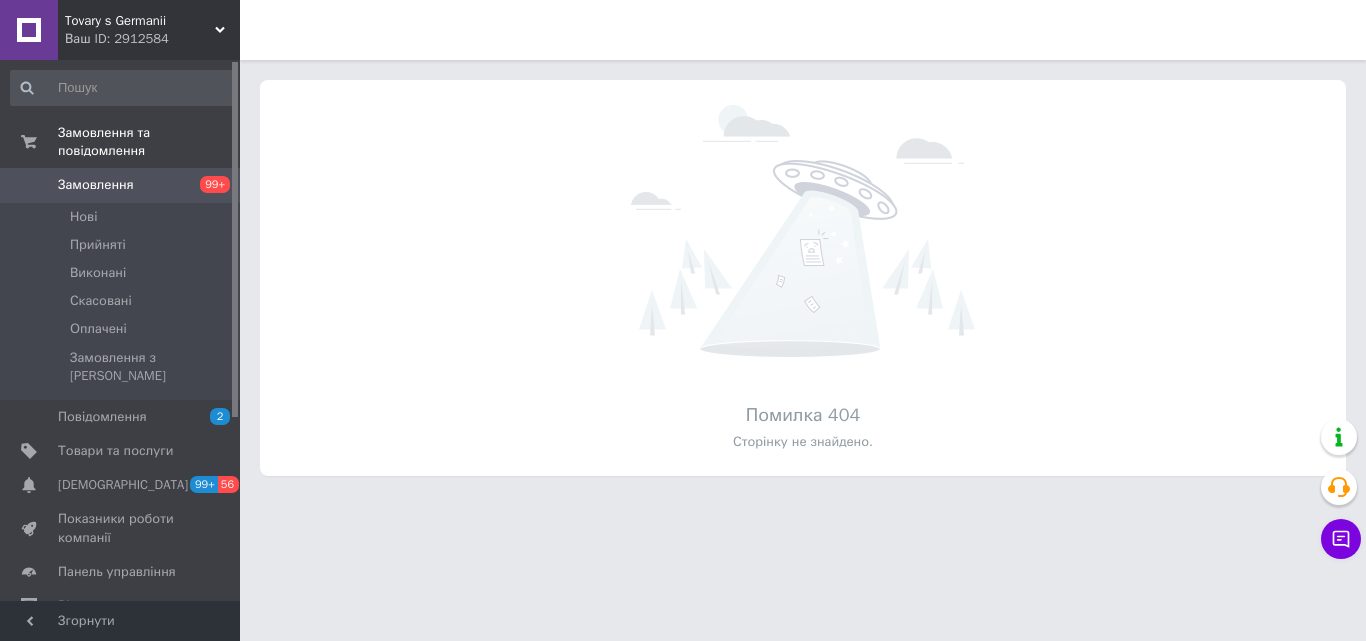 scroll, scrollTop: 0, scrollLeft: 0, axis: both 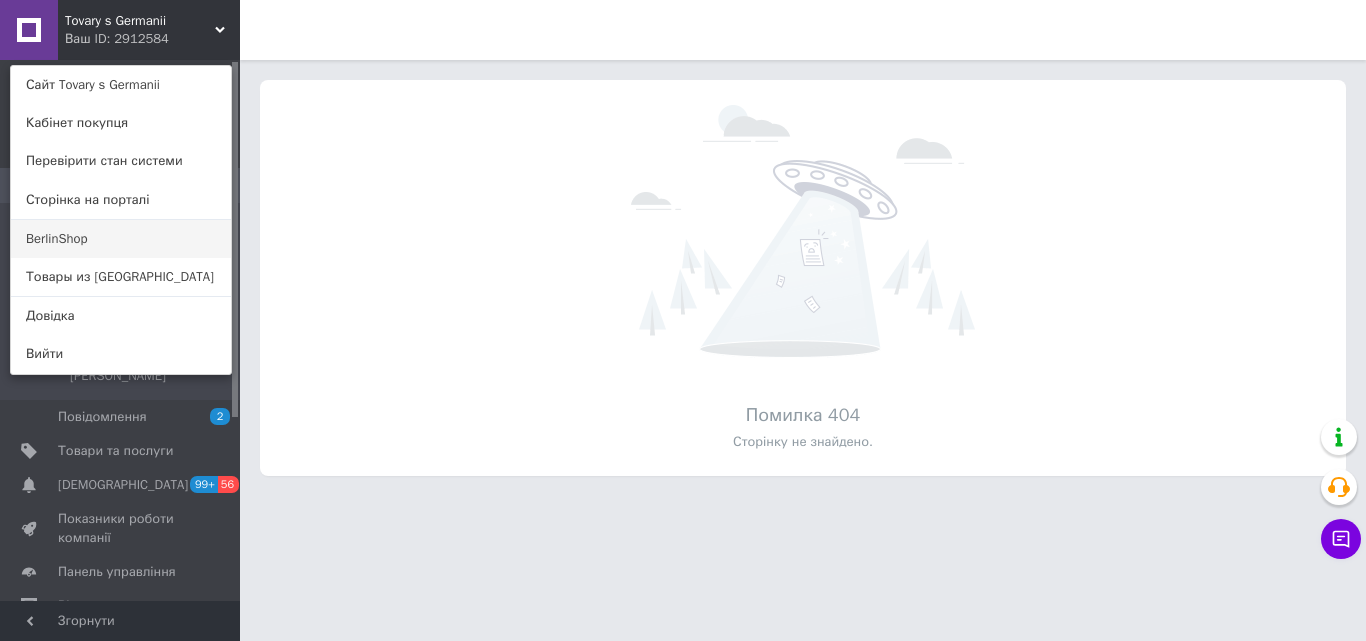 click on "BerlinShop" at bounding box center (121, 239) 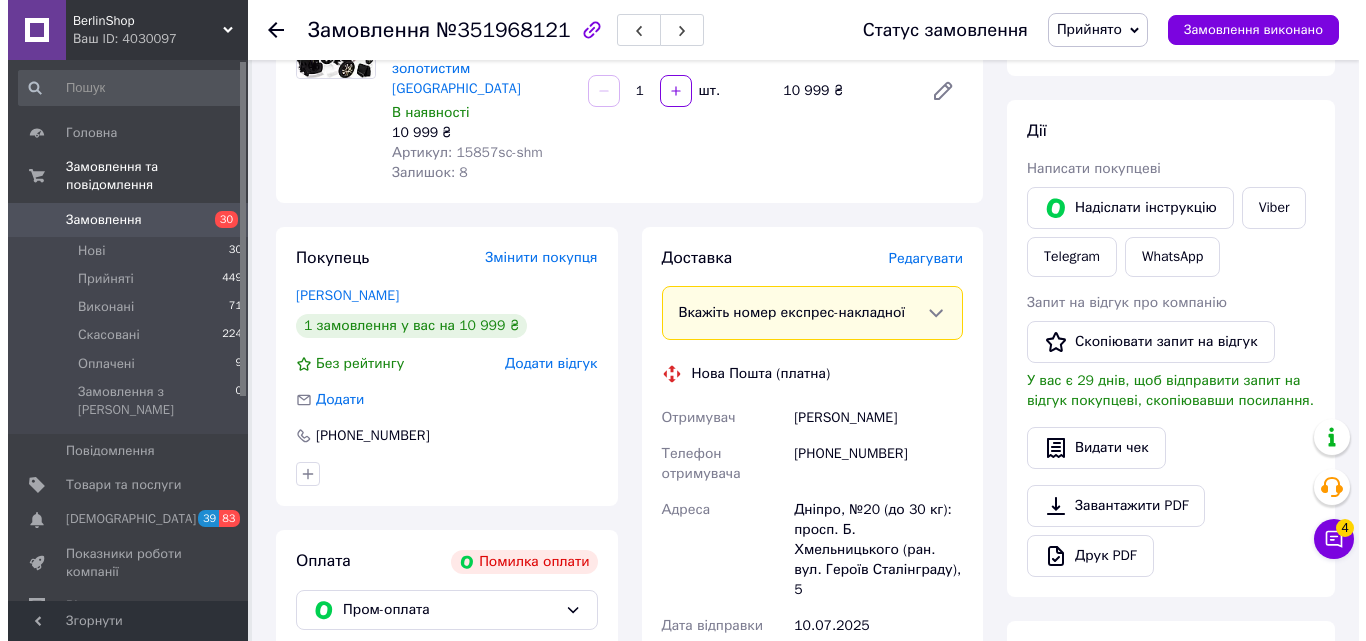 scroll, scrollTop: 200, scrollLeft: 0, axis: vertical 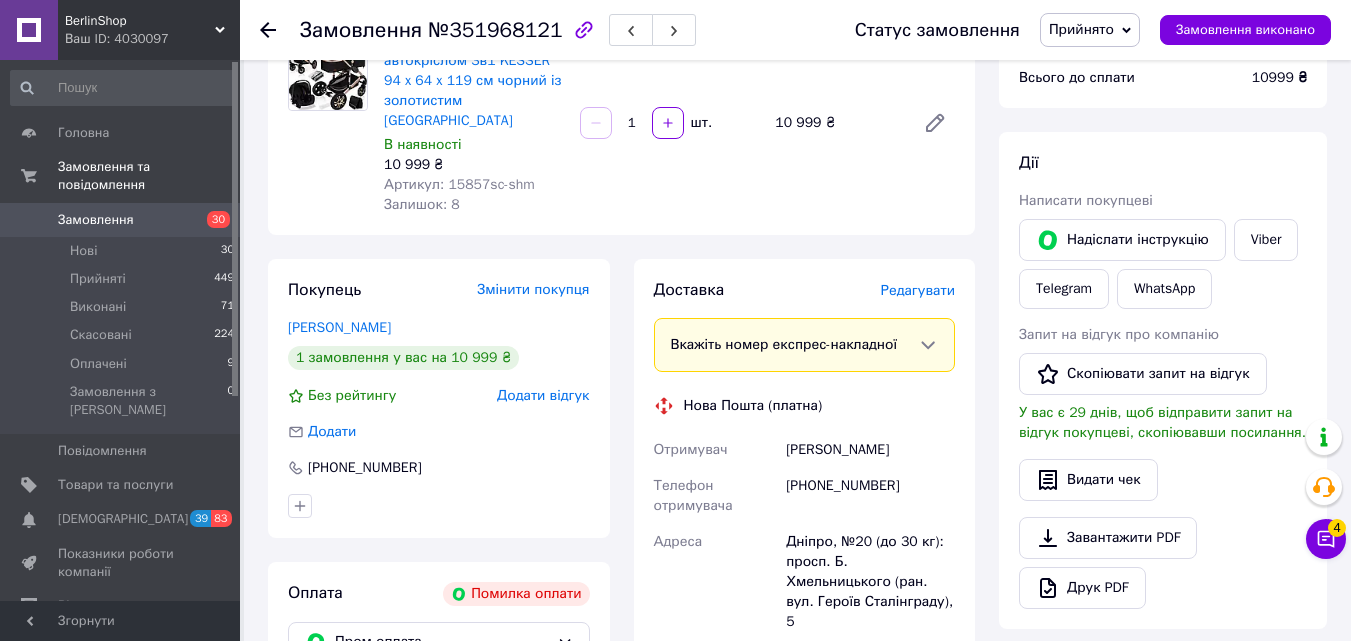 click on "Прийнято" at bounding box center (1081, 29) 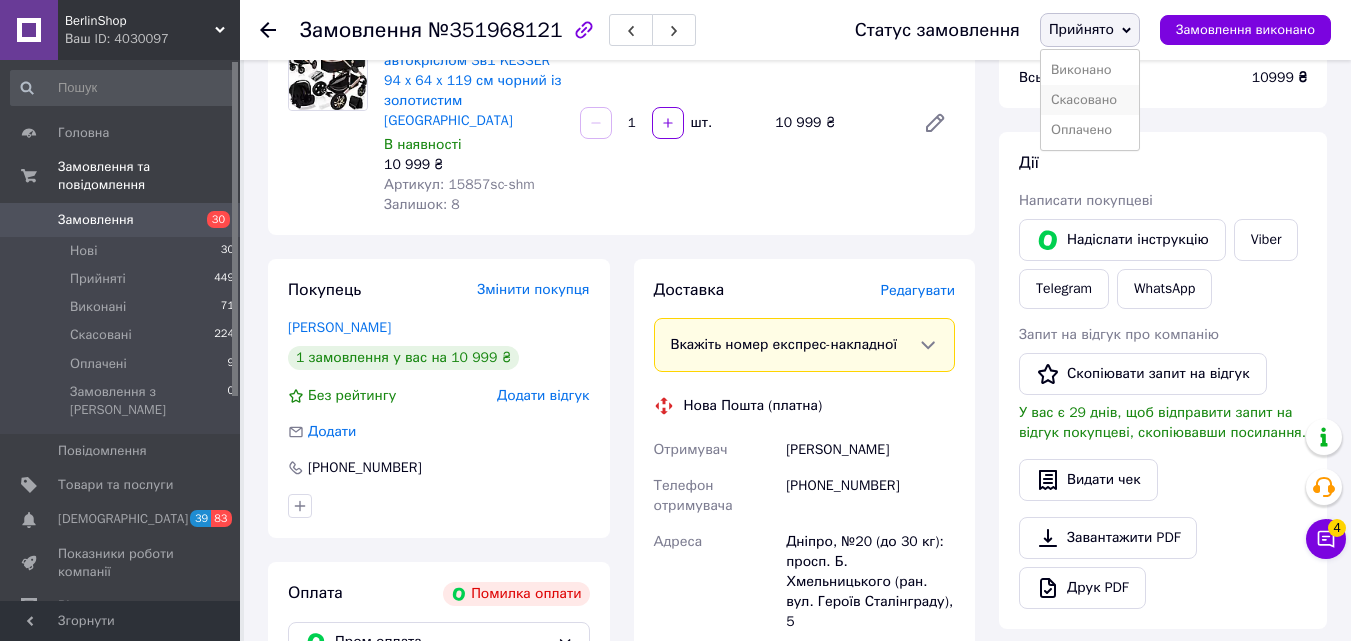 click on "Скасовано" at bounding box center [1090, 100] 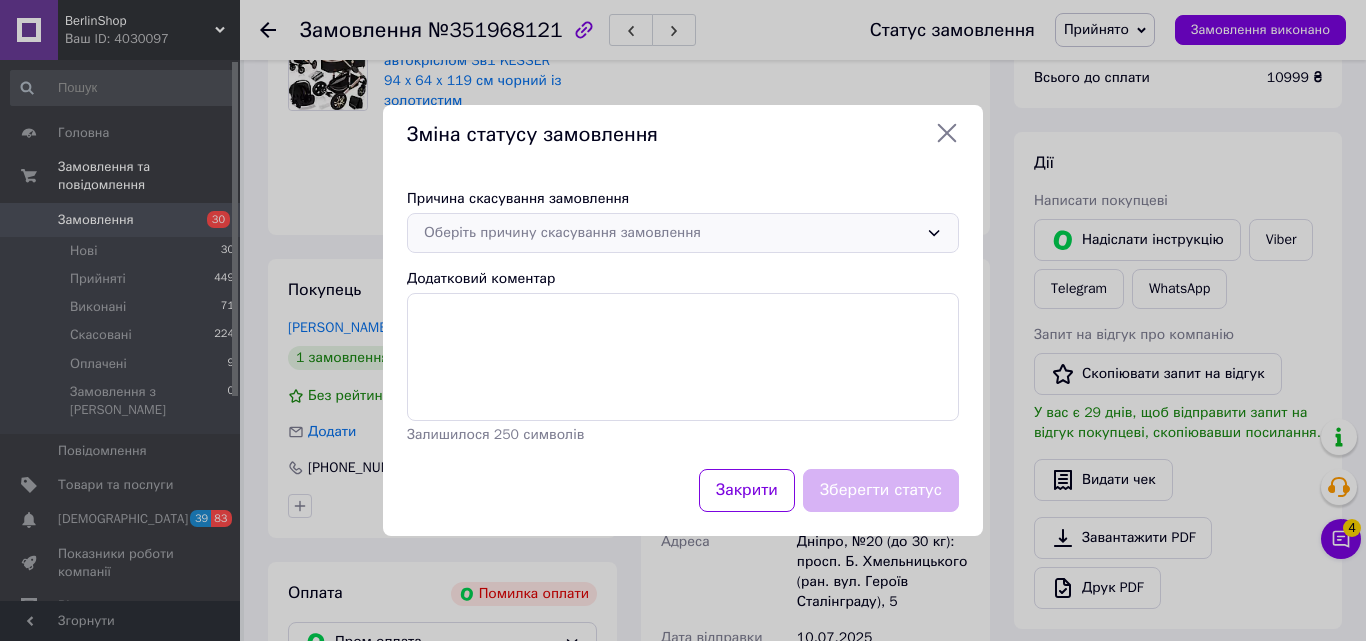 click on "Оберіть причину скасування замовлення" at bounding box center (671, 233) 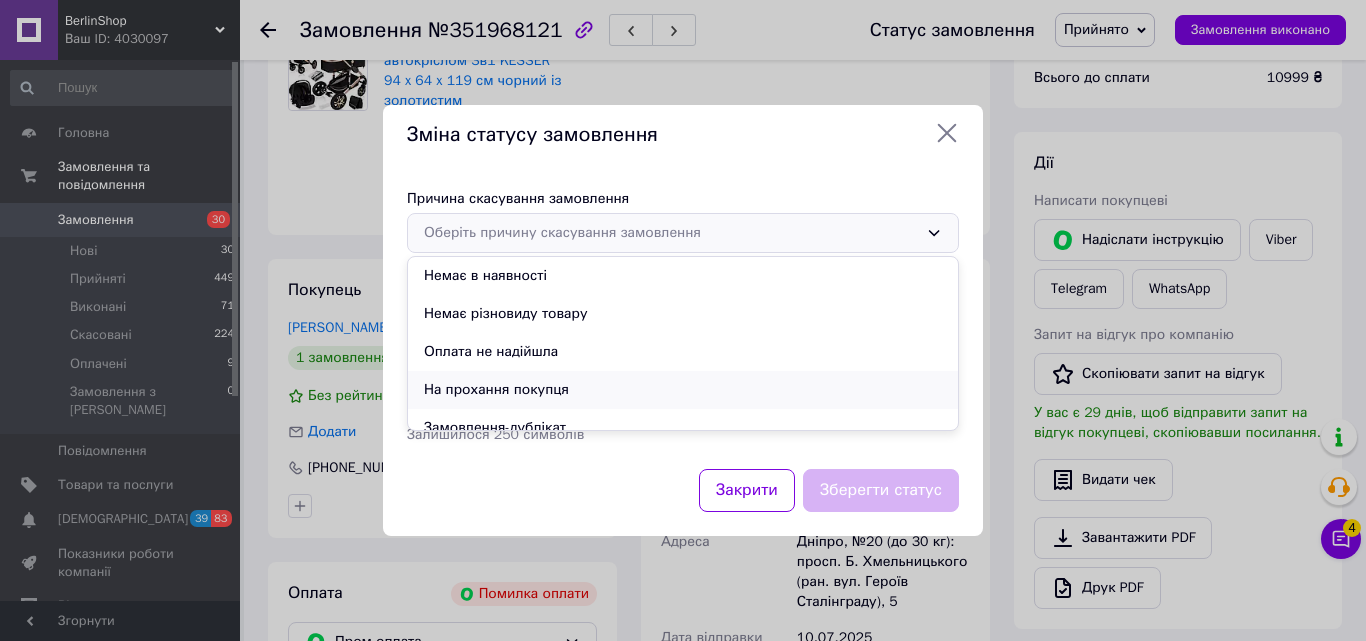 click on "На прохання покупця" at bounding box center [683, 390] 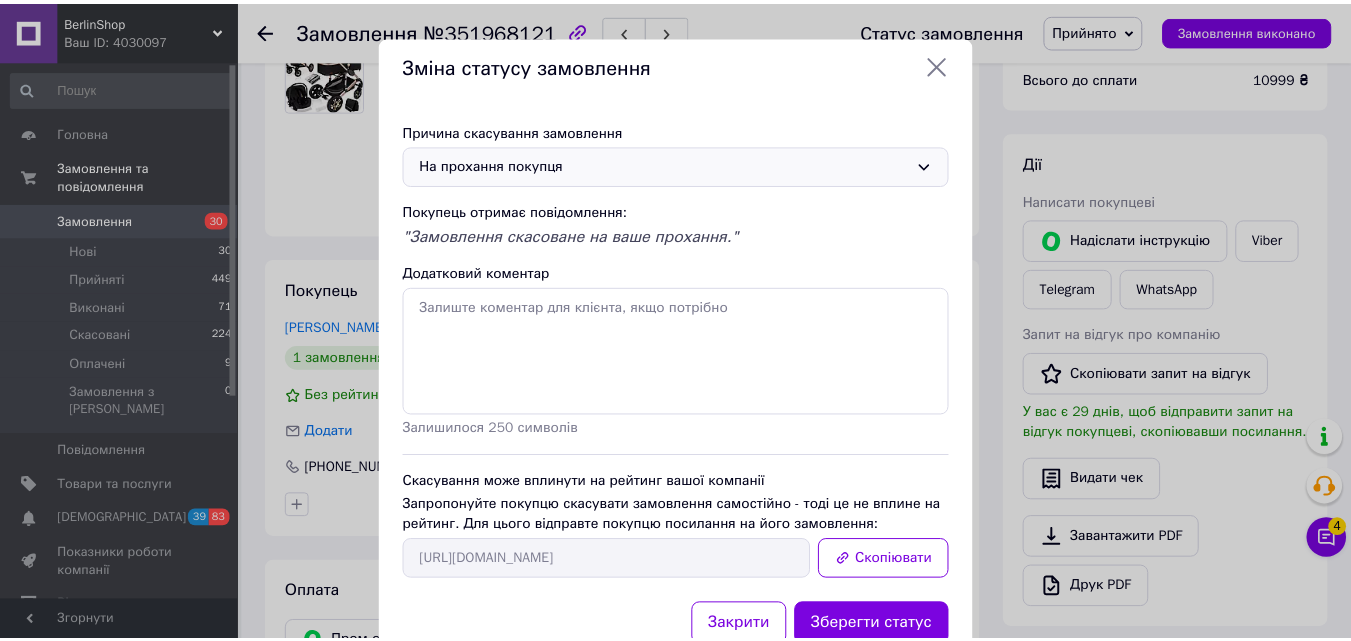 scroll, scrollTop: 66, scrollLeft: 0, axis: vertical 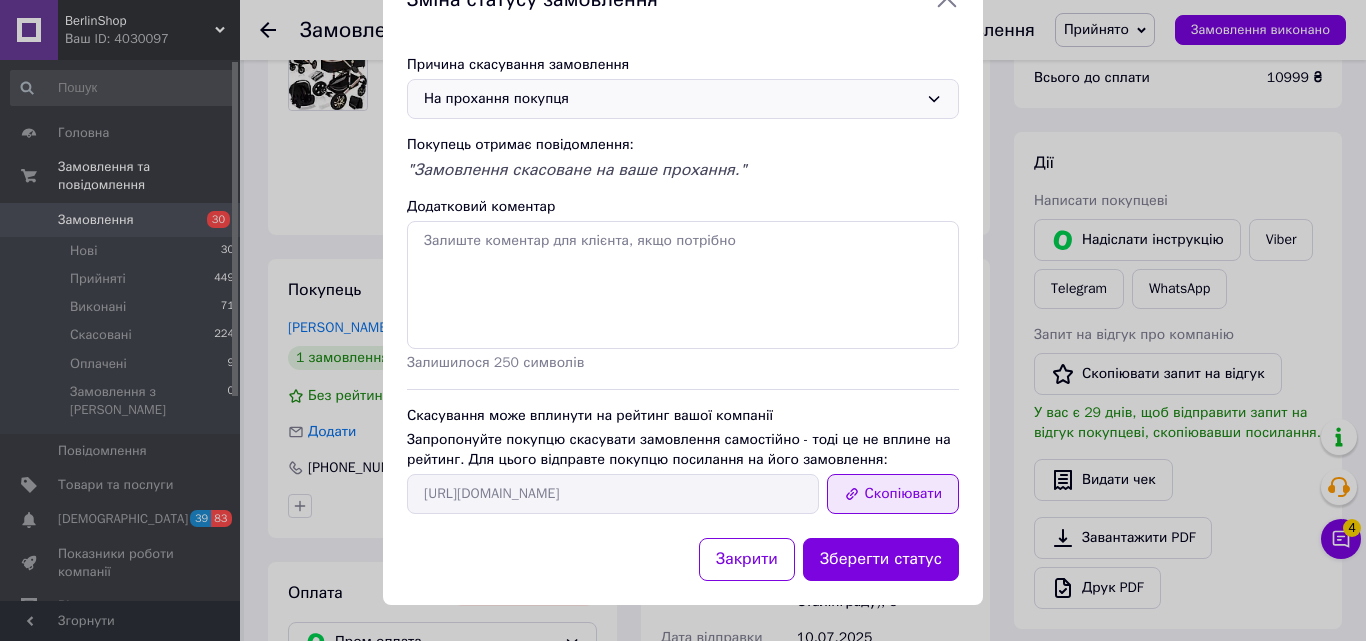click on "Скопіювати" at bounding box center (893, 494) 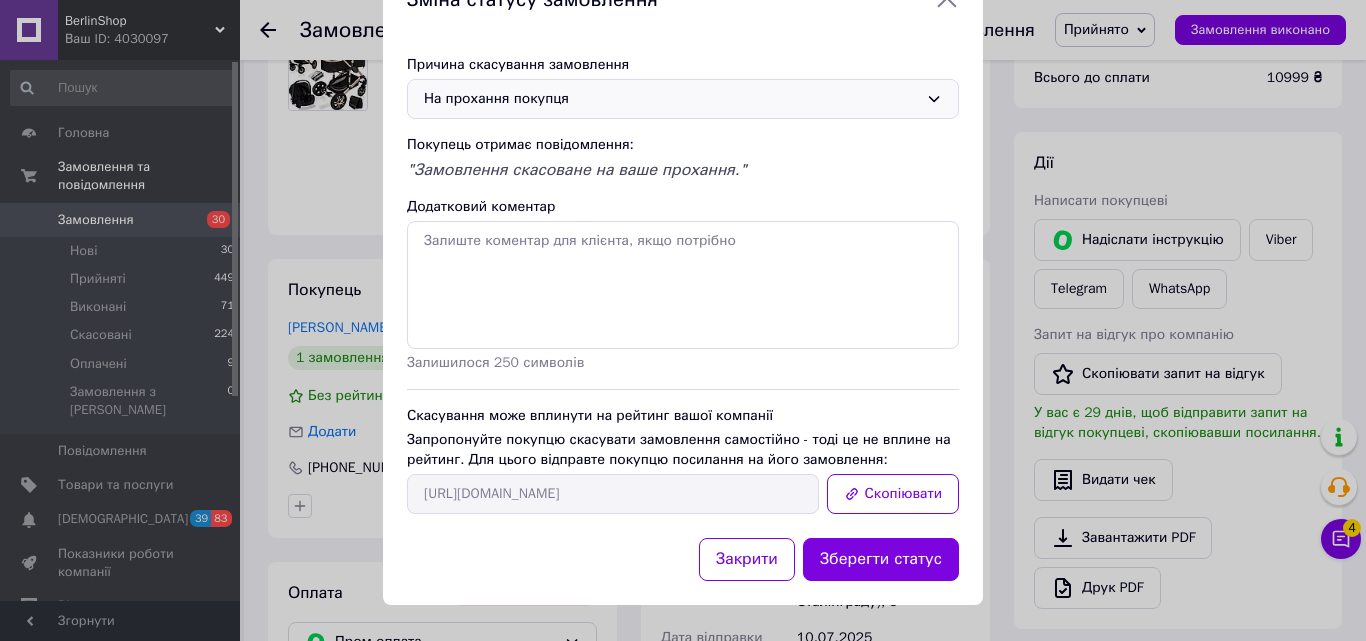 click 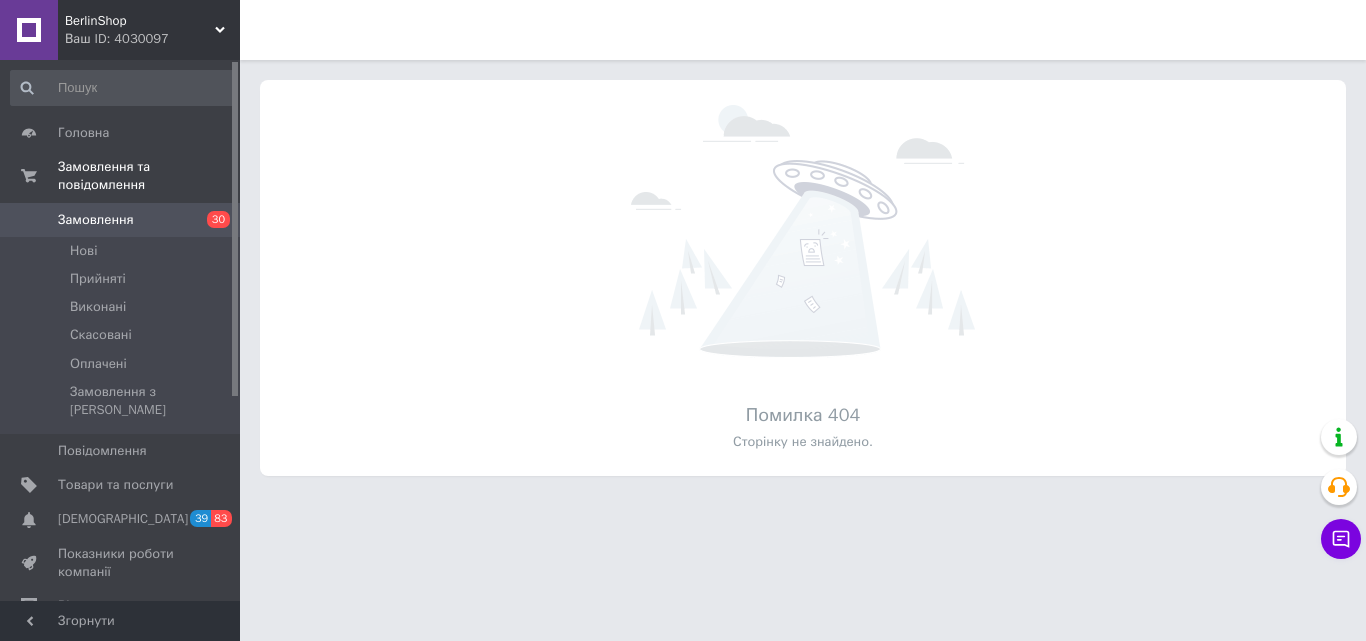 scroll, scrollTop: 0, scrollLeft: 0, axis: both 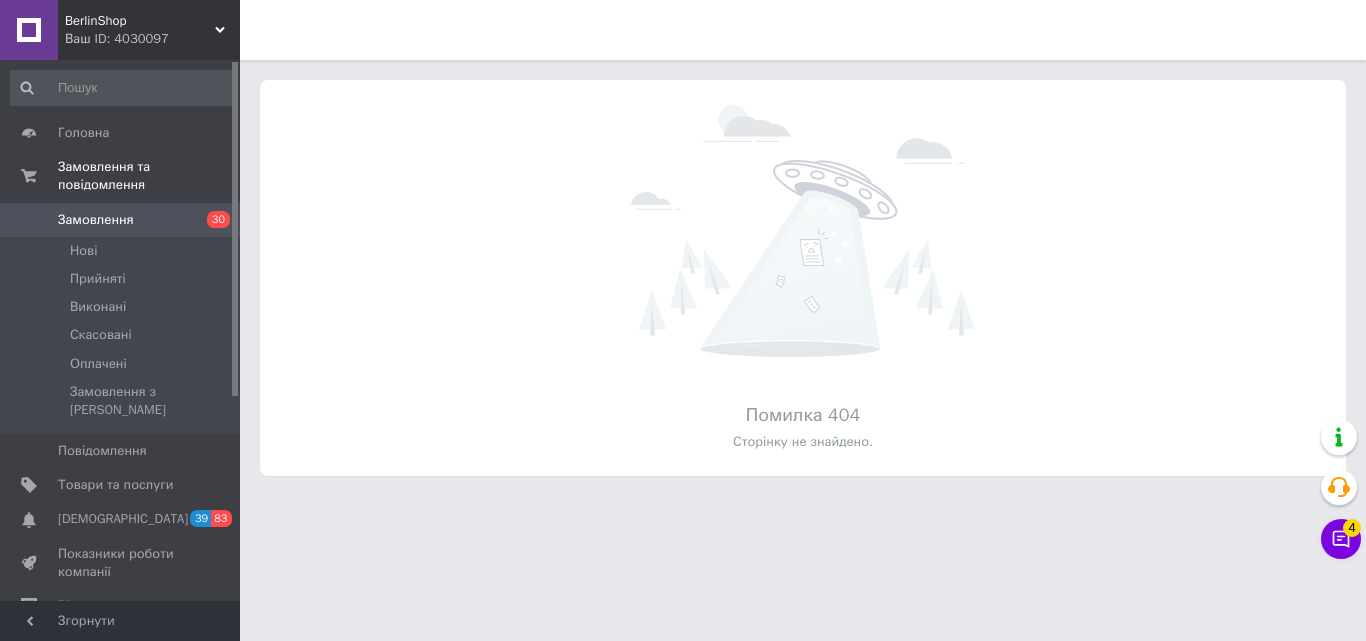 click on "Ваш ID: 4030097" at bounding box center (152, 39) 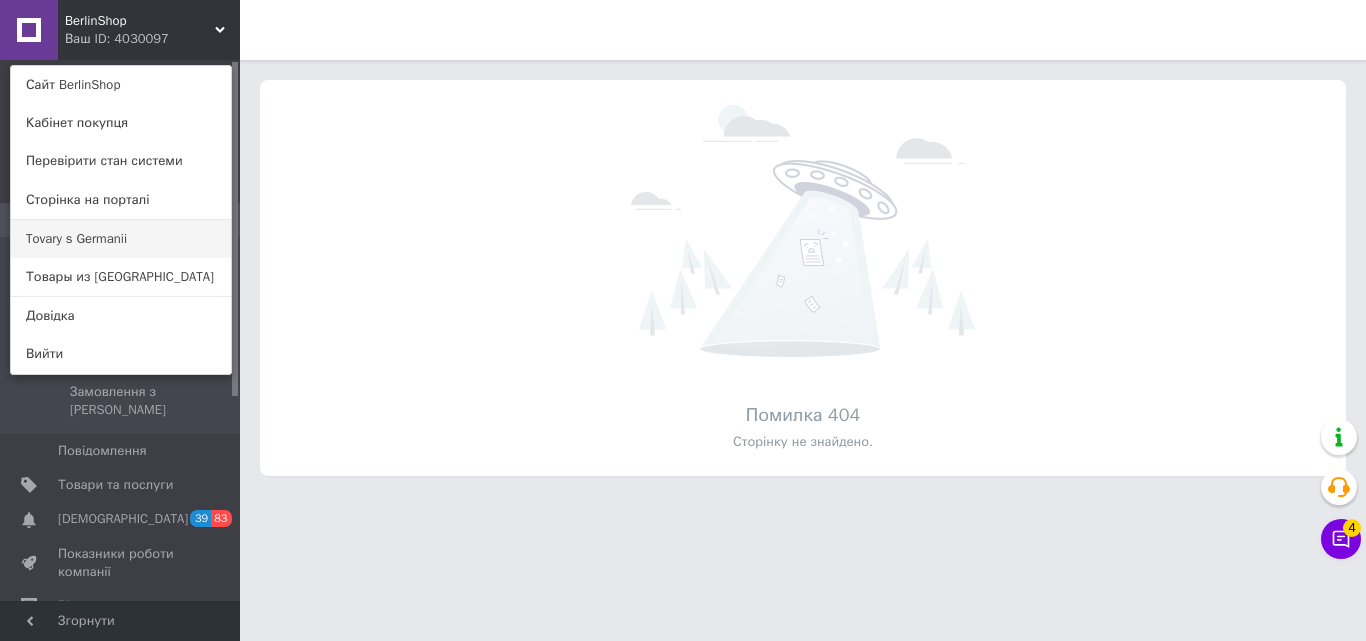 click on "Tovary s Germanii" at bounding box center [121, 239] 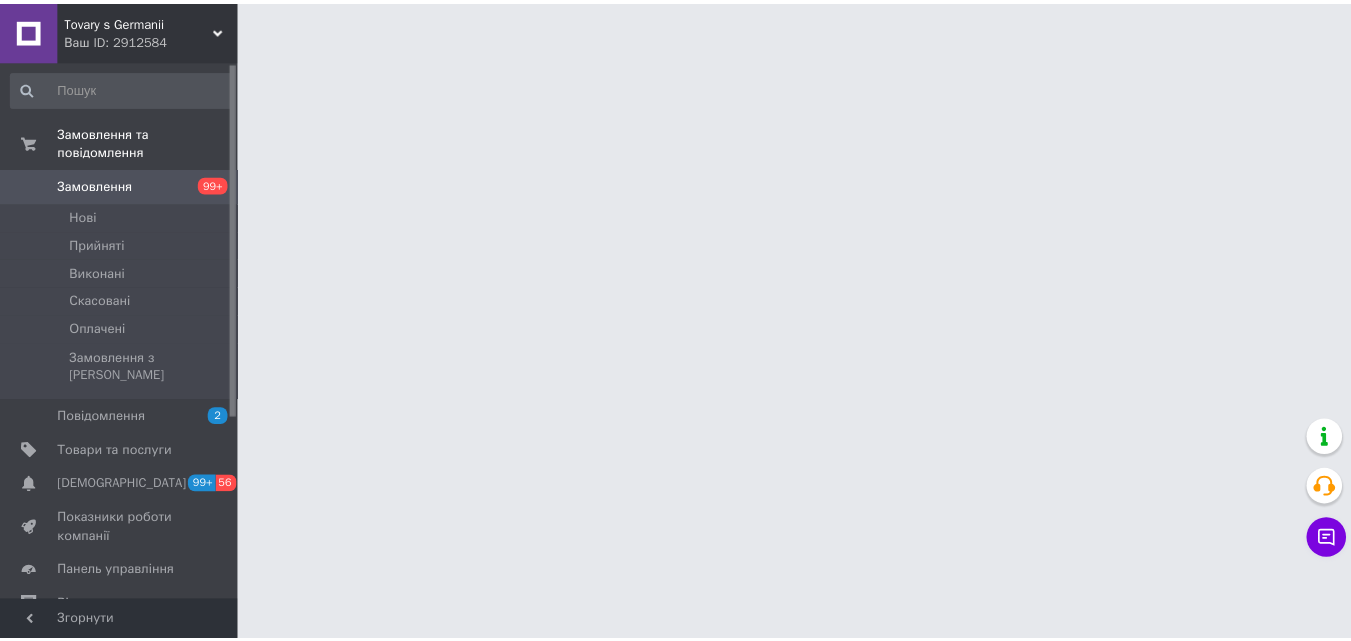 scroll, scrollTop: 0, scrollLeft: 0, axis: both 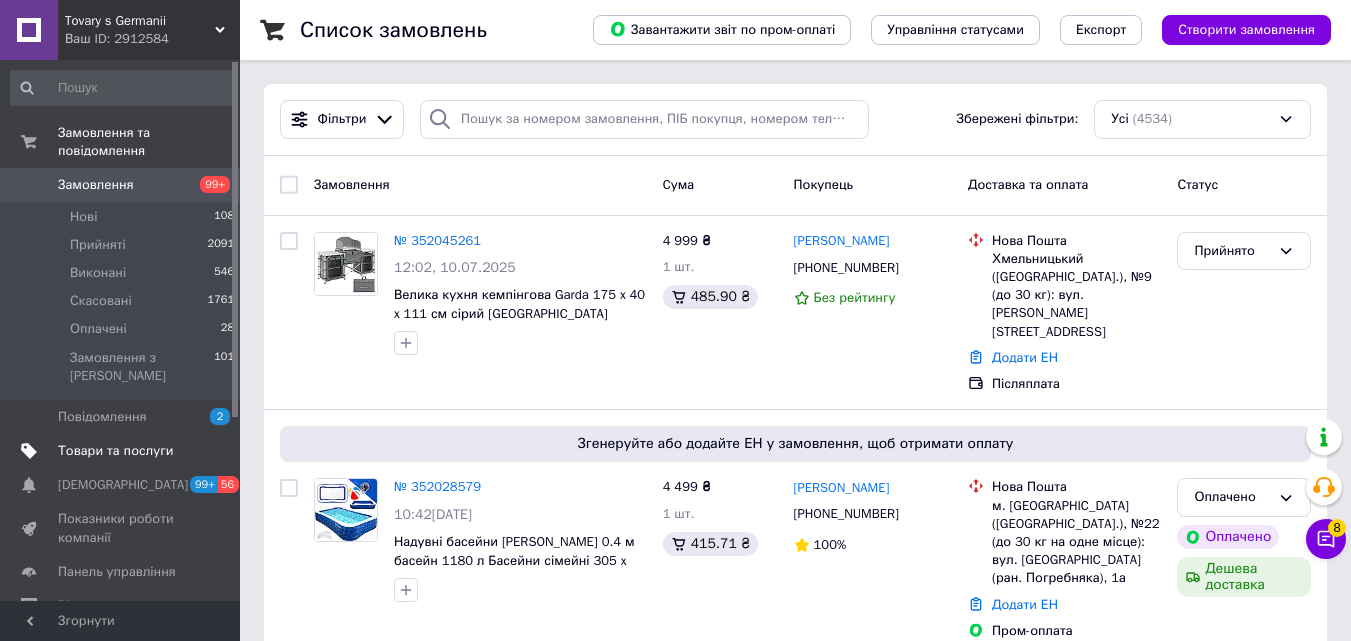click on "Товари та послуги" at bounding box center [115, 451] 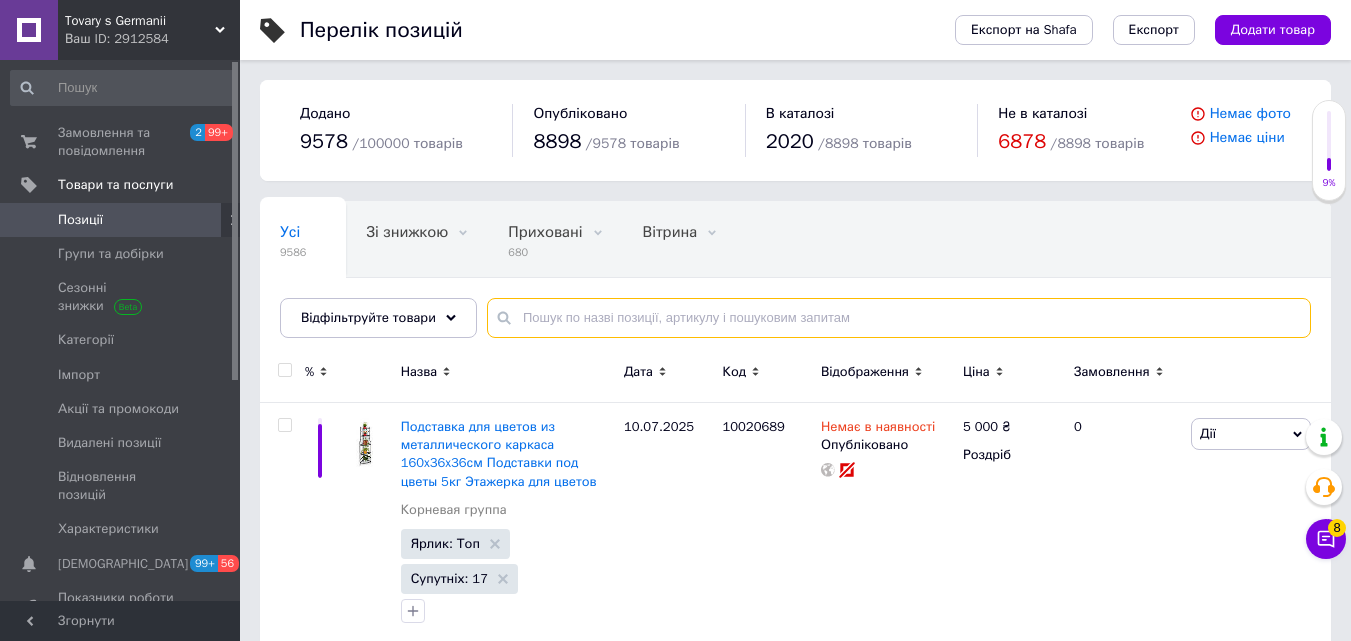 click at bounding box center [899, 318] 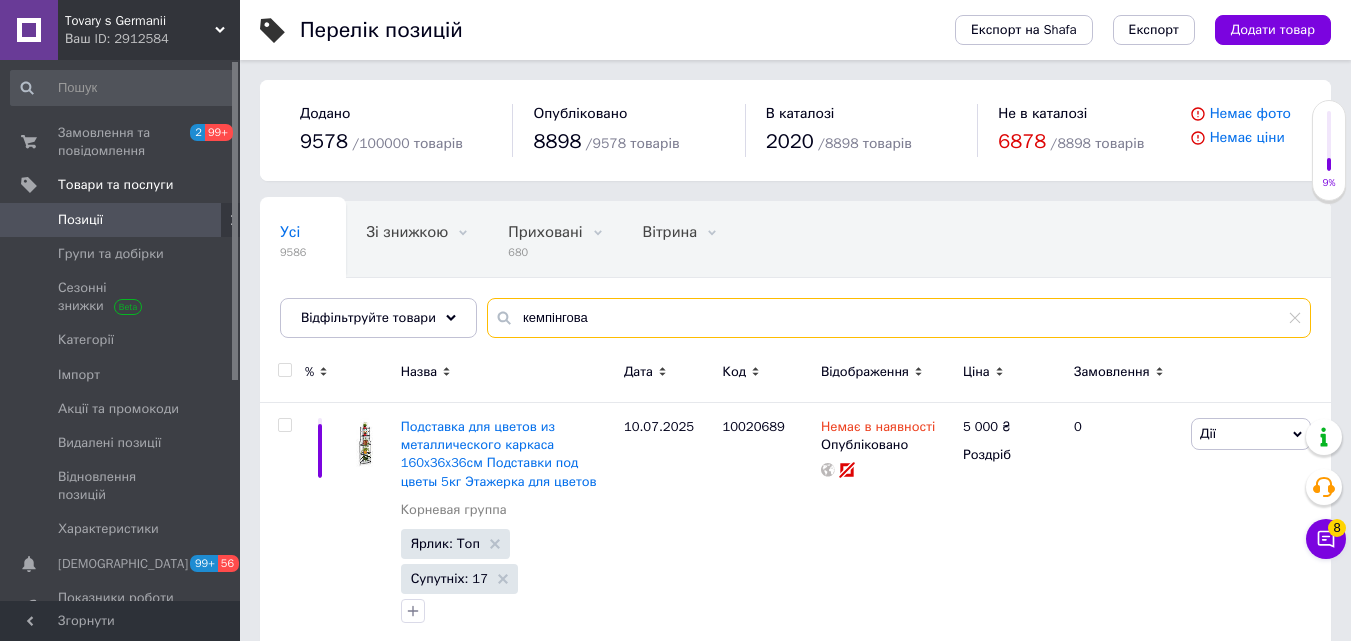 type on "кемпінгова" 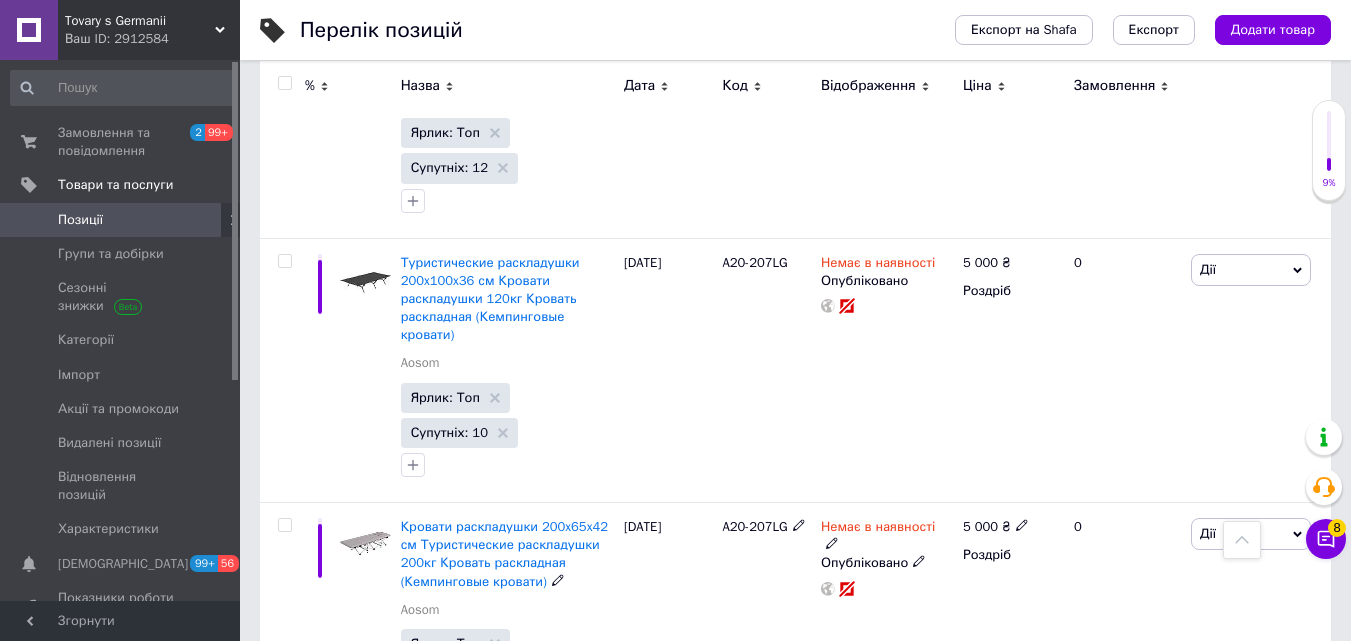 scroll, scrollTop: 6200, scrollLeft: 0, axis: vertical 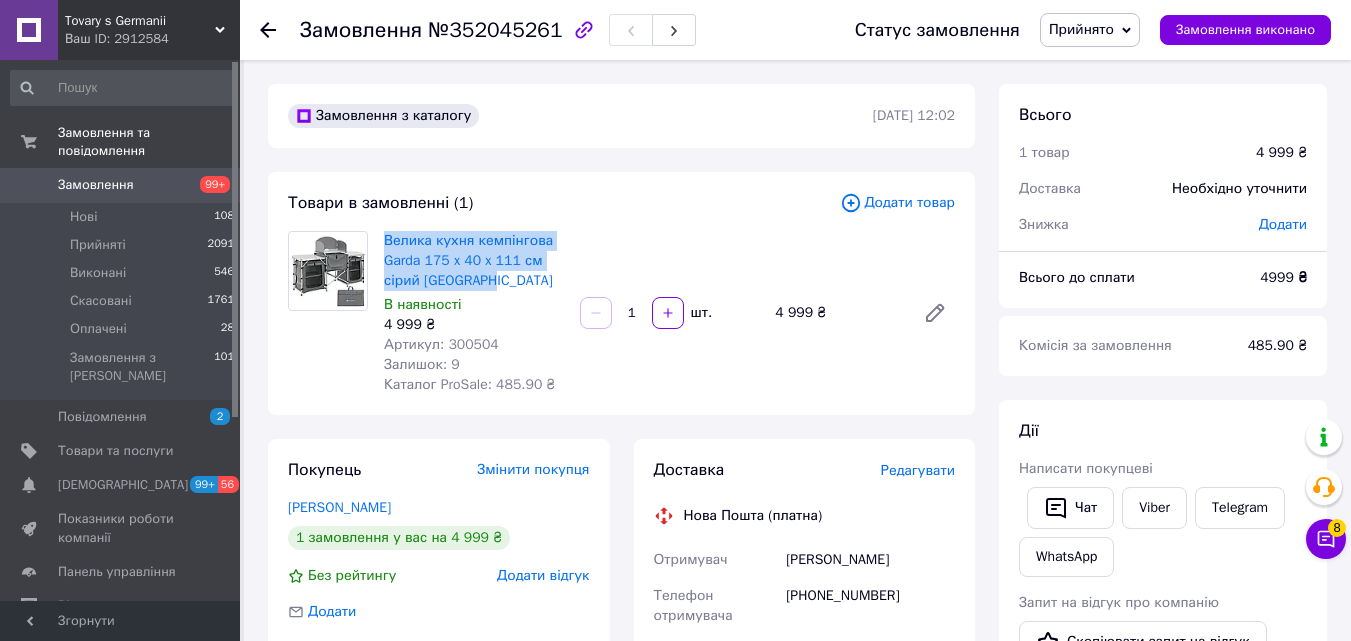 drag, startPoint x: 495, startPoint y: 282, endPoint x: 381, endPoint y: 236, distance: 122.93088 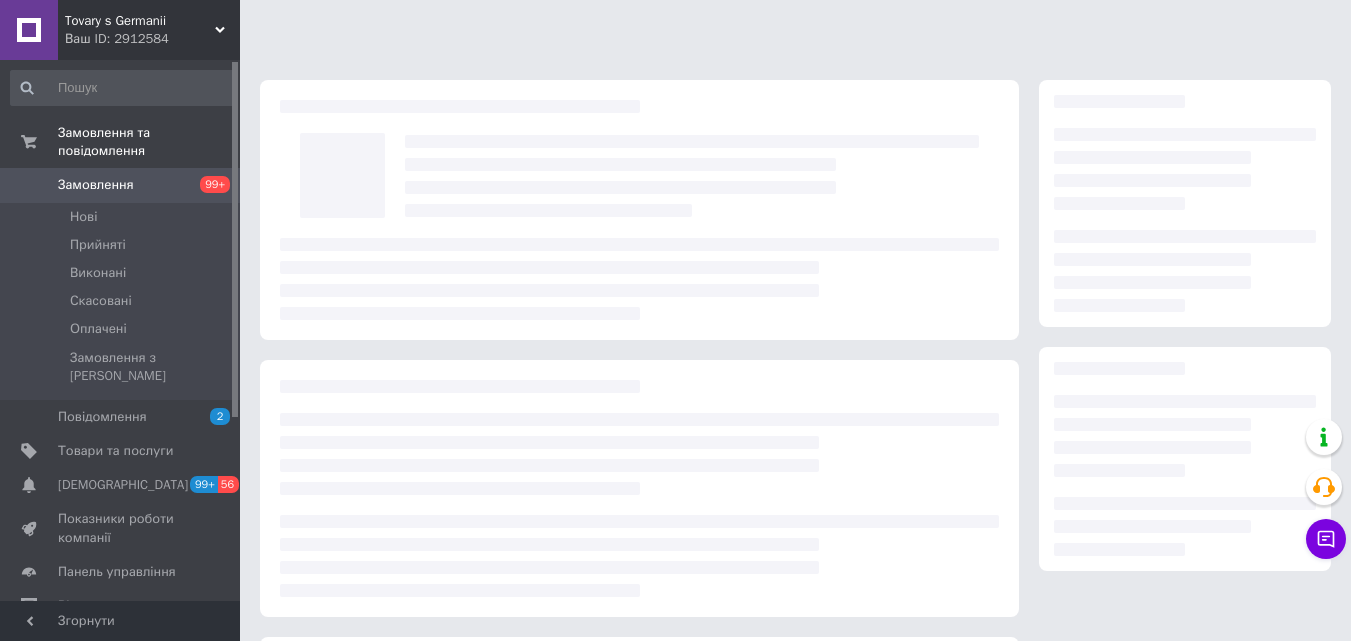 scroll, scrollTop: 0, scrollLeft: 0, axis: both 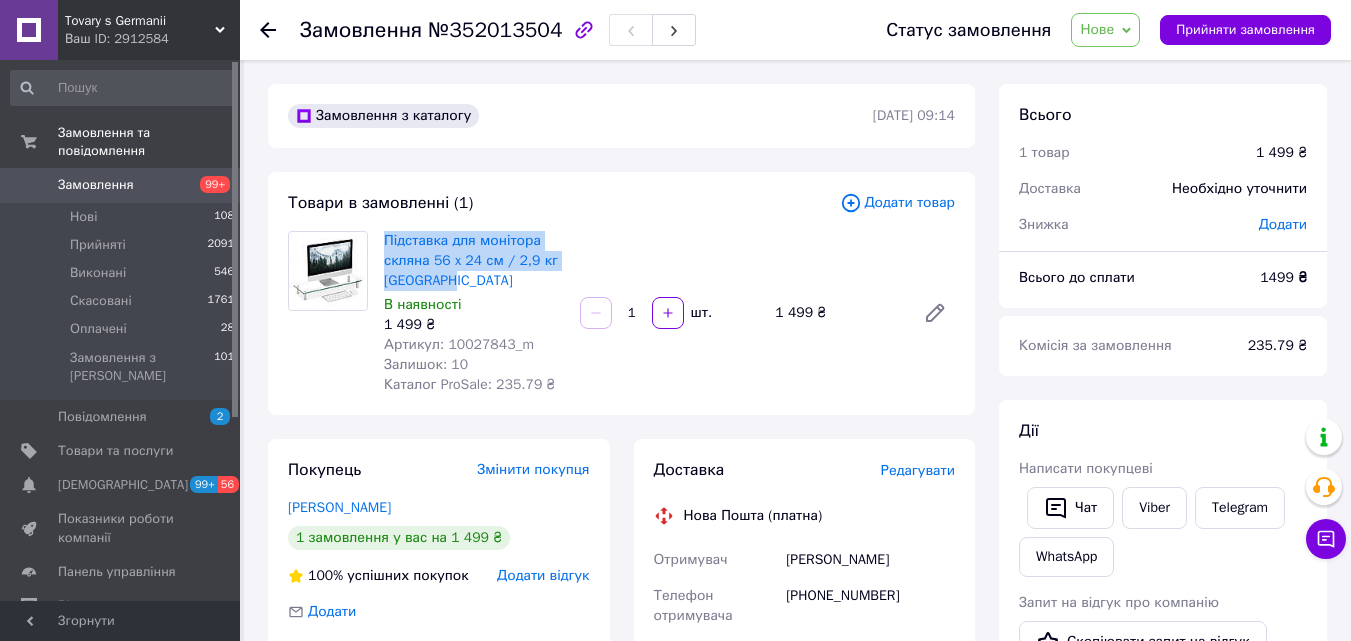 drag, startPoint x: 469, startPoint y: 282, endPoint x: 378, endPoint y: 225, distance: 107.37784 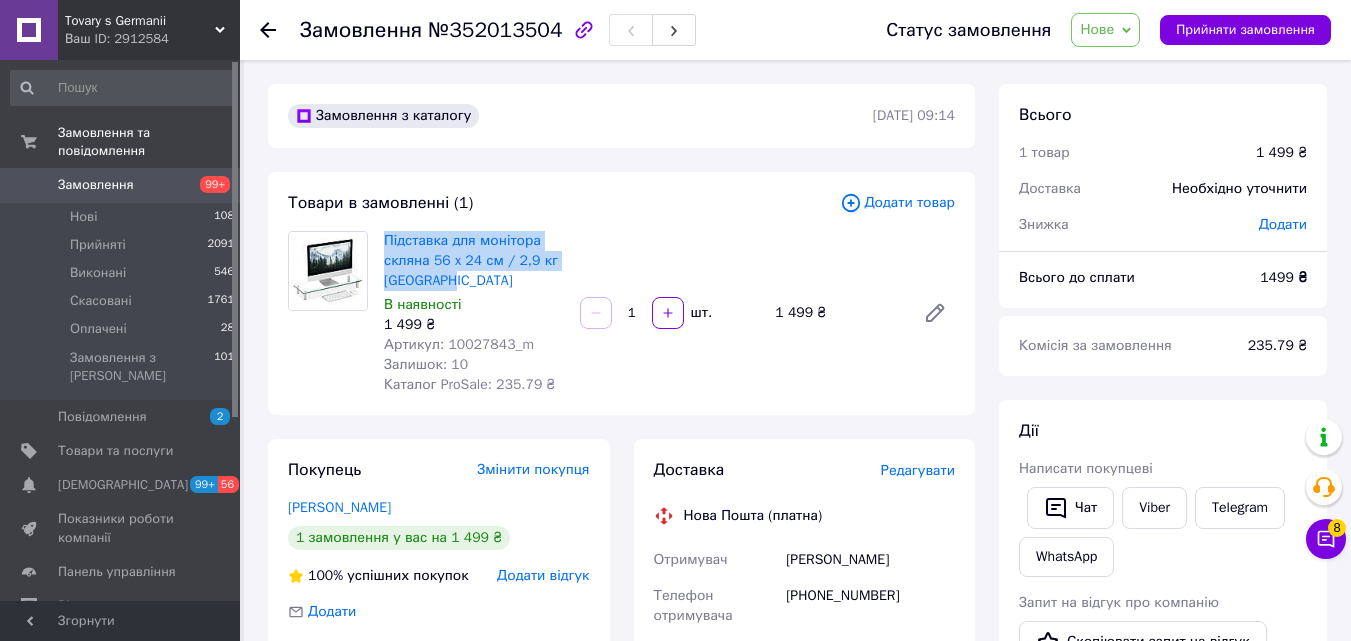 click on "Нове" at bounding box center (1105, 30) 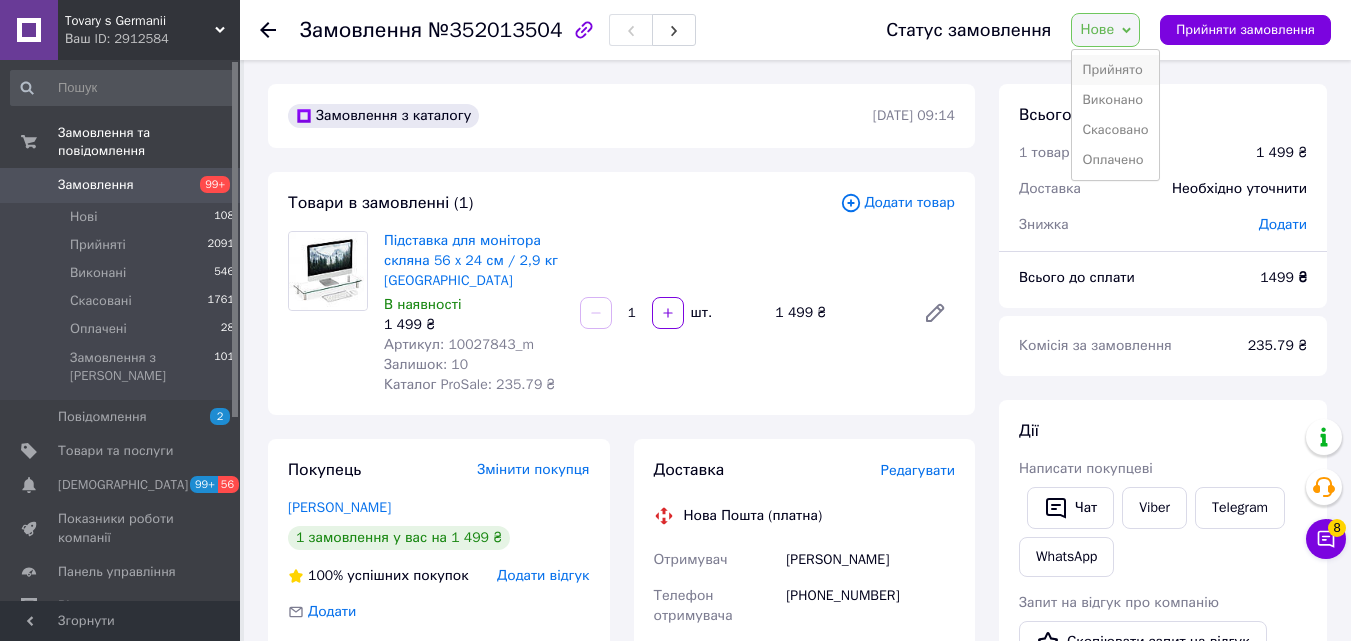 click on "Прийнято" at bounding box center (1115, 70) 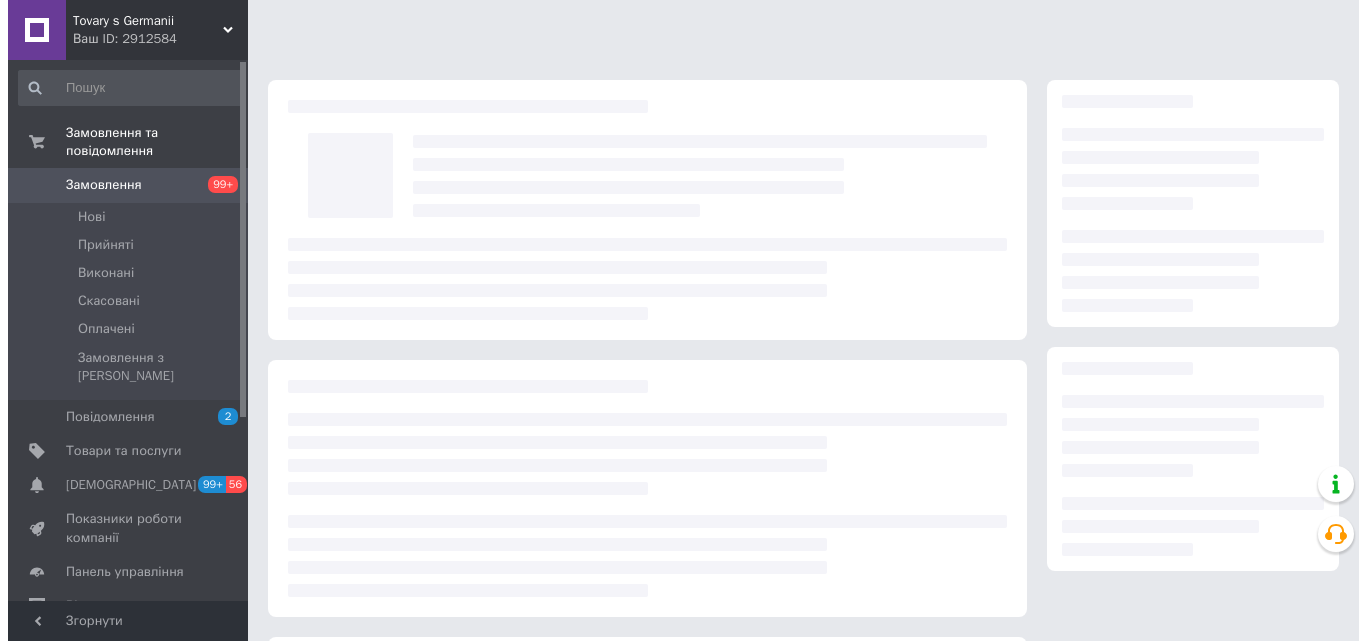 scroll, scrollTop: 0, scrollLeft: 0, axis: both 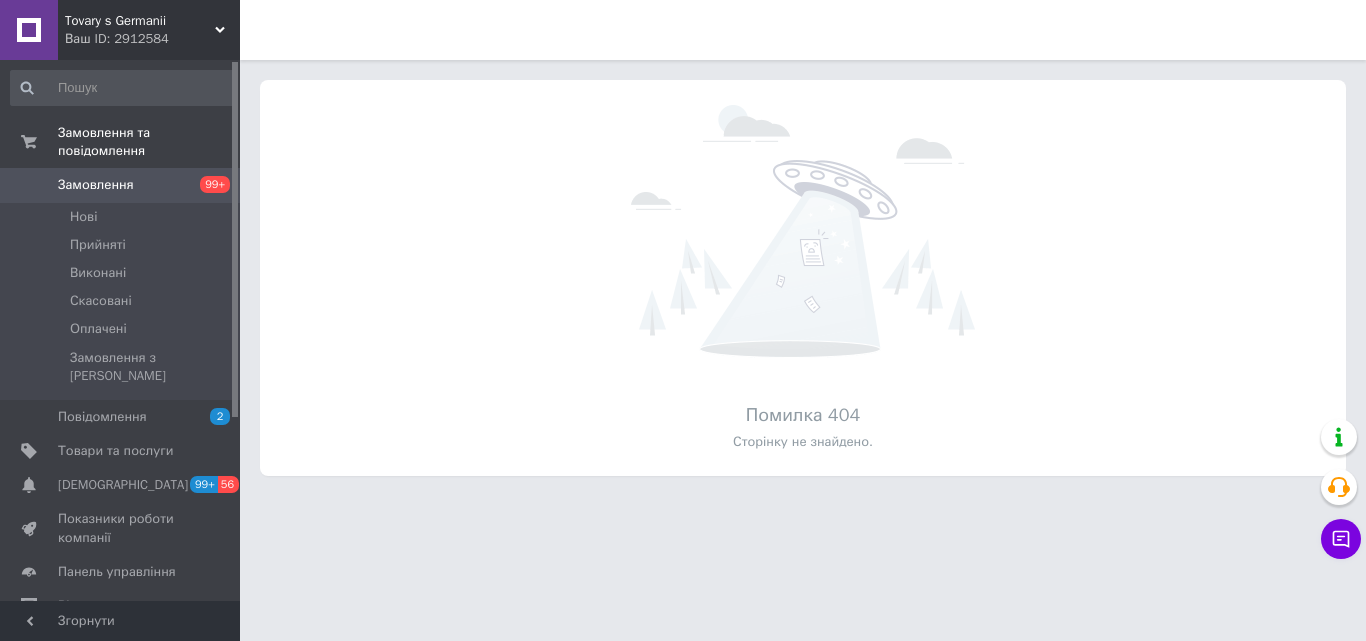 click on "Ваш ID: 2912584" at bounding box center [152, 39] 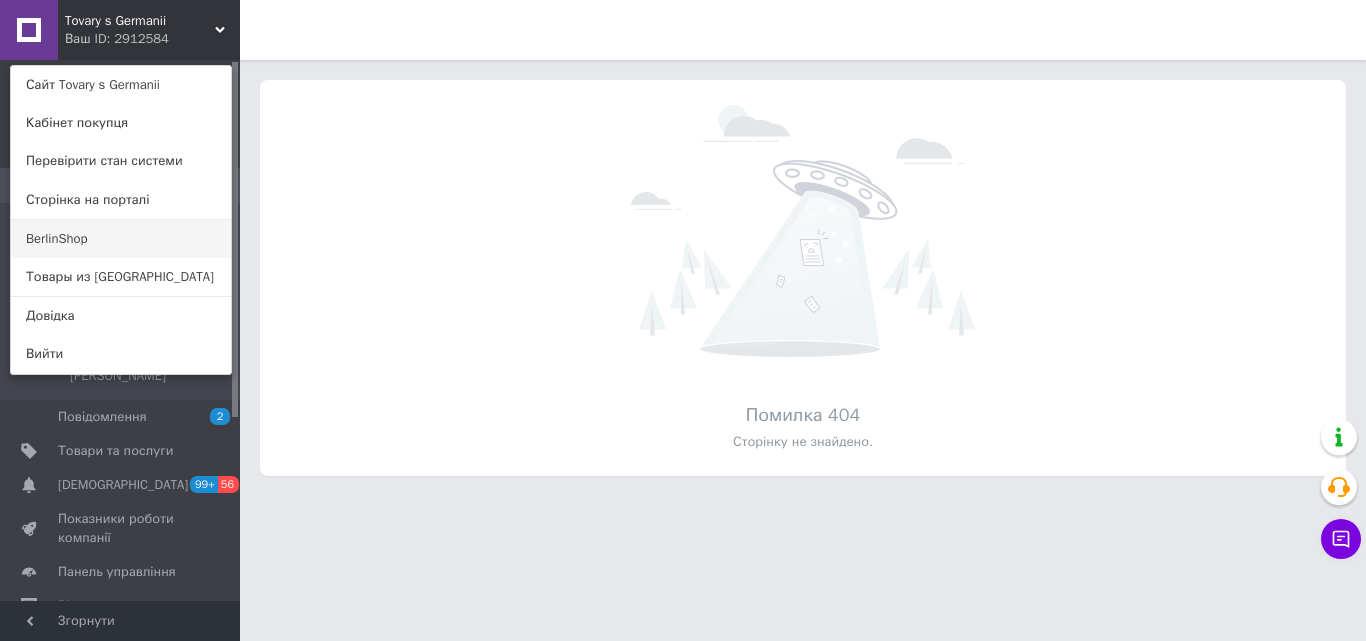 click on "BerlinShop" at bounding box center [121, 239] 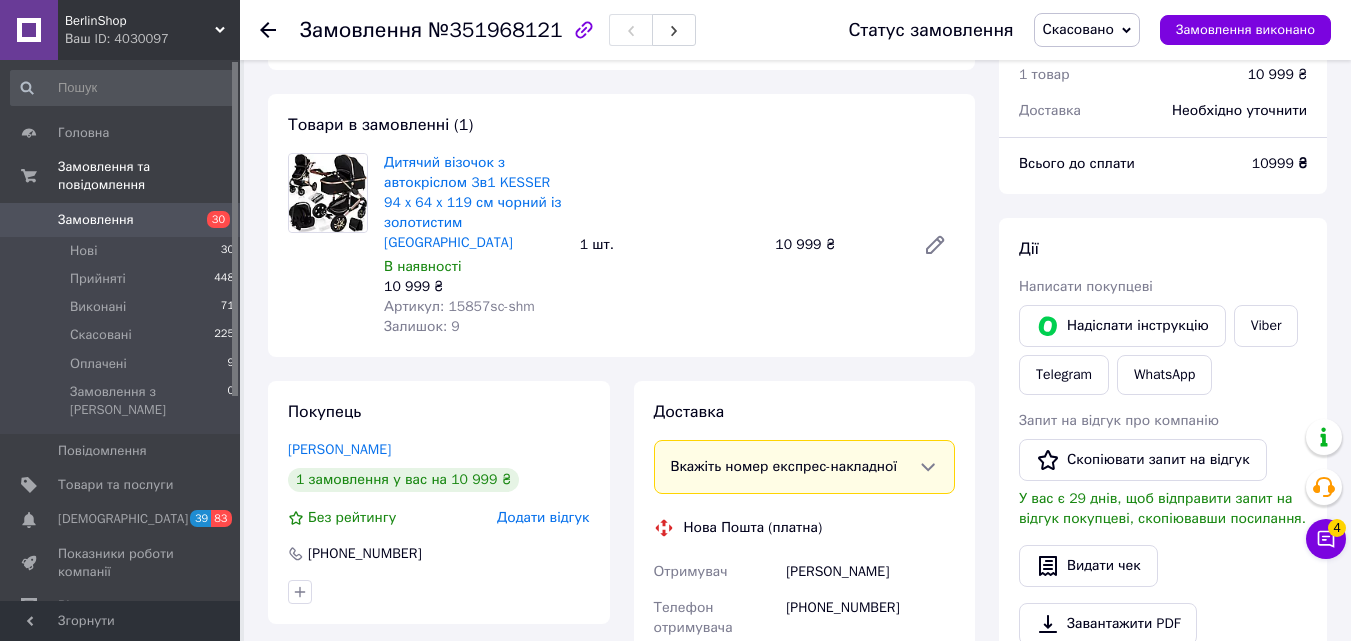 scroll, scrollTop: 0, scrollLeft: 0, axis: both 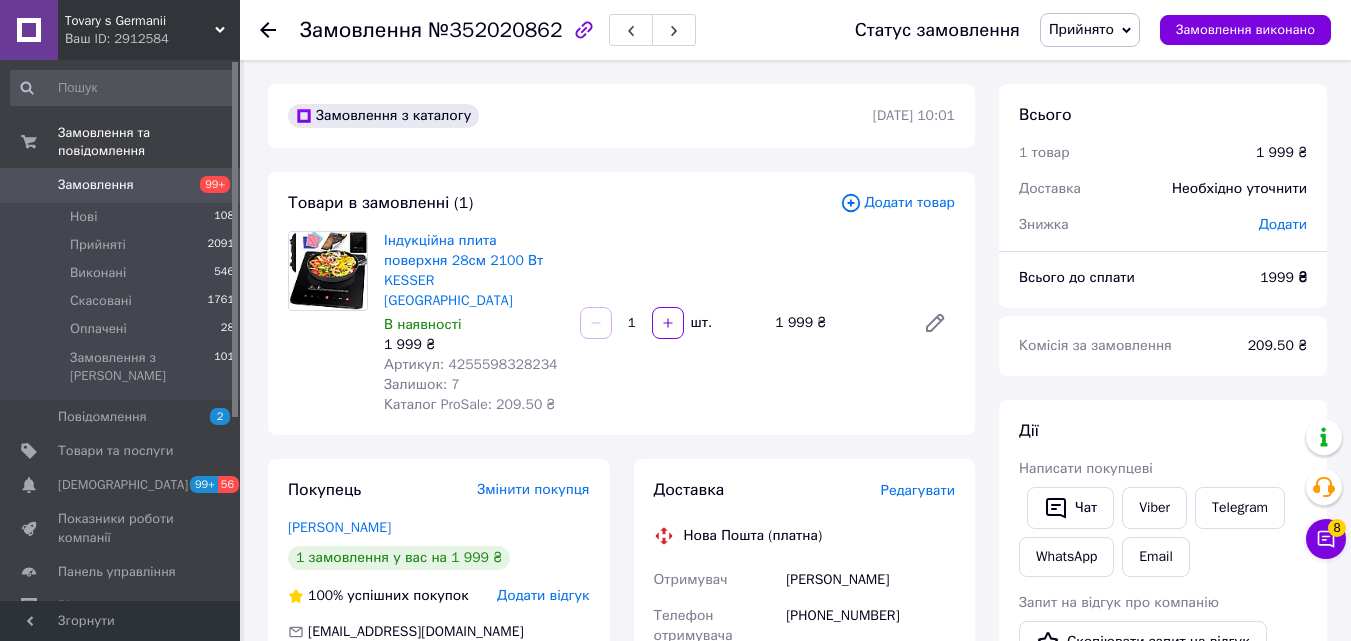 click on "Замовлення" at bounding box center (121, 185) 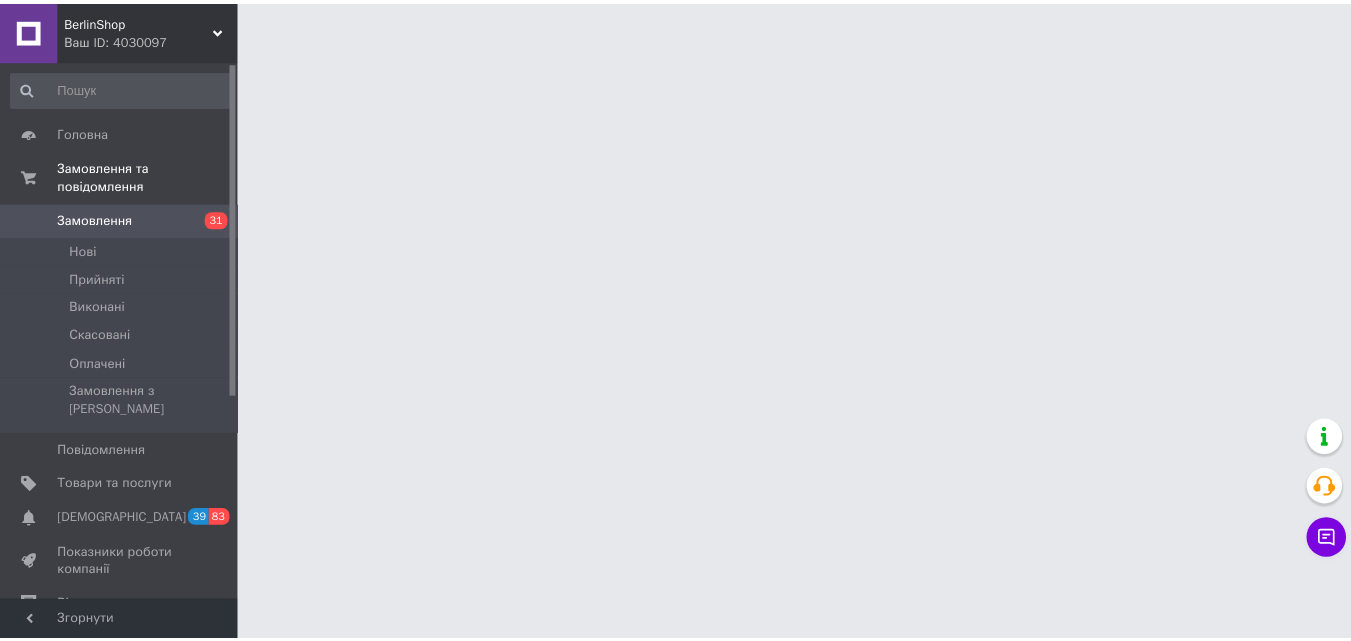 scroll, scrollTop: 0, scrollLeft: 0, axis: both 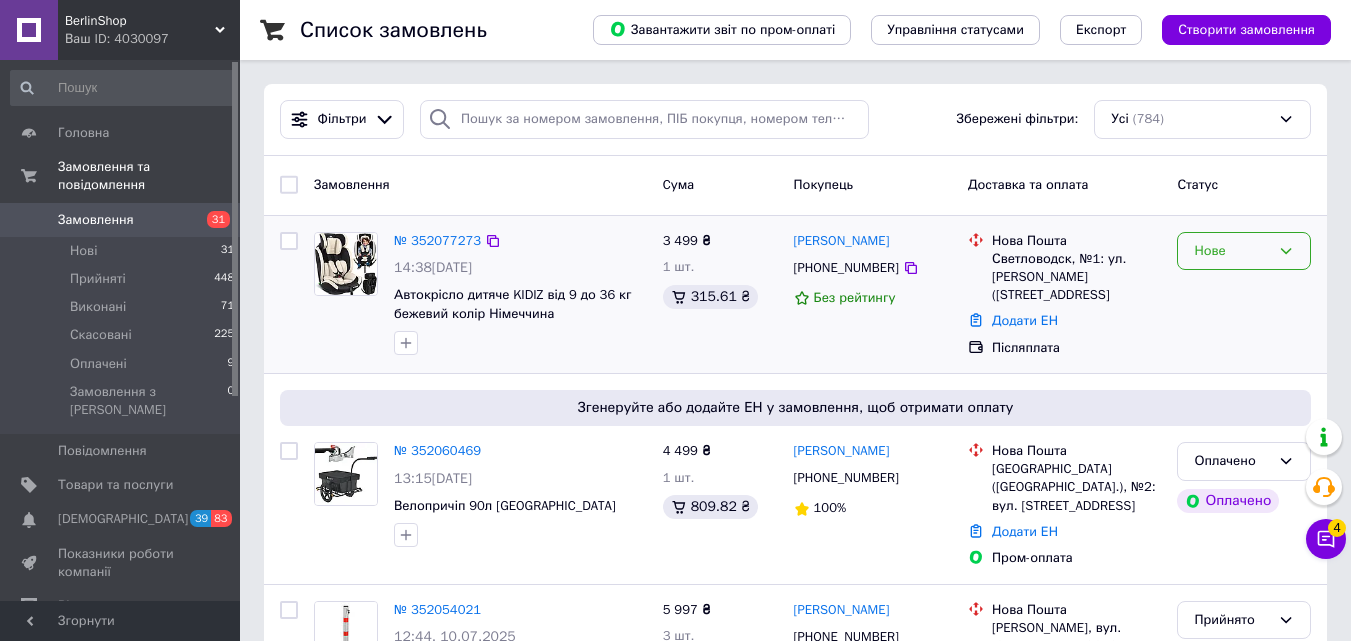 click on "Нове" at bounding box center (1232, 251) 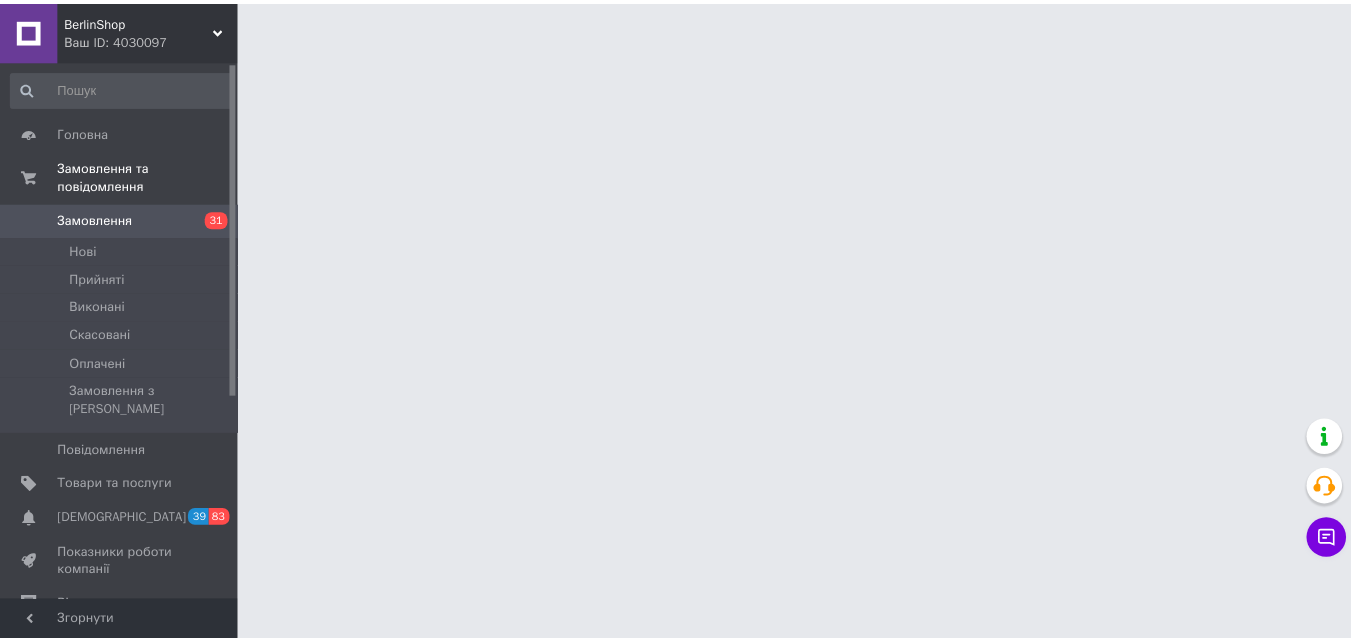 scroll, scrollTop: 0, scrollLeft: 0, axis: both 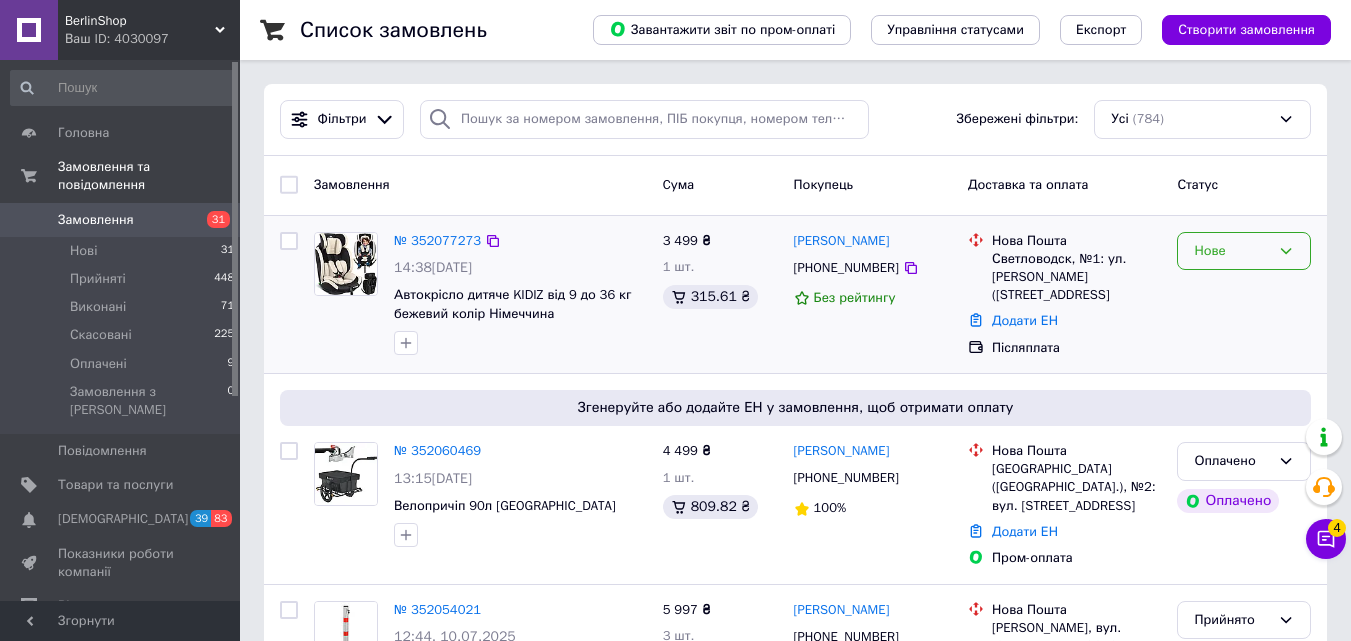 click on "Нове" at bounding box center [1244, 251] 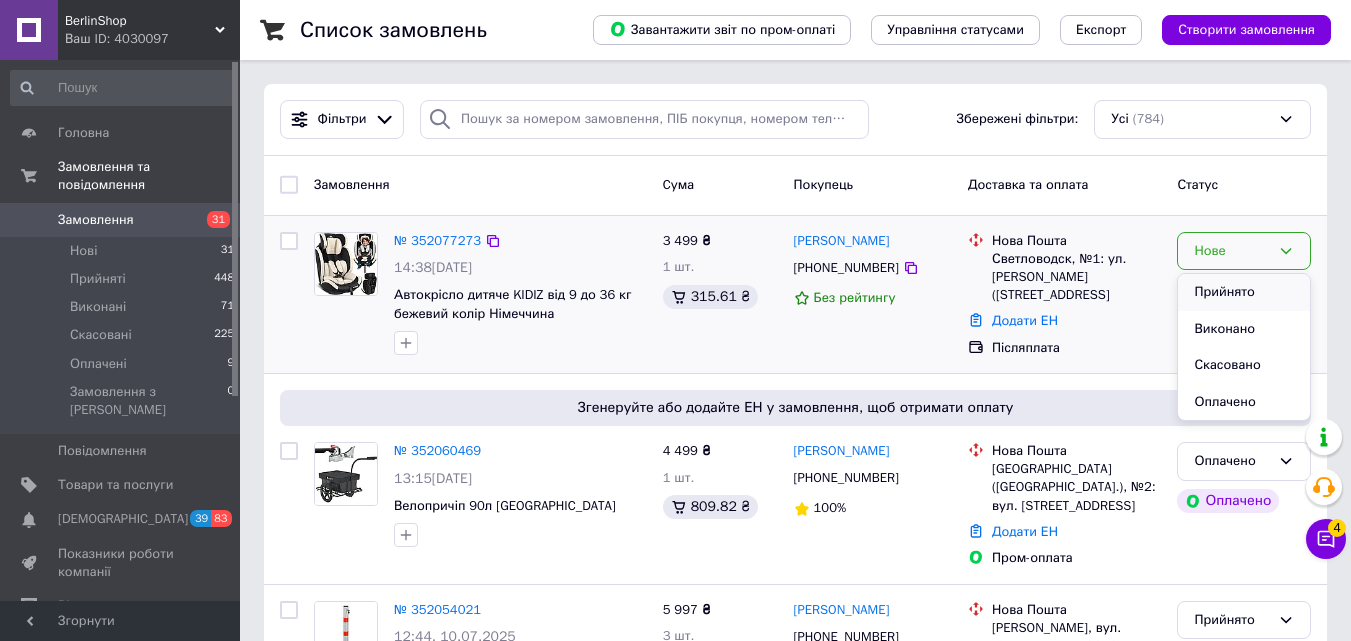 click on "Прийнято" at bounding box center (1244, 292) 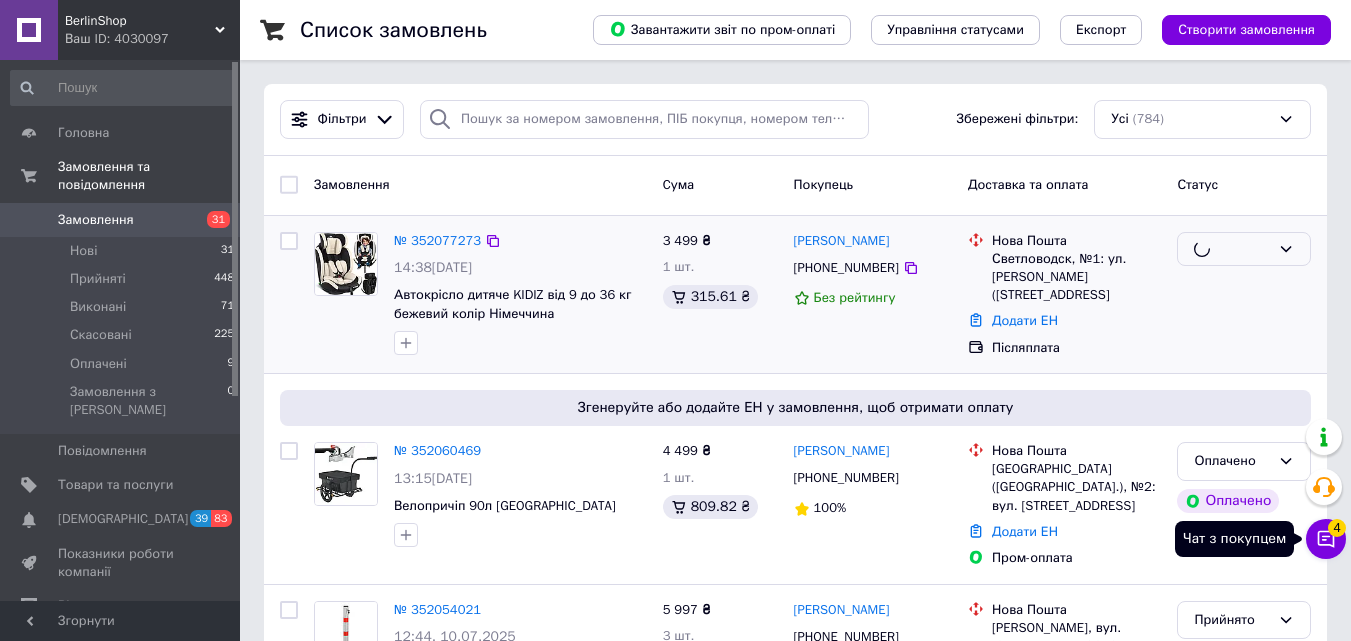 click 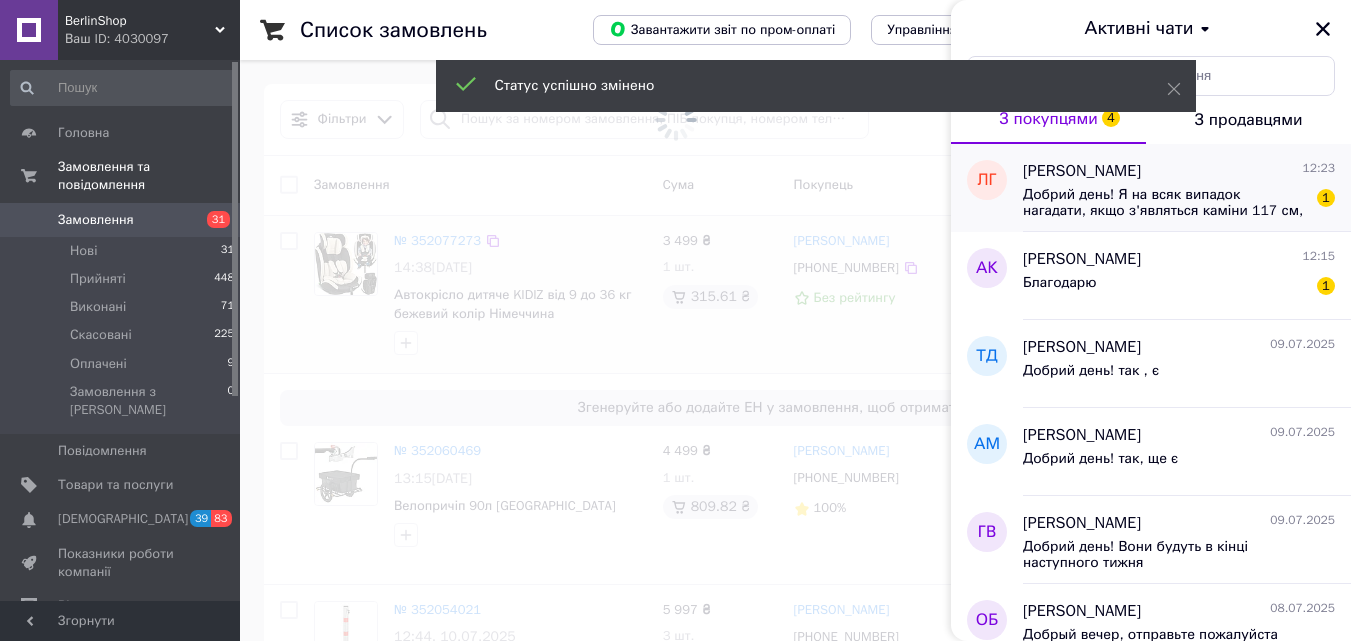 click on "Ляна Григорєва 12:23 Добрий день! Я на всяк випадок нагадати, якщо з'являться каміни 117 см, то мені ще актуально 1" at bounding box center [1187, 188] 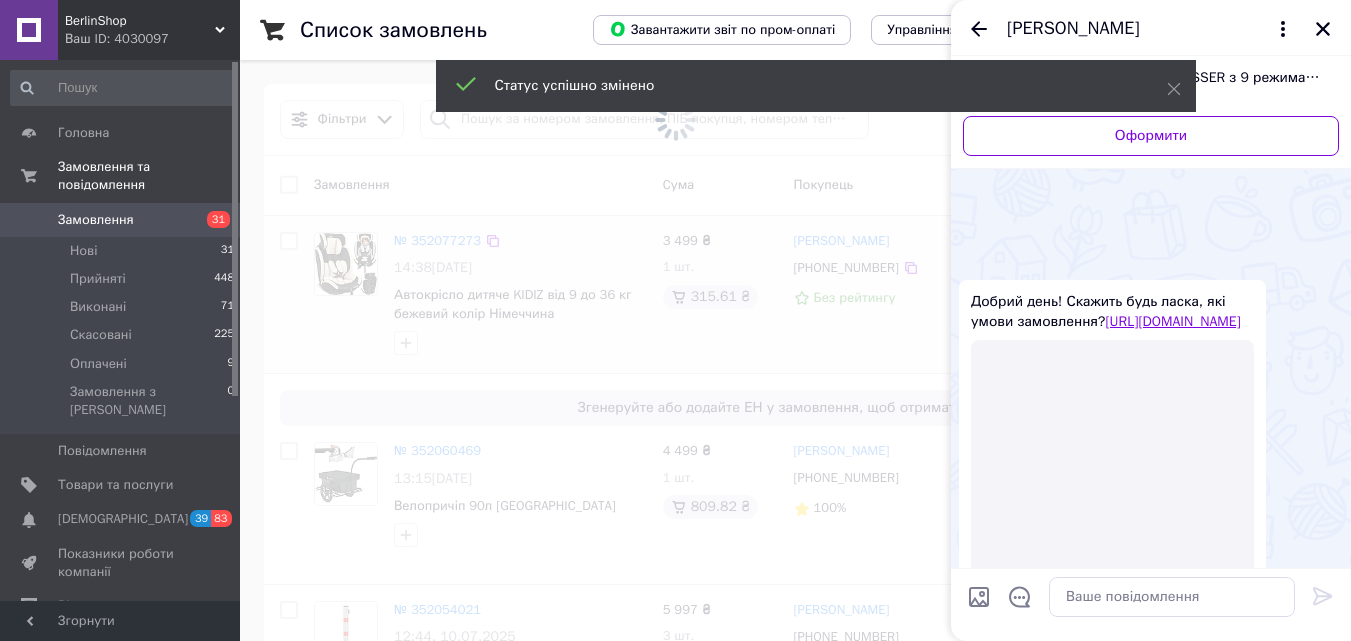 scroll, scrollTop: 1049, scrollLeft: 0, axis: vertical 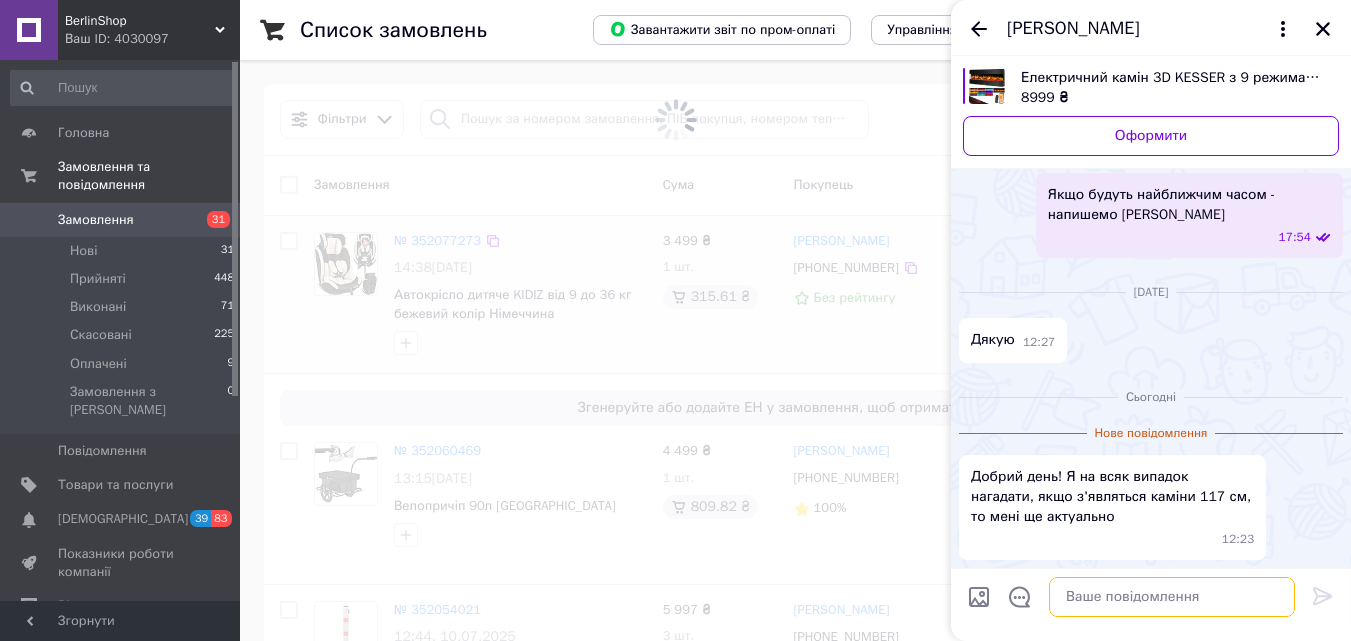 click at bounding box center (1172, 597) 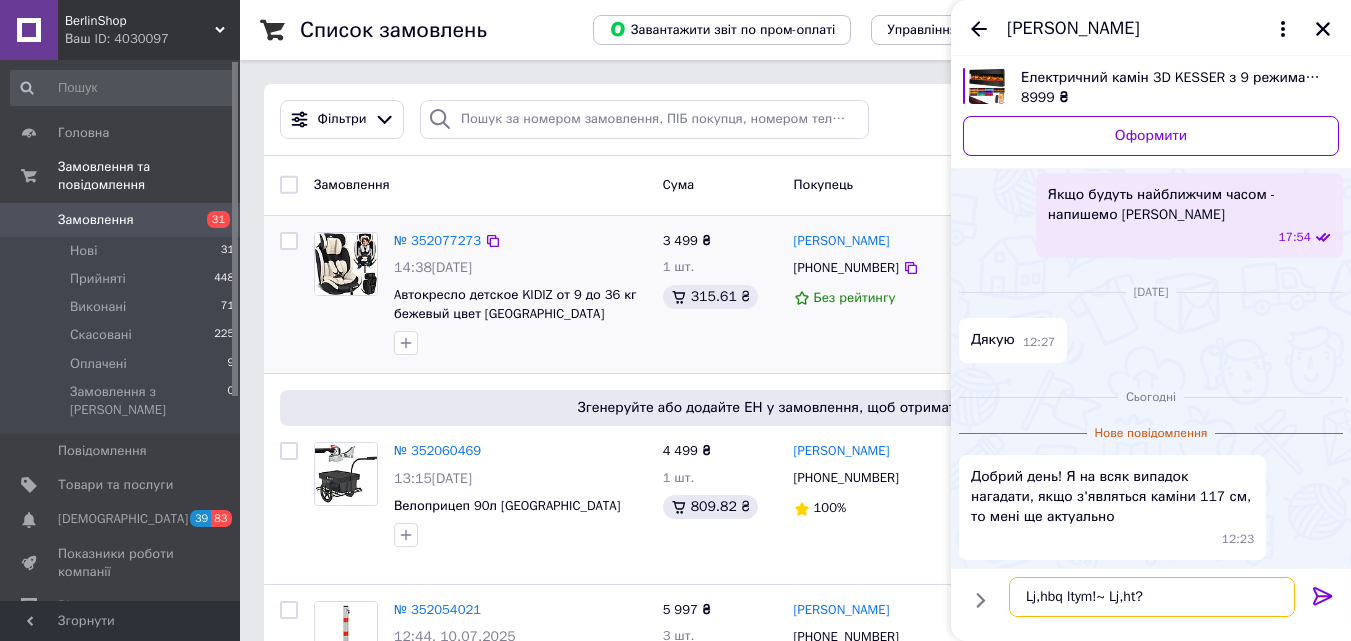 scroll, scrollTop: 994, scrollLeft: 0, axis: vertical 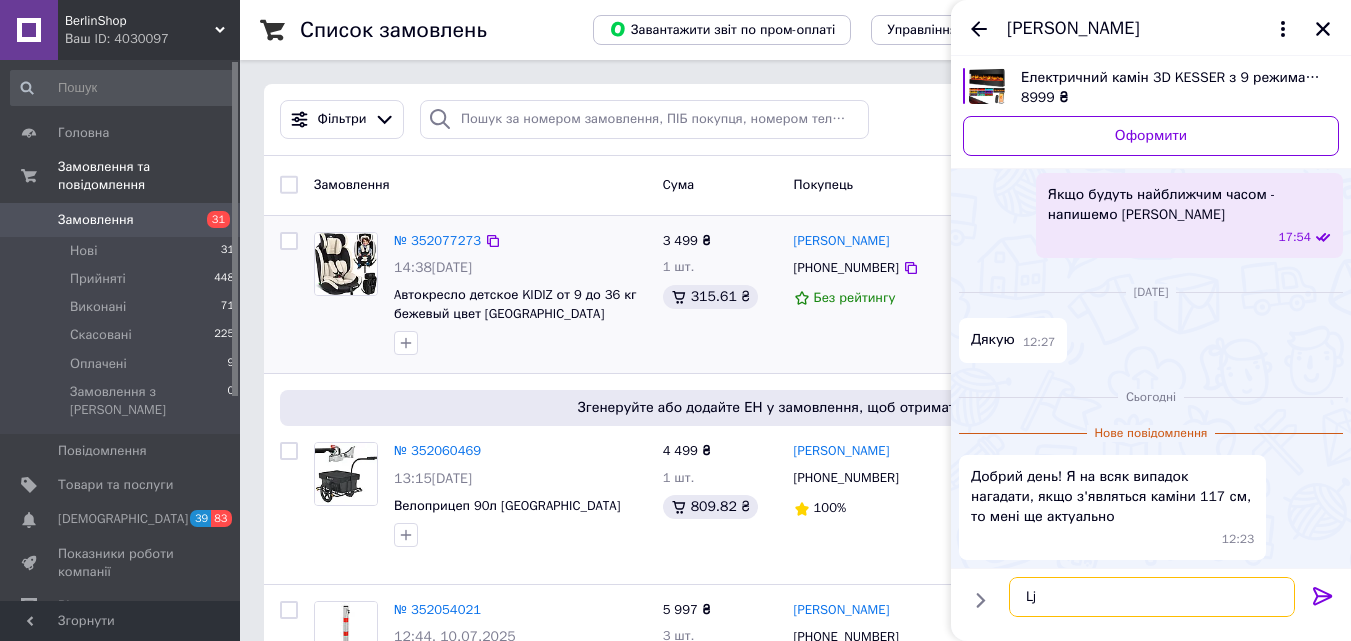 type on "L" 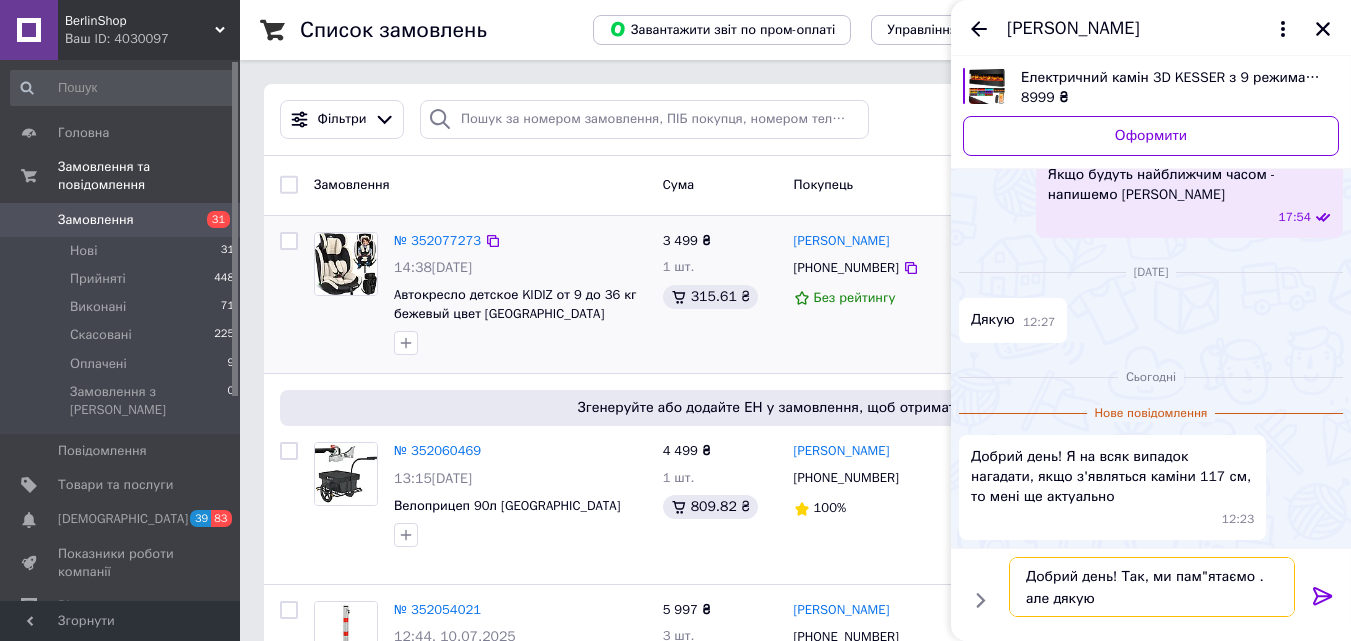 type on "Добрий день! Так, ми пам"ятаємо . але дякую" 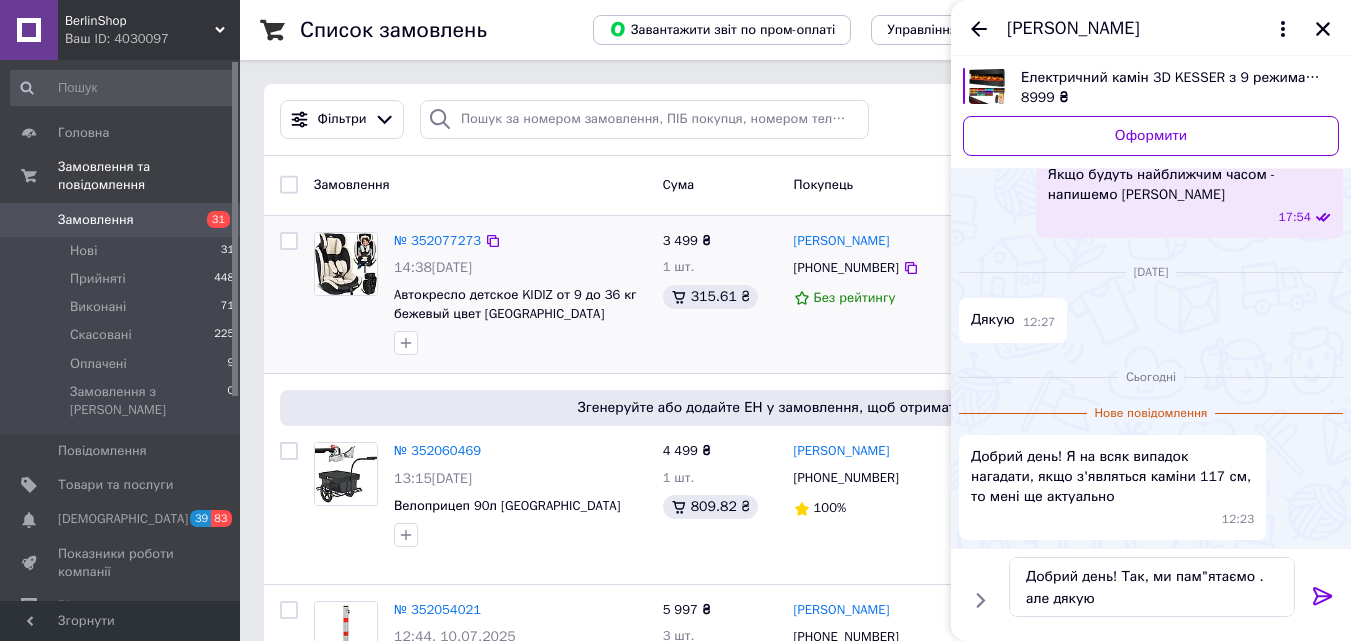 click 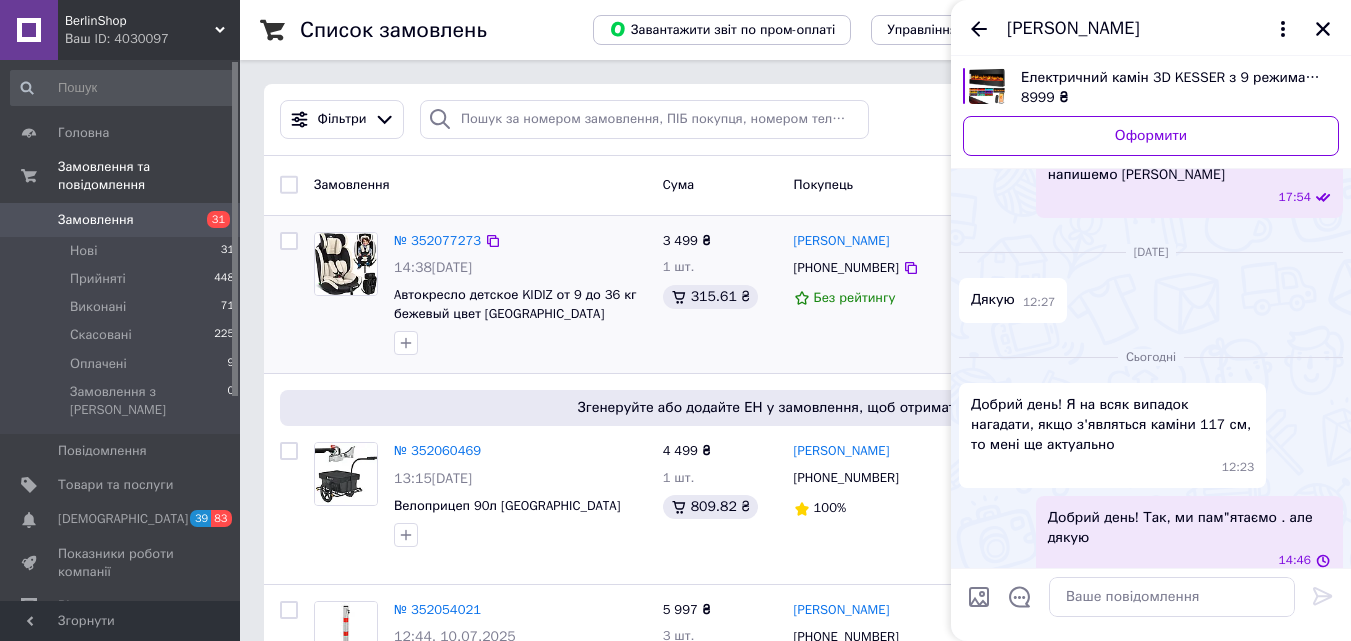 scroll, scrollTop: 1055, scrollLeft: 0, axis: vertical 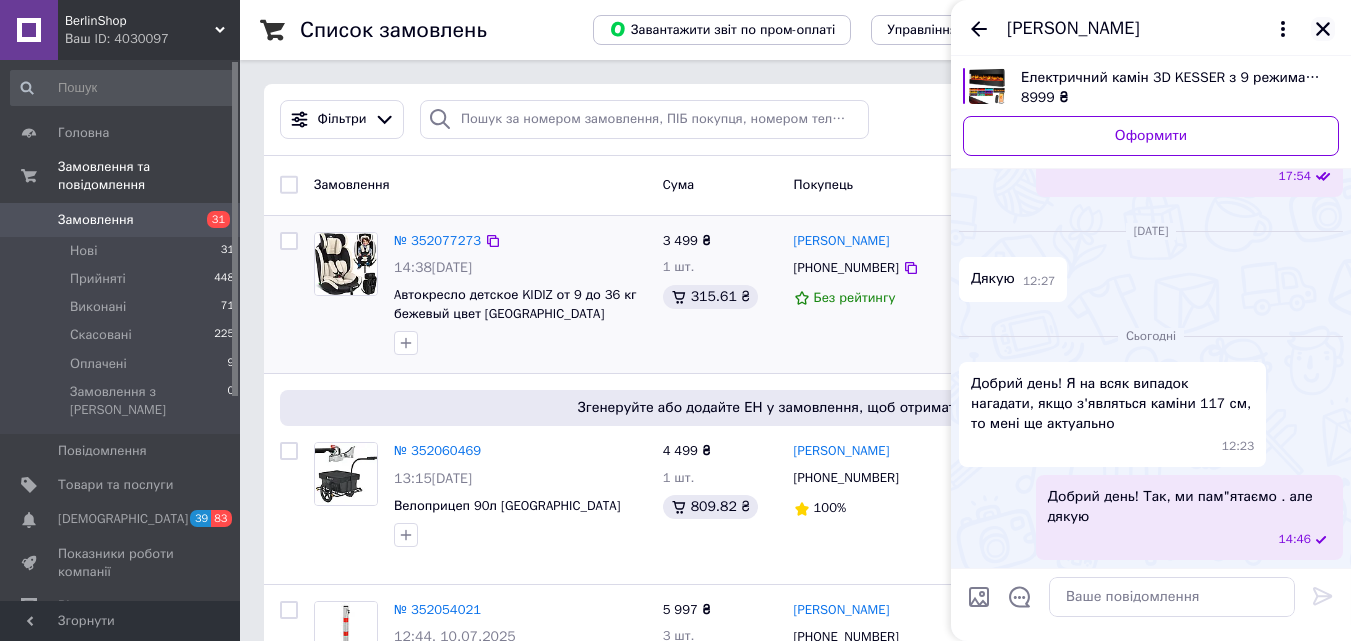 click 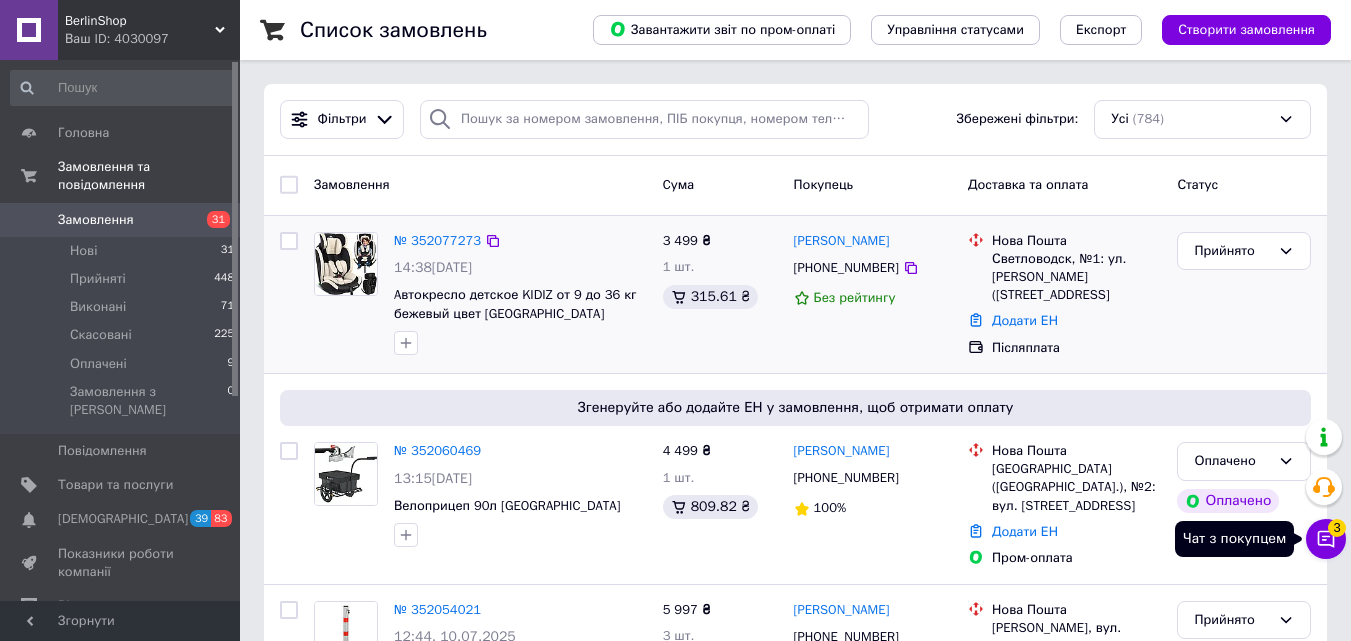 click 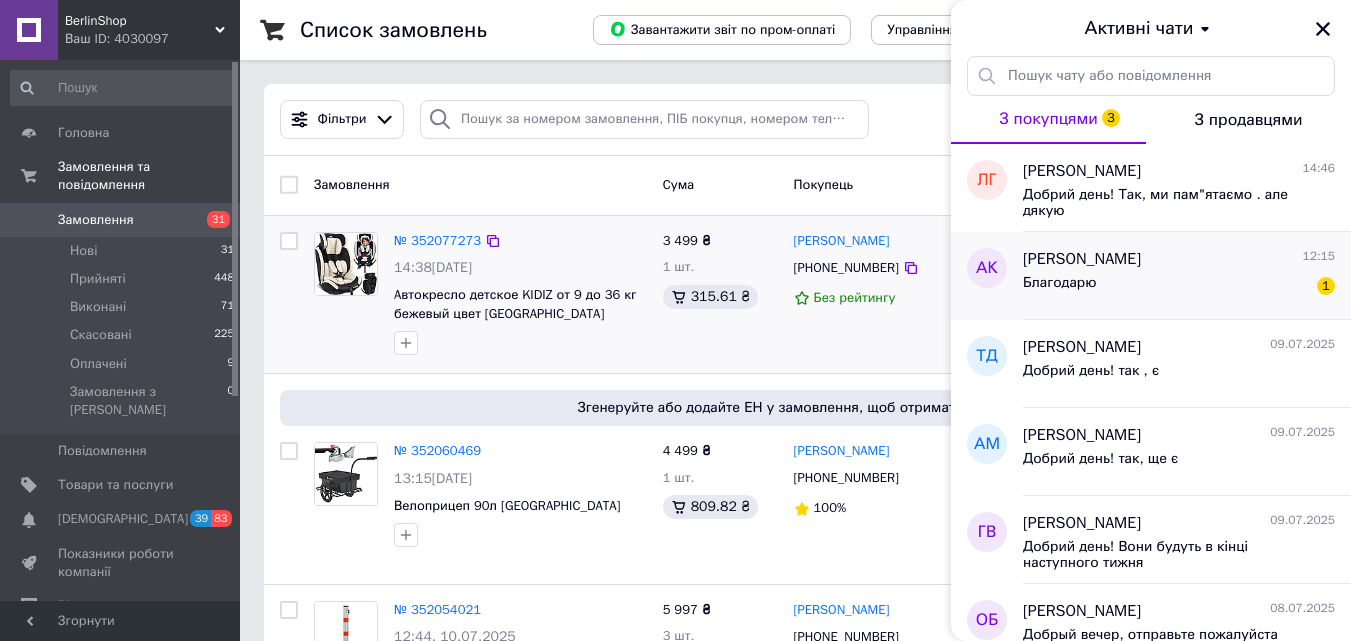 click on "Анастасія Кириленко 12:15 Благодарю 1" at bounding box center (1187, 276) 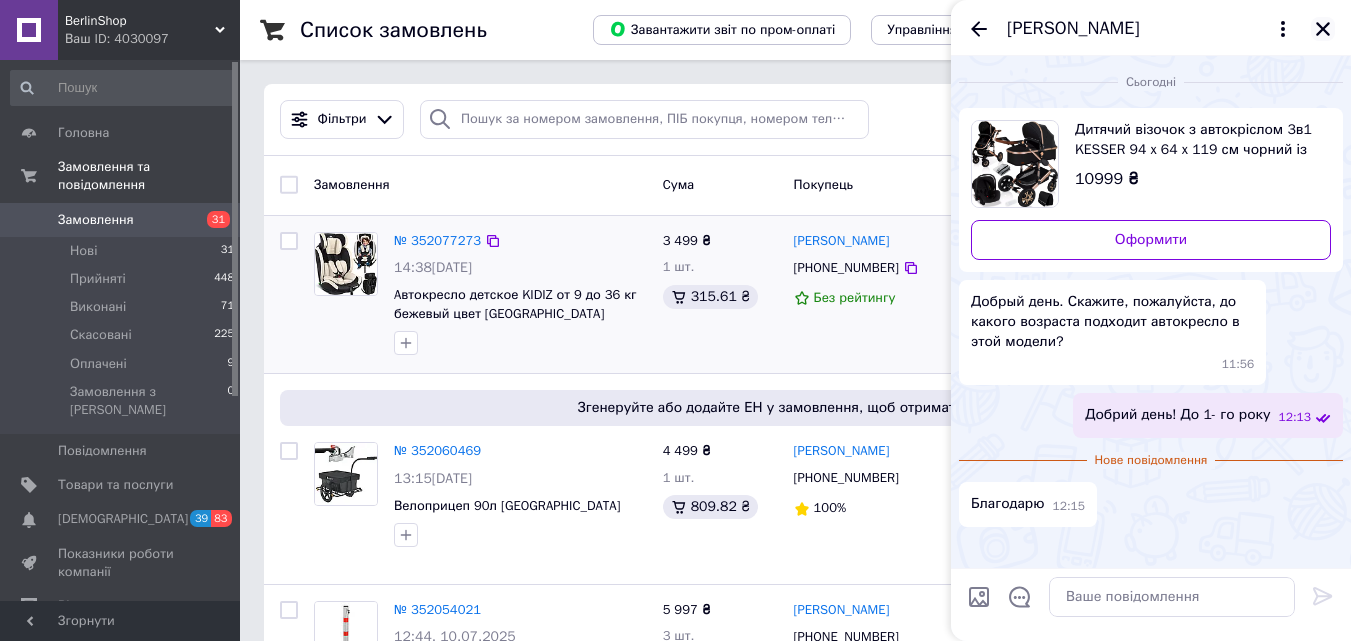 click at bounding box center [1323, 29] 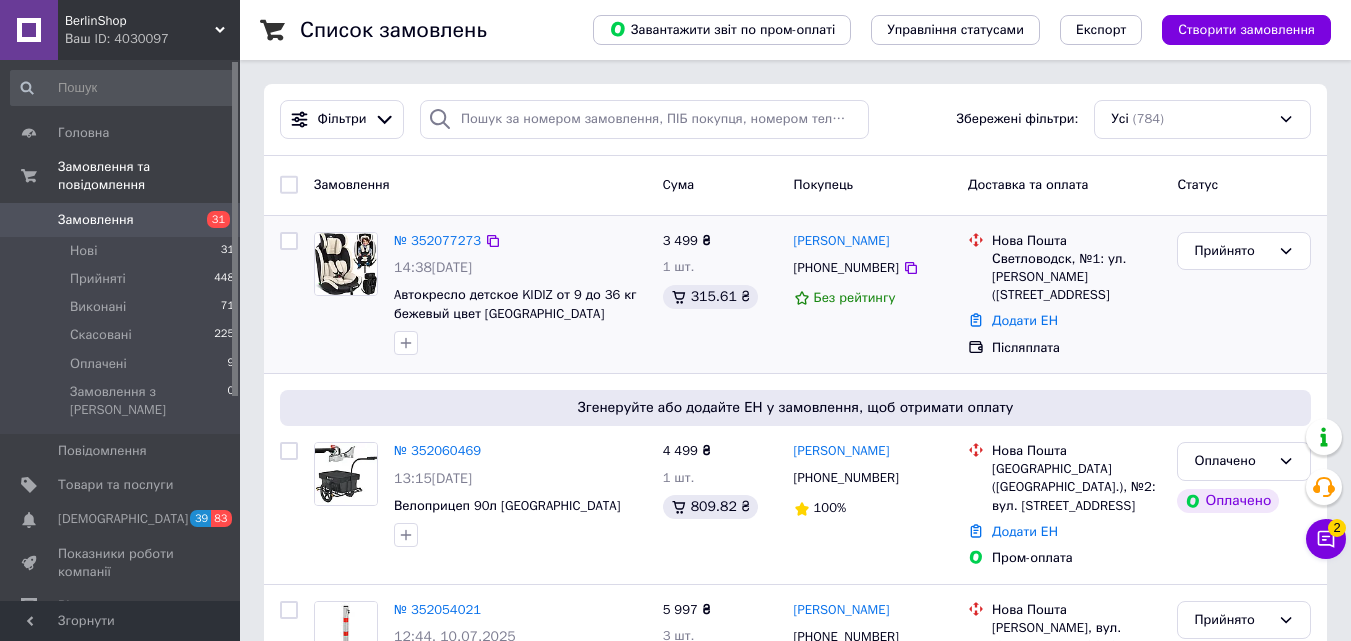 click on "Замовлення" at bounding box center (96, 220) 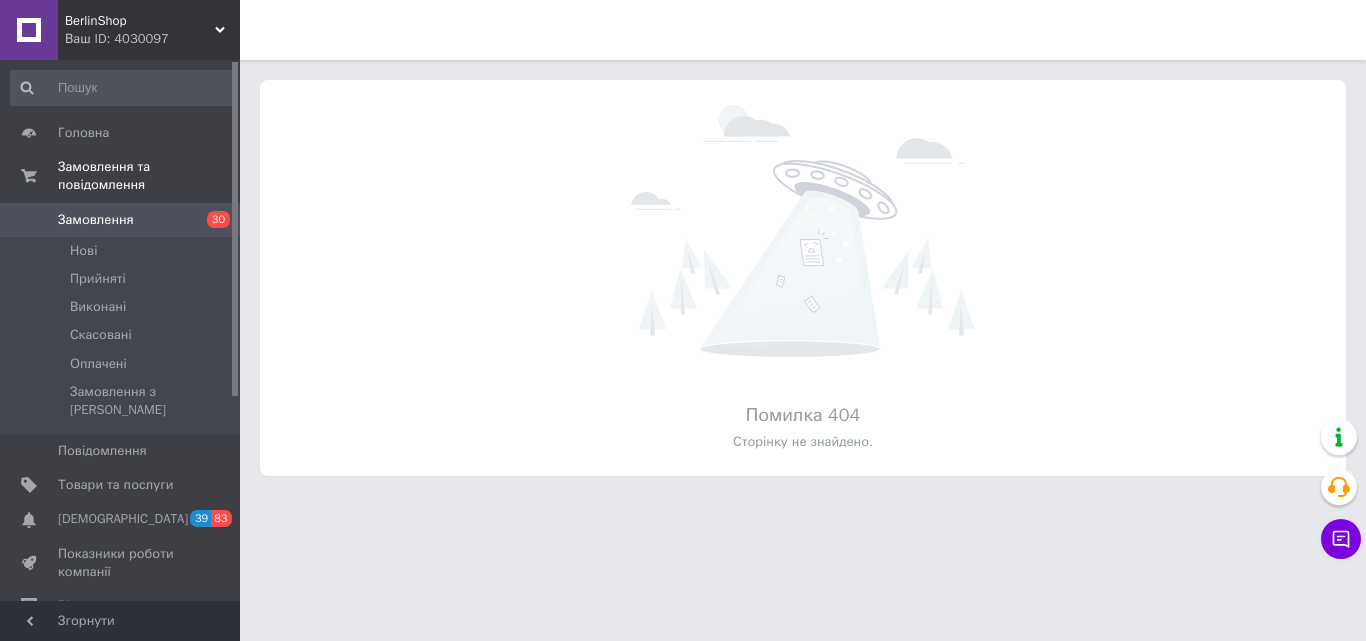 scroll, scrollTop: 0, scrollLeft: 0, axis: both 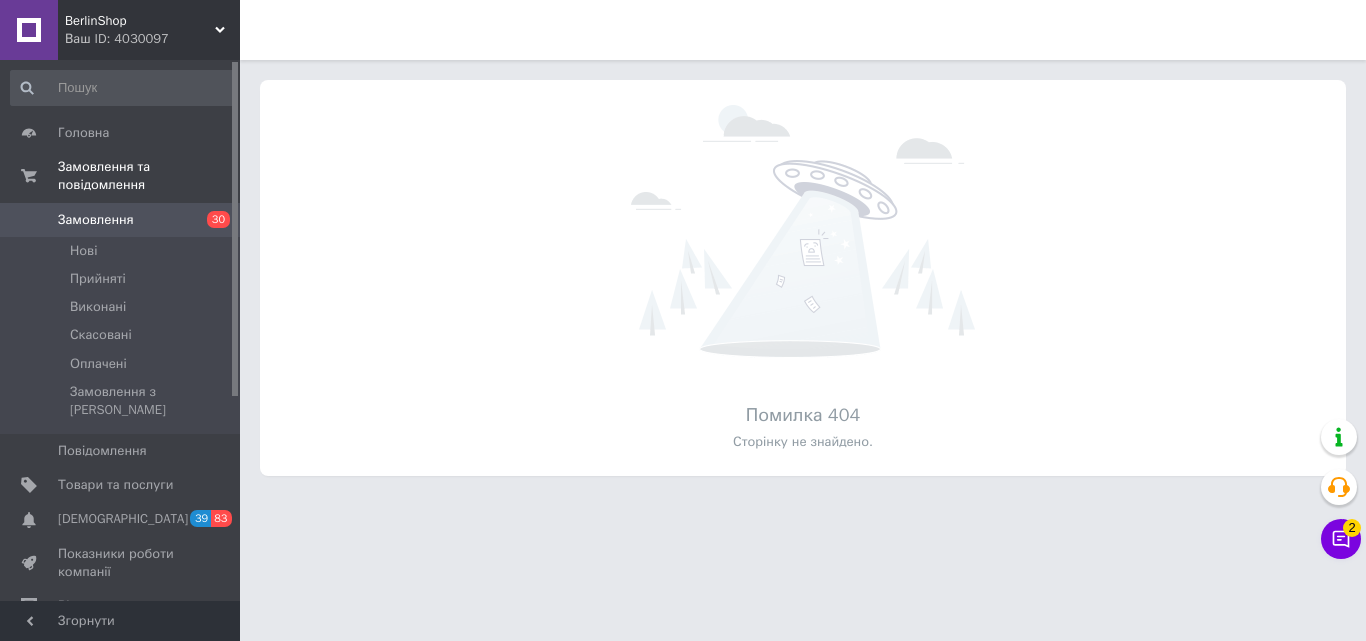 click on "BerlinShop Ваш ID: 4030097" at bounding box center [149, 30] 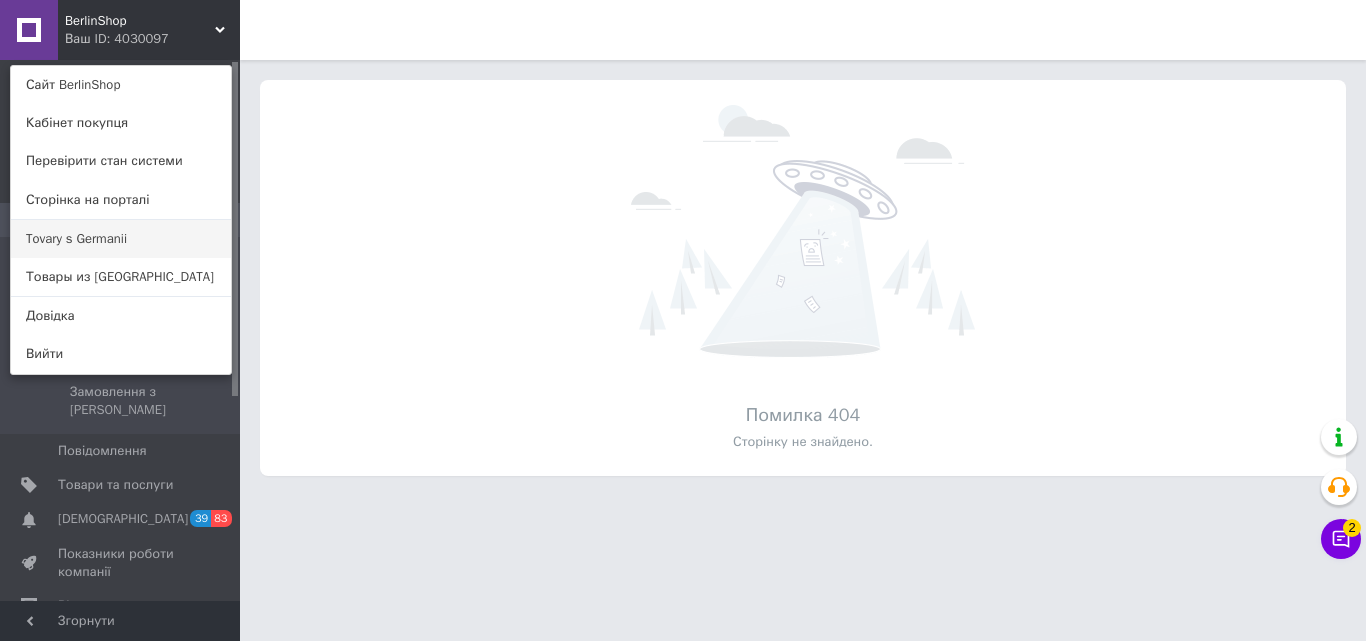 click on "Tovary s Germanii" at bounding box center [121, 239] 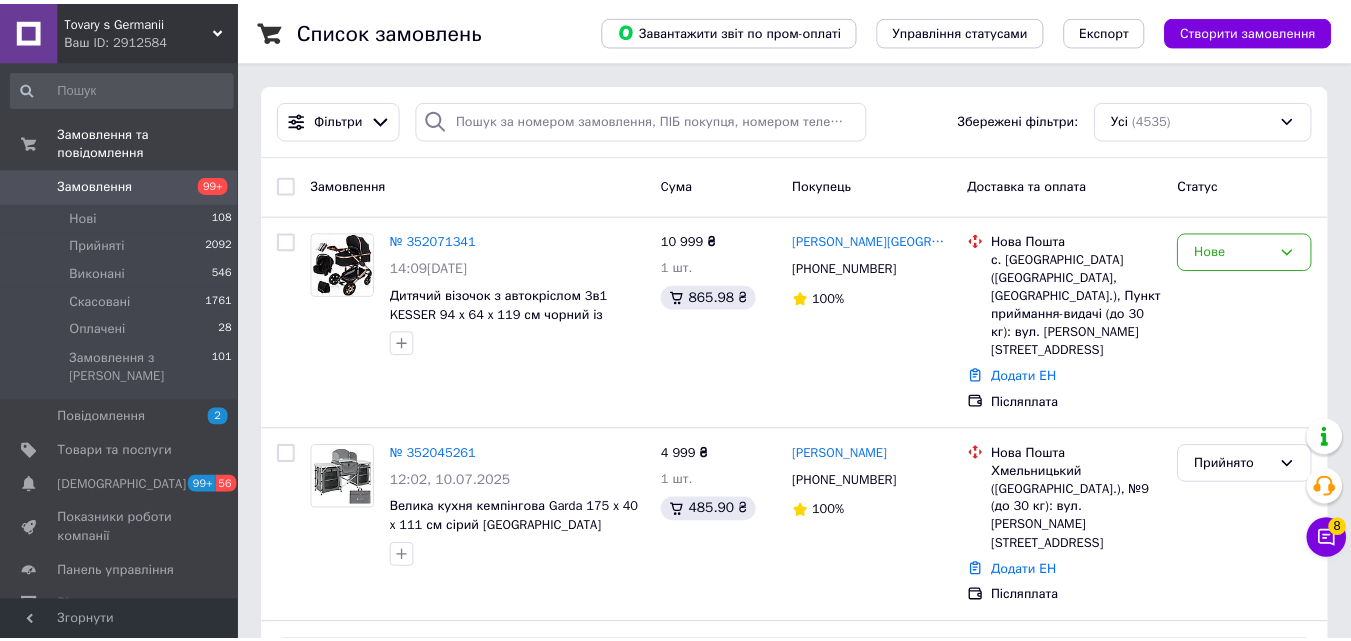 scroll, scrollTop: 0, scrollLeft: 0, axis: both 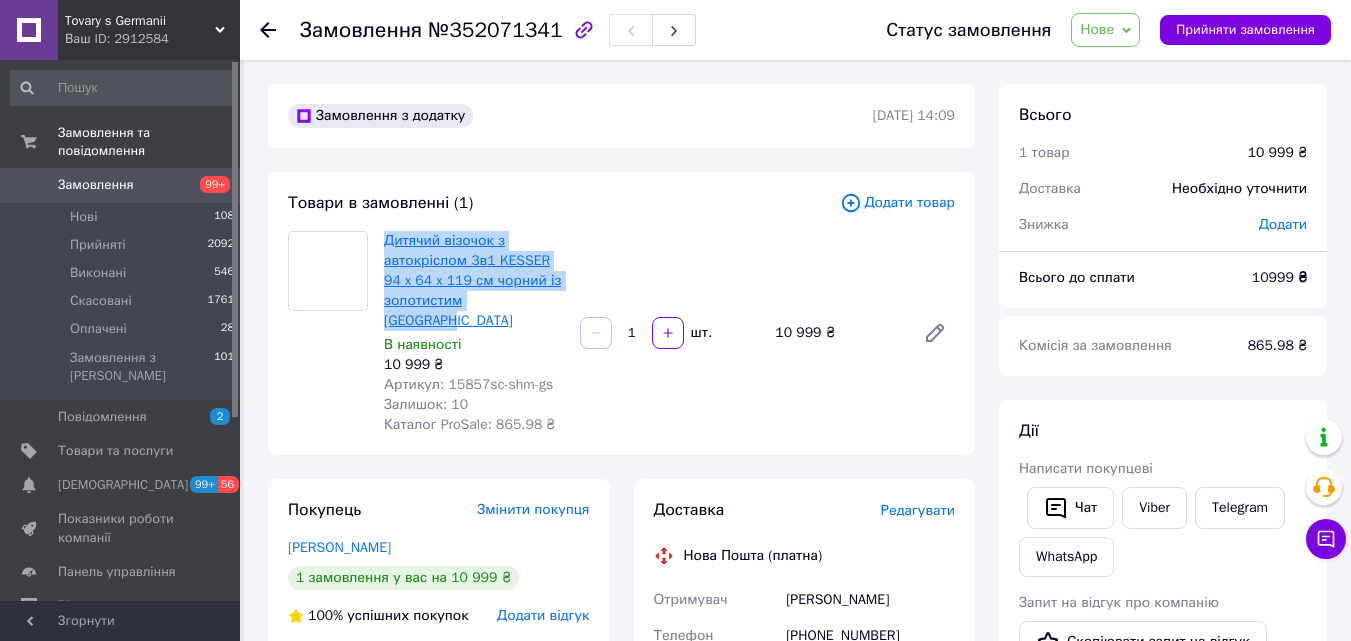 drag, startPoint x: 542, startPoint y: 300, endPoint x: 387, endPoint y: 237, distance: 167.31407 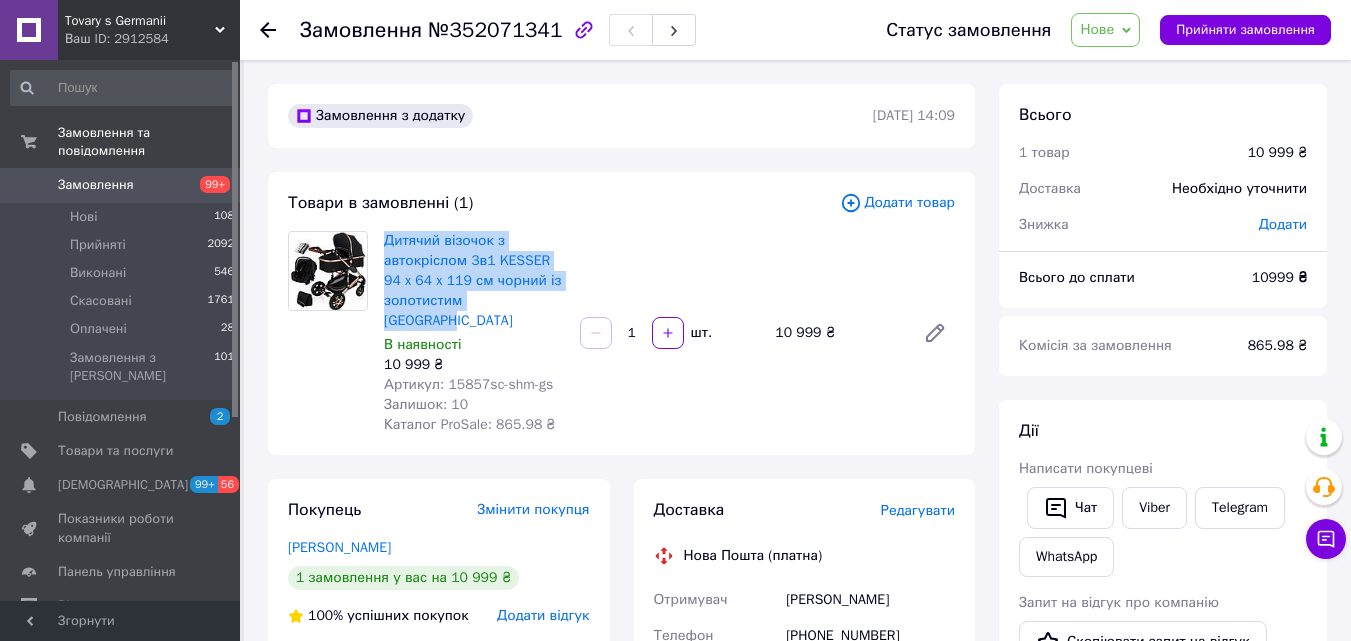 click on "Нове" at bounding box center [1105, 30] 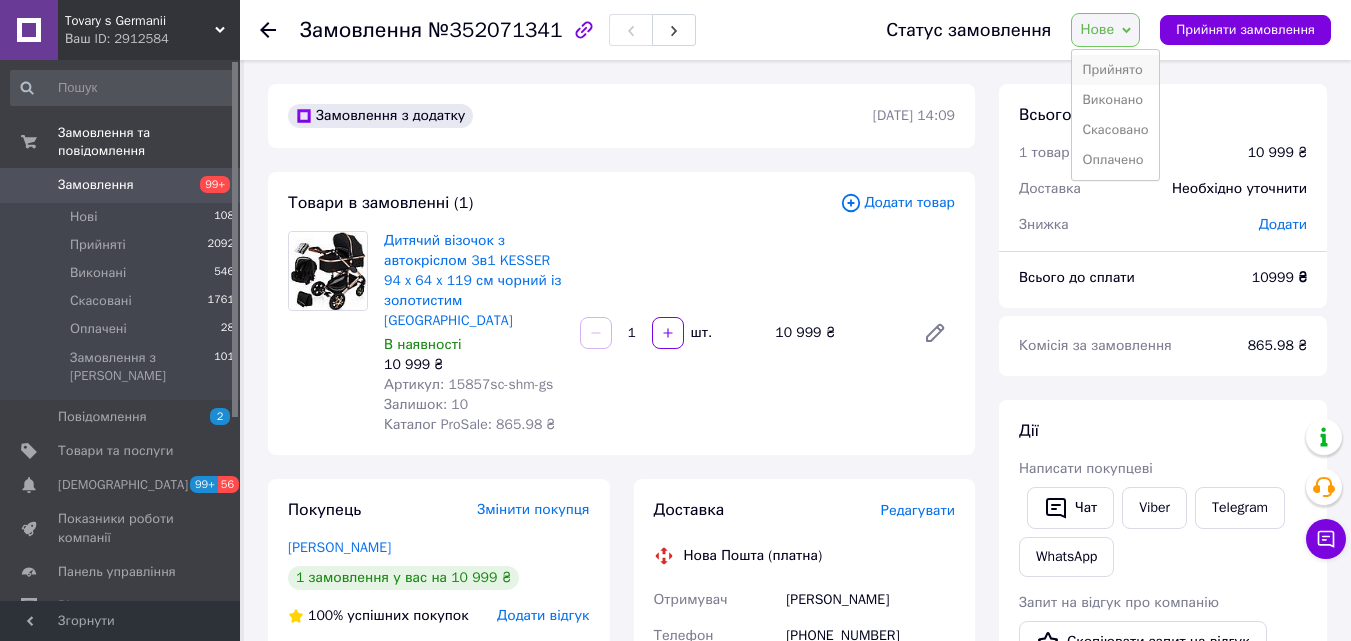 click on "Прийнято" at bounding box center [1115, 70] 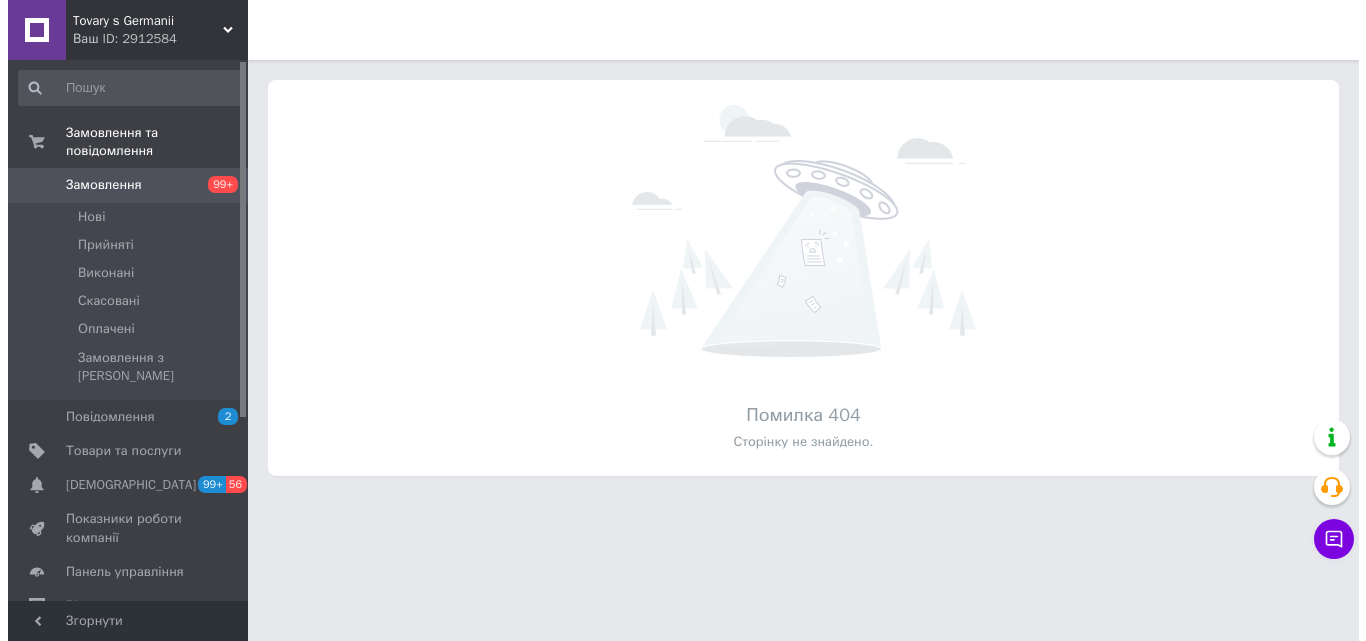 scroll, scrollTop: 0, scrollLeft: 0, axis: both 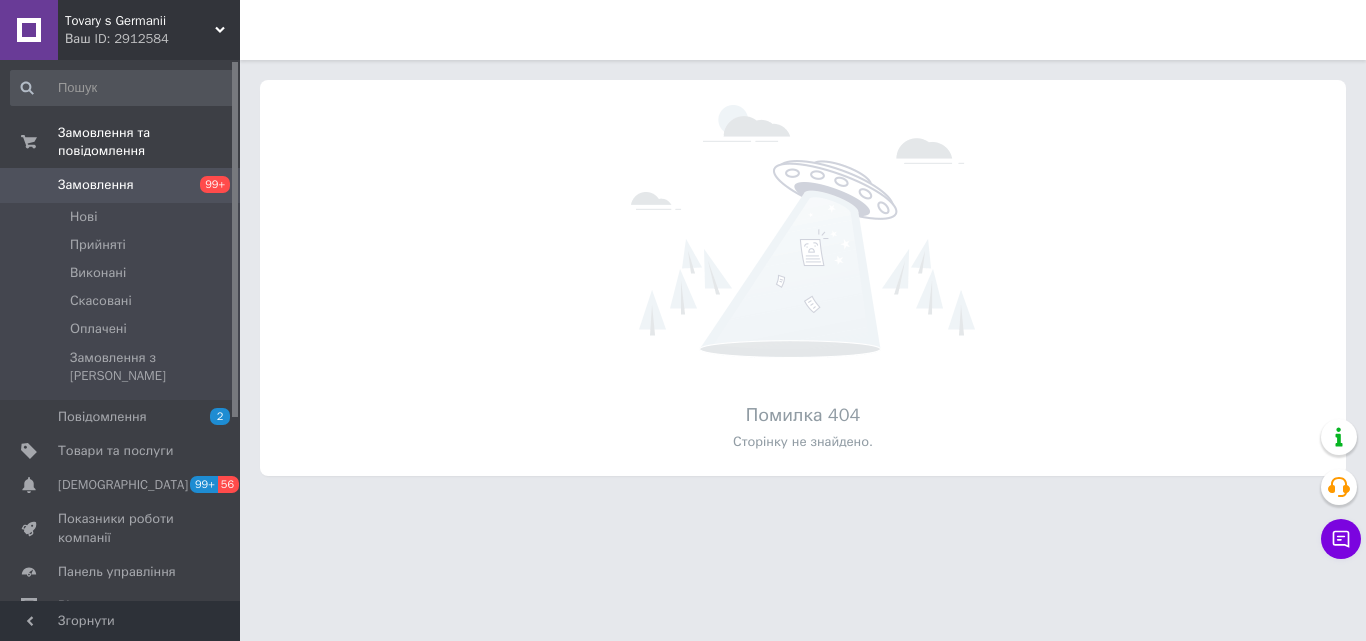 click on "Ваш ID: 2912584" at bounding box center (152, 39) 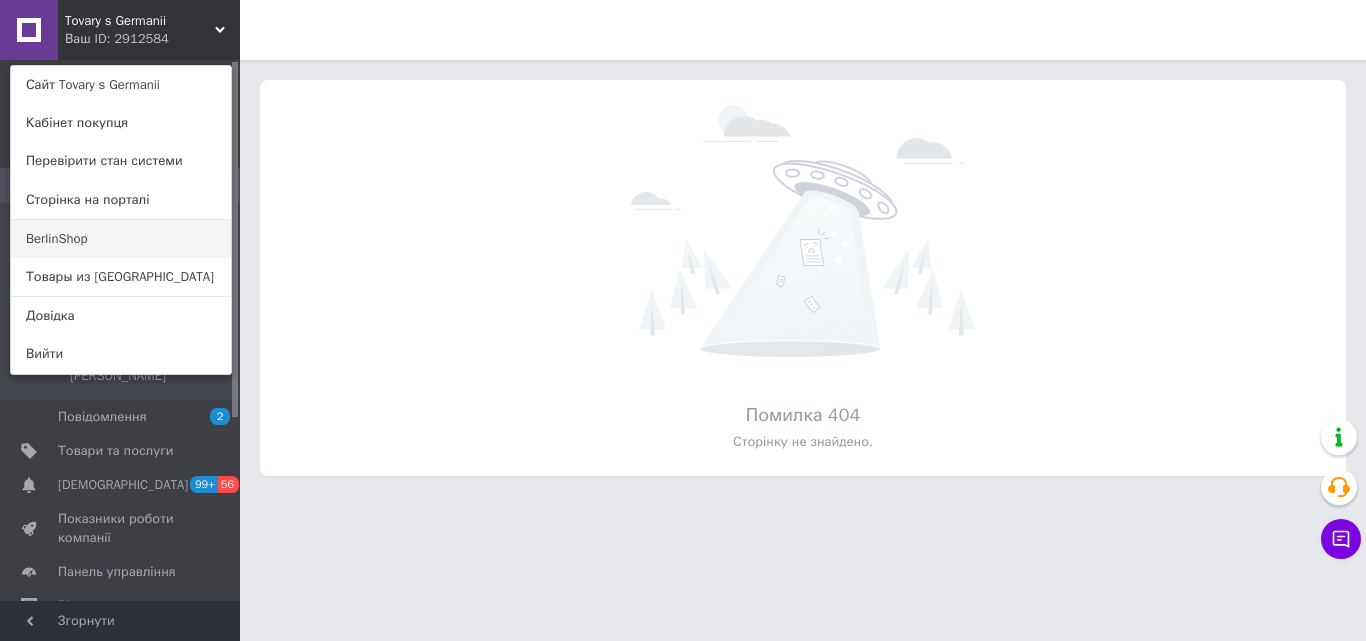 click on "BerlinShop" at bounding box center [121, 239] 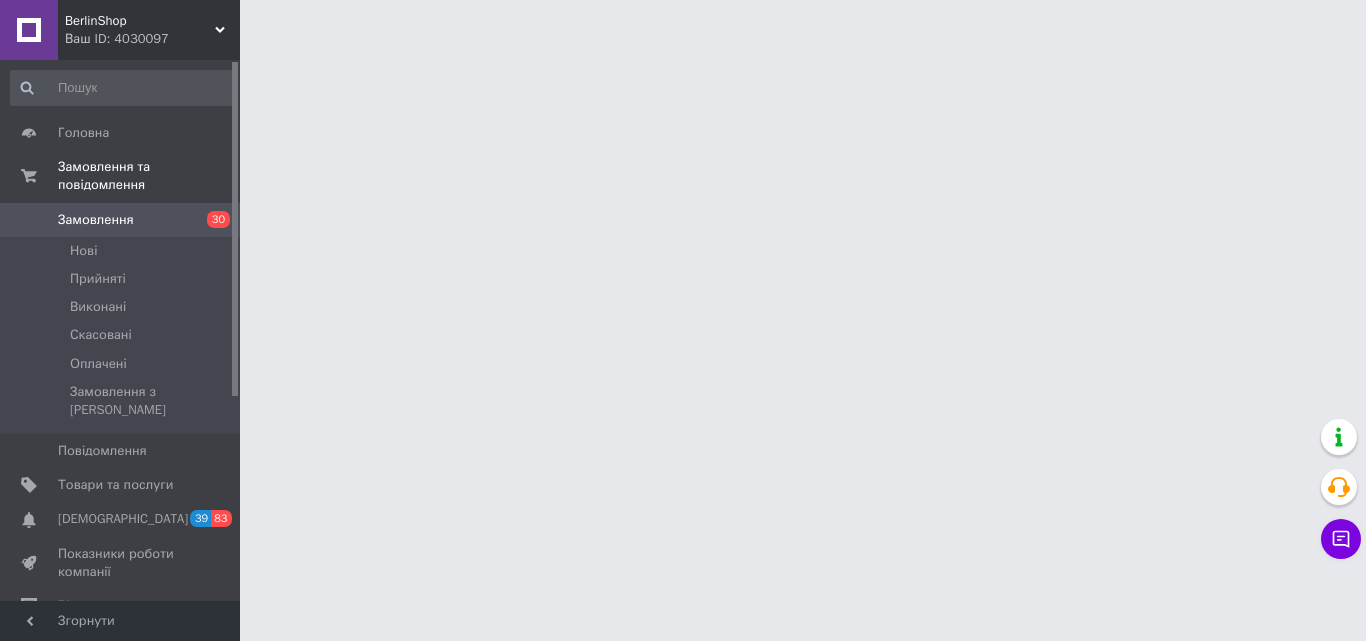 scroll, scrollTop: 0, scrollLeft: 0, axis: both 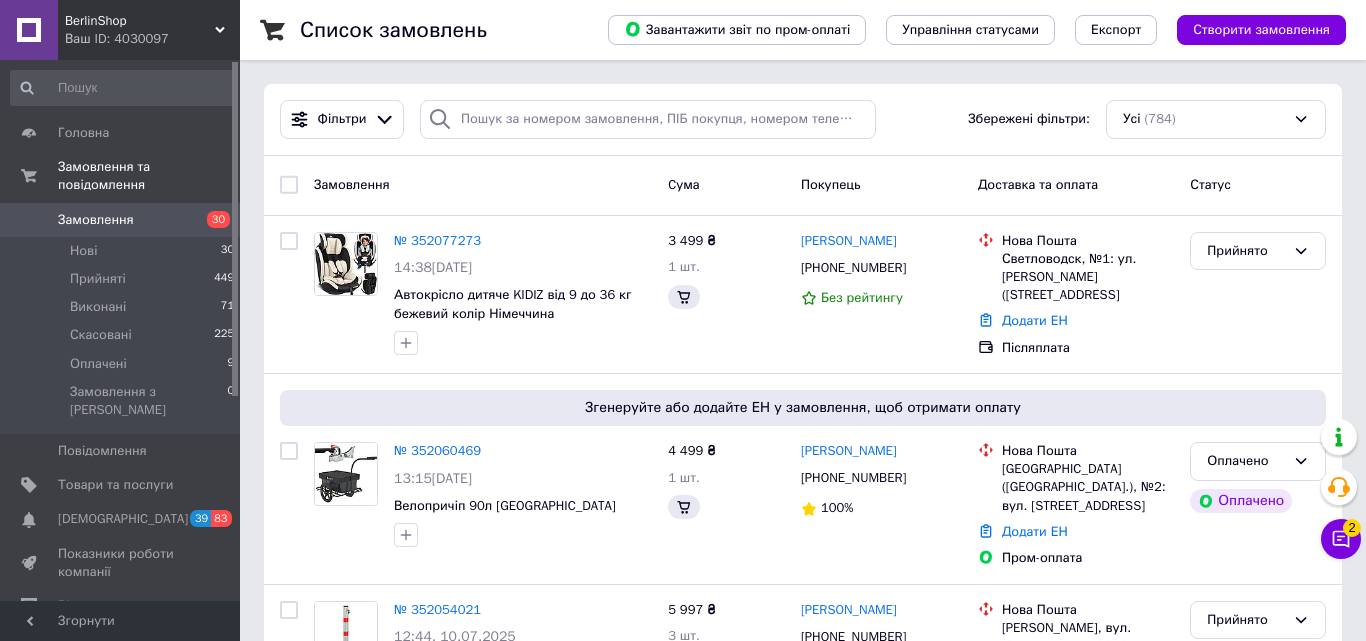 click on "Замовлення" at bounding box center (96, 220) 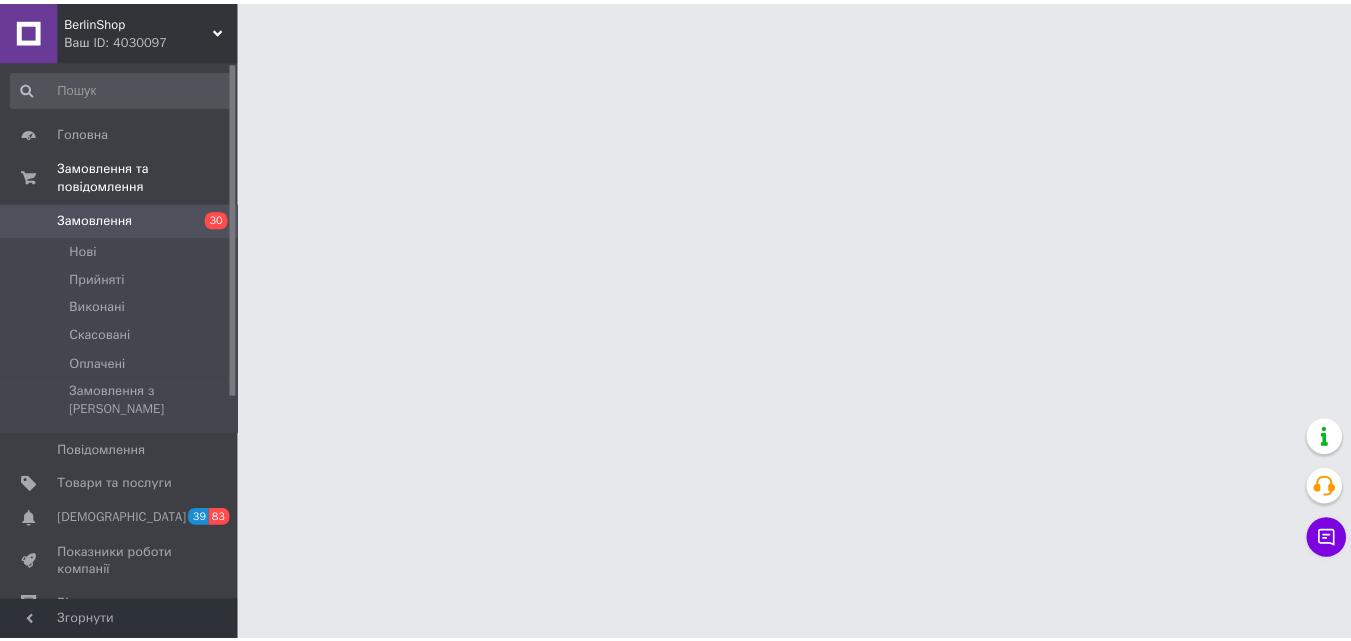 scroll, scrollTop: 0, scrollLeft: 0, axis: both 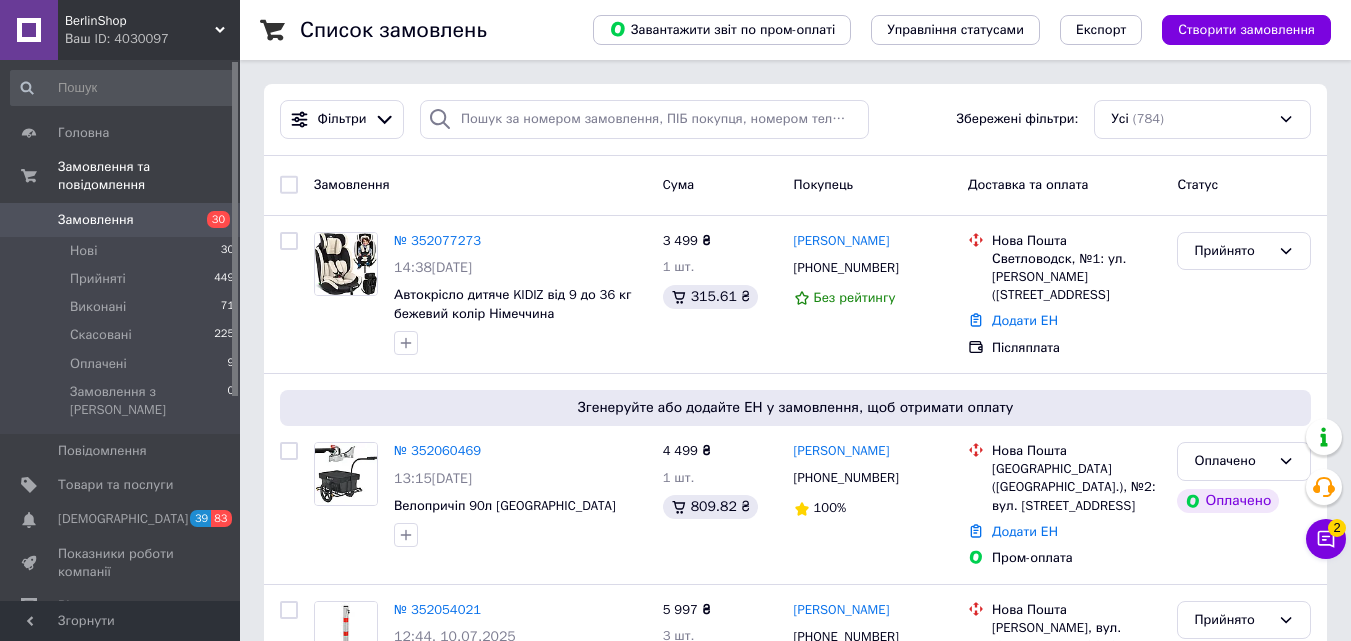 click on "Ваш ID: 4030097" at bounding box center (152, 39) 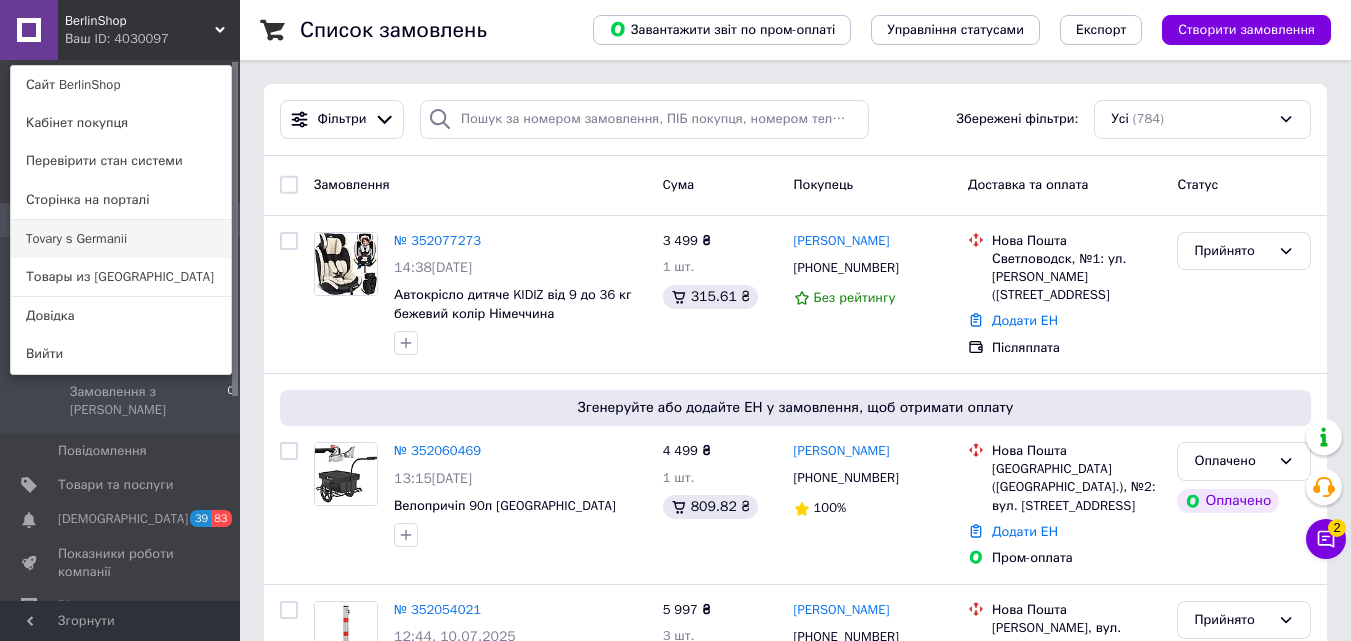 click on "Tovary s Germanii" at bounding box center [121, 239] 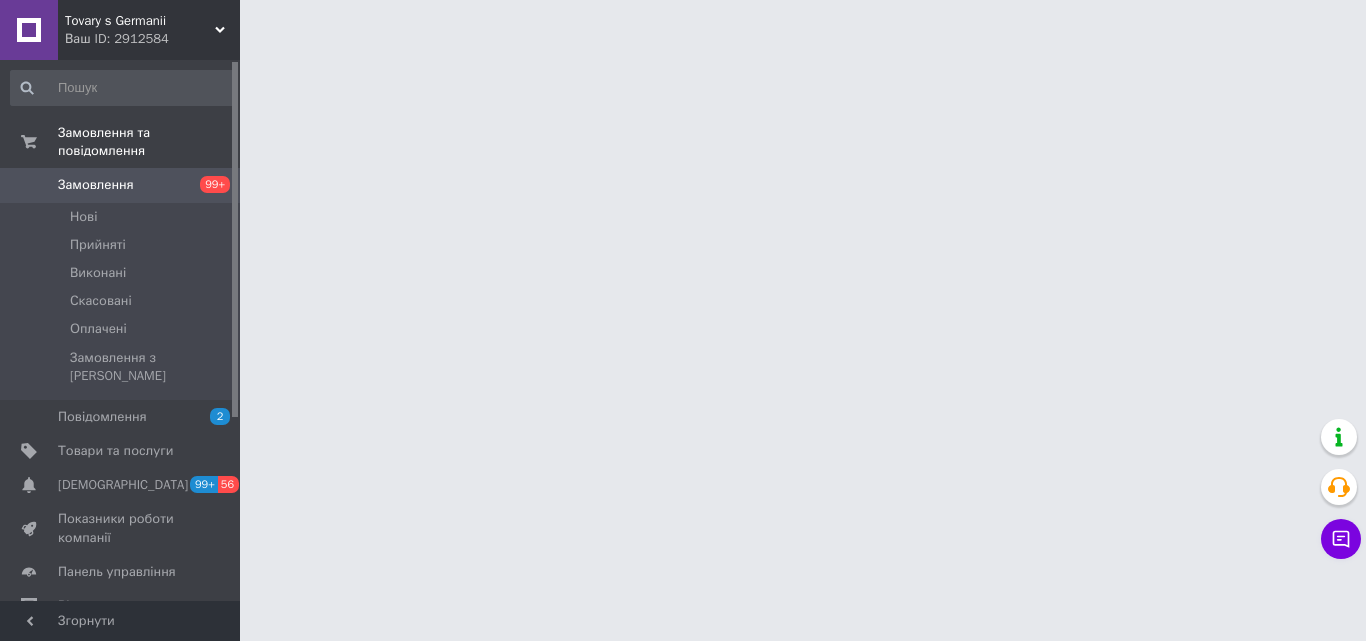 scroll, scrollTop: 0, scrollLeft: 0, axis: both 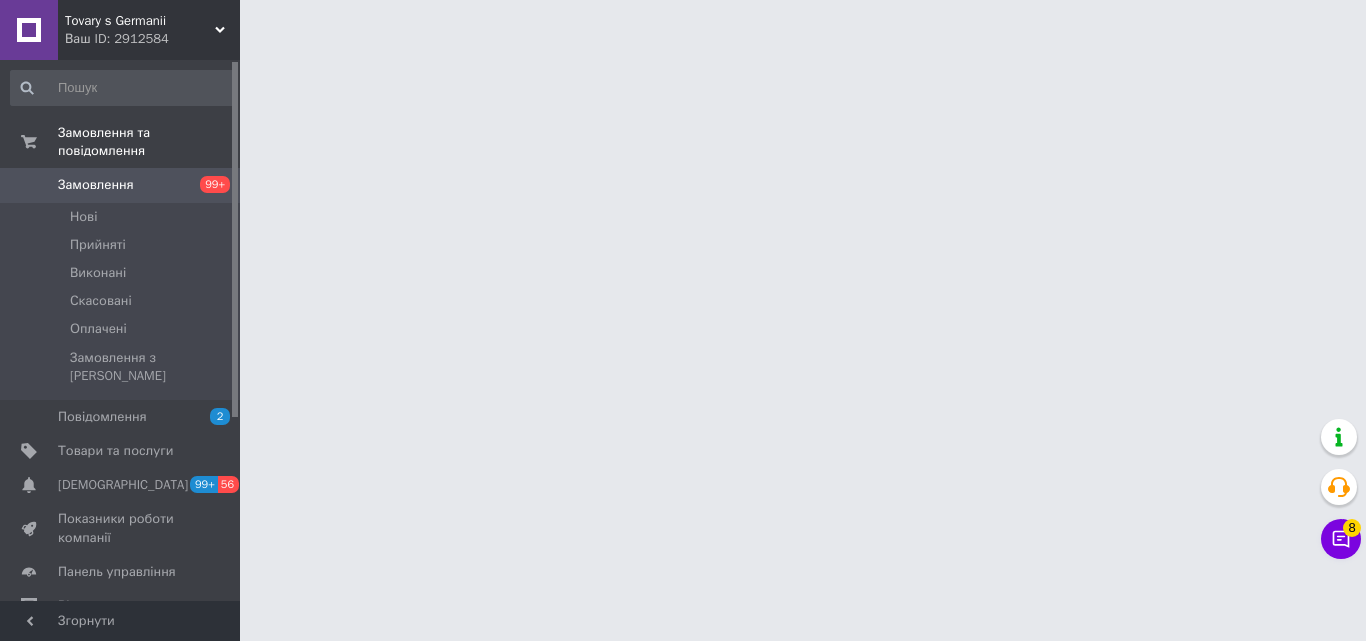 click on "Замовлення" at bounding box center [96, 185] 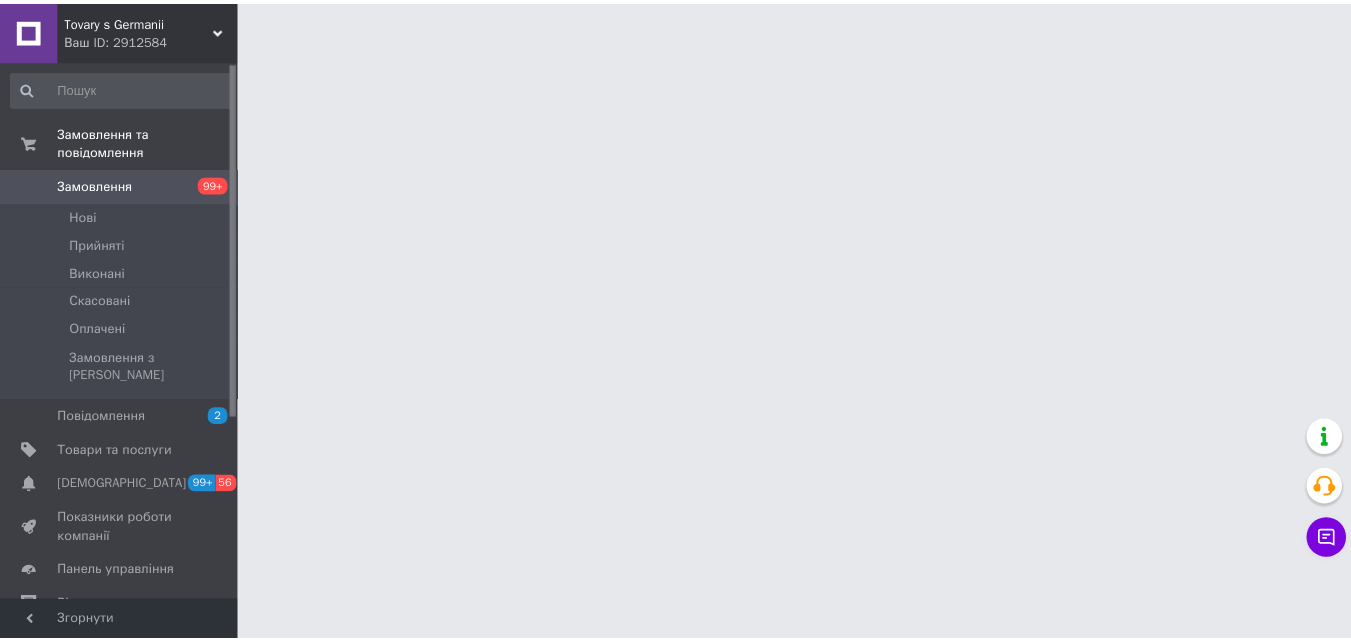 scroll, scrollTop: 0, scrollLeft: 0, axis: both 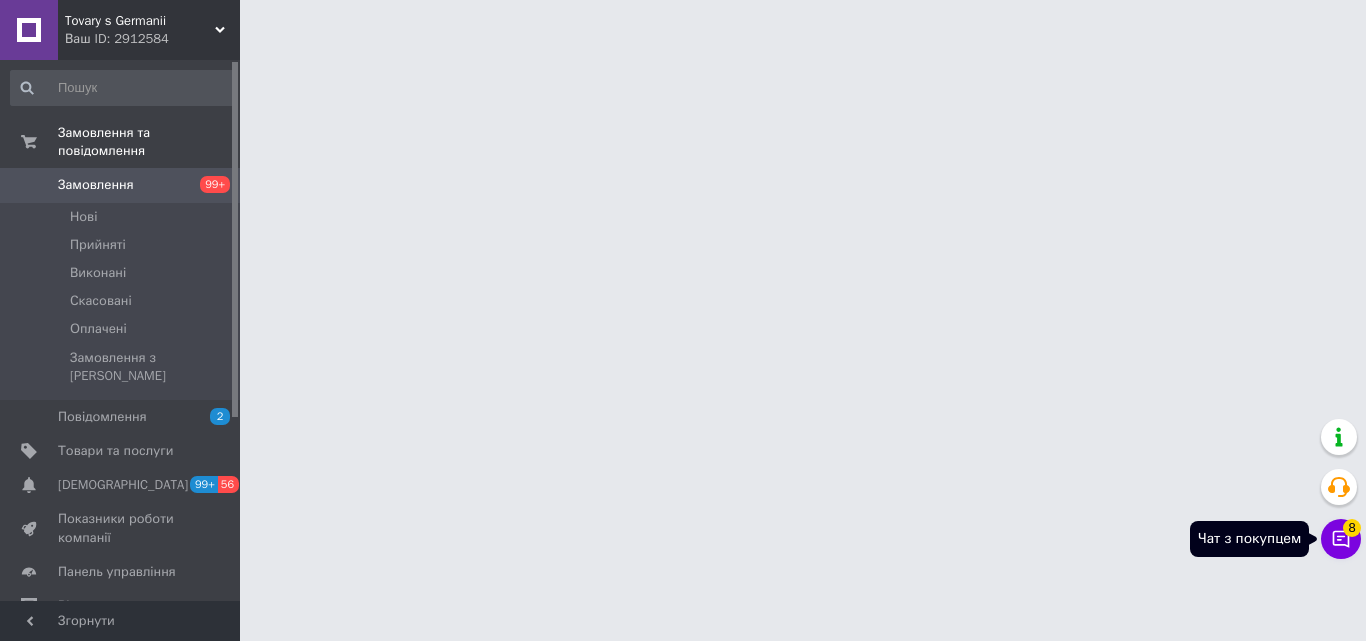 click 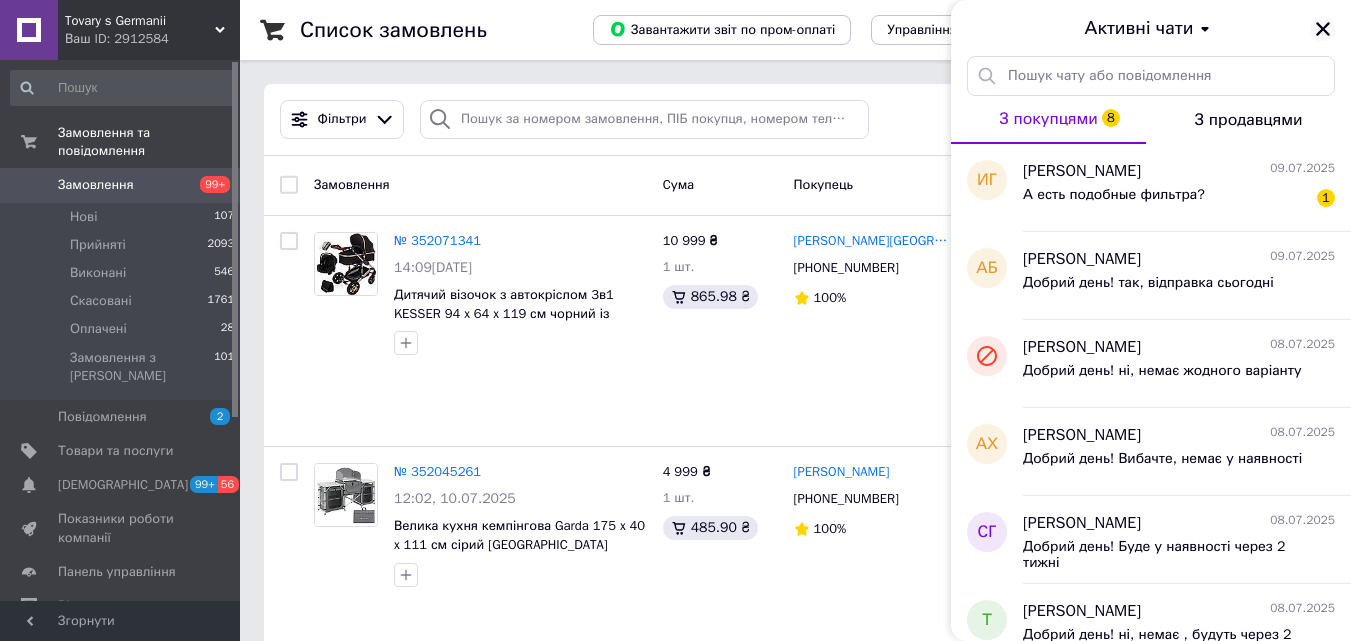 click 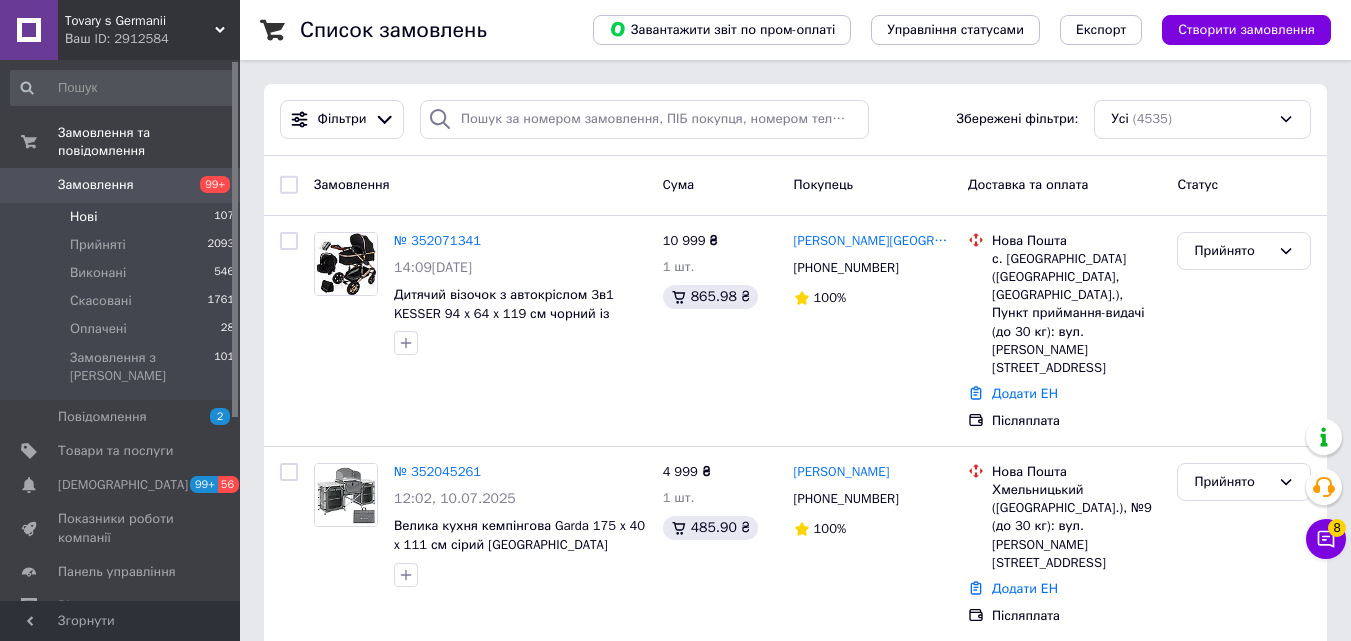 click on "Замовлення" at bounding box center [96, 185] 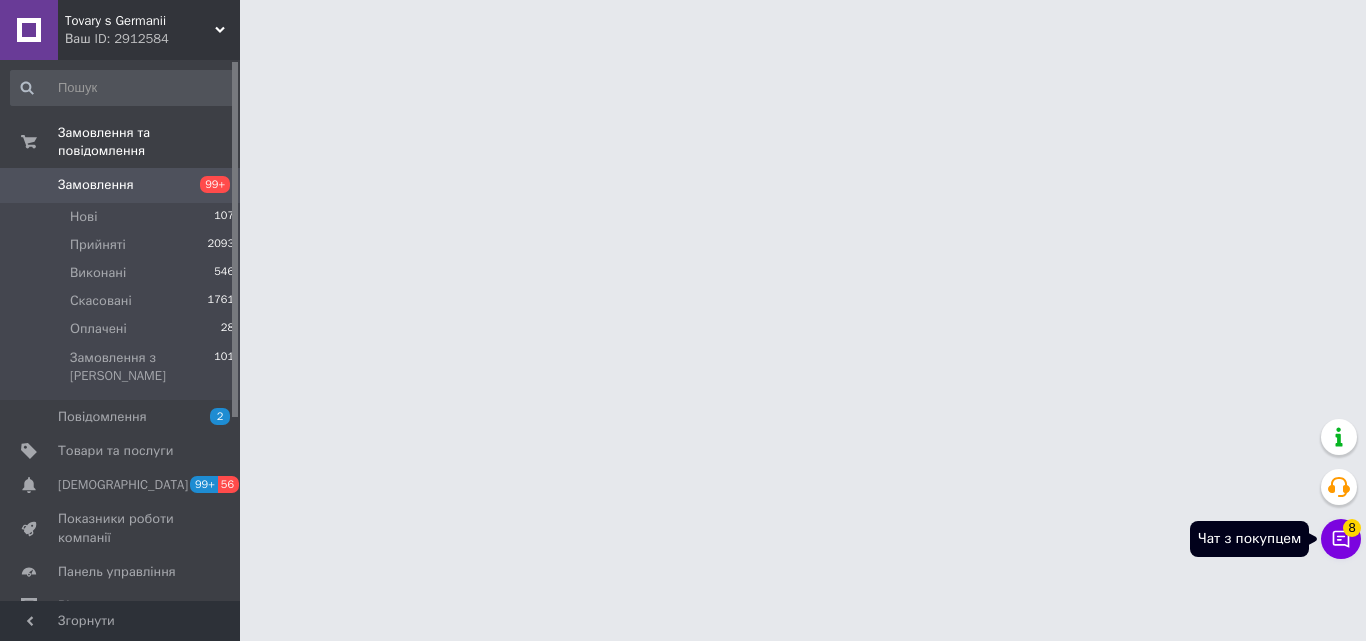 click 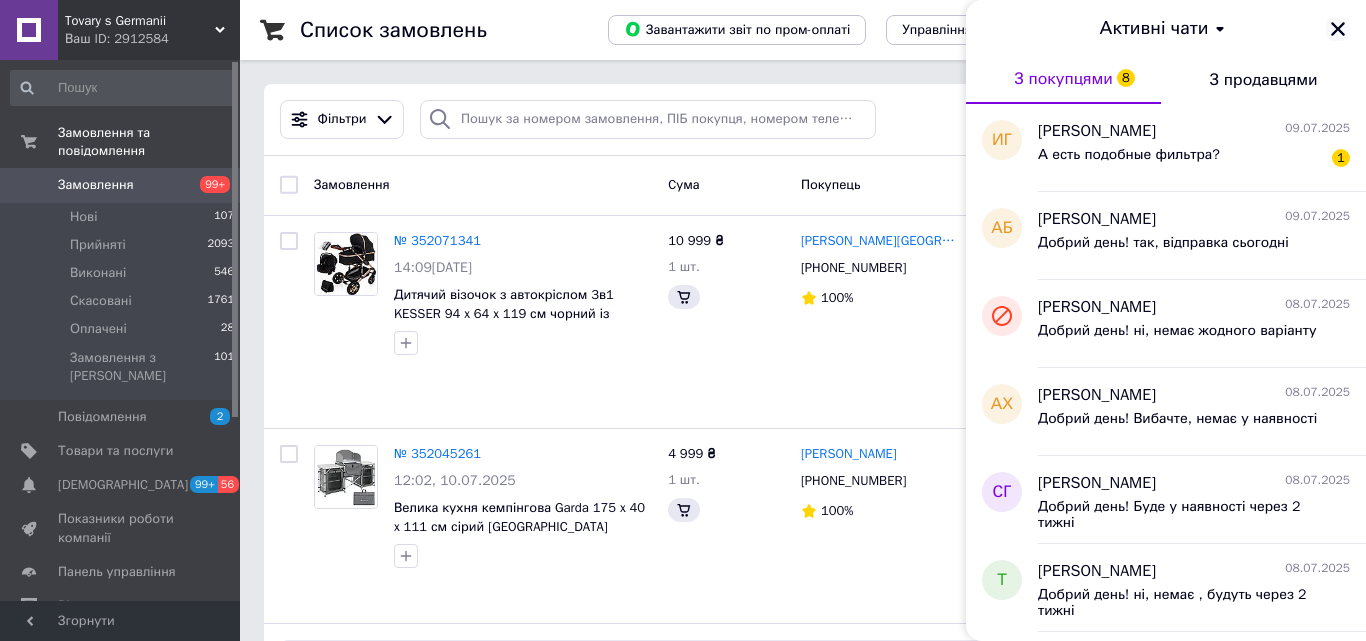 click 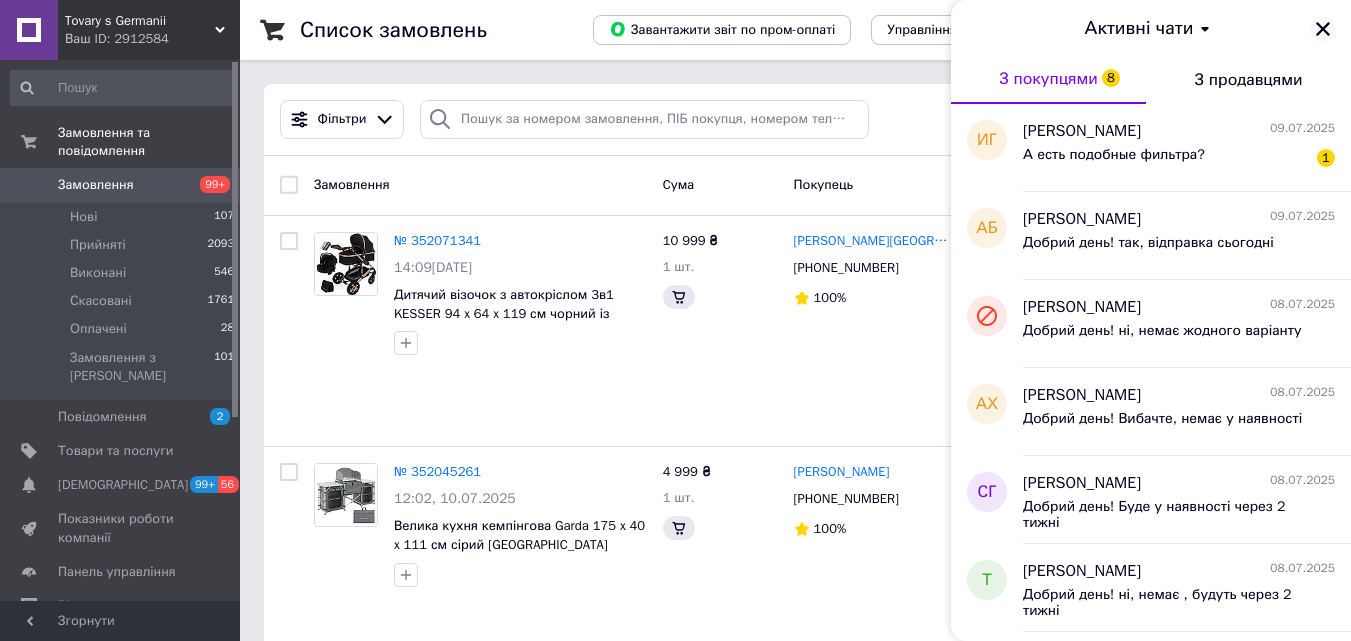 scroll, scrollTop: 500, scrollLeft: 0, axis: vertical 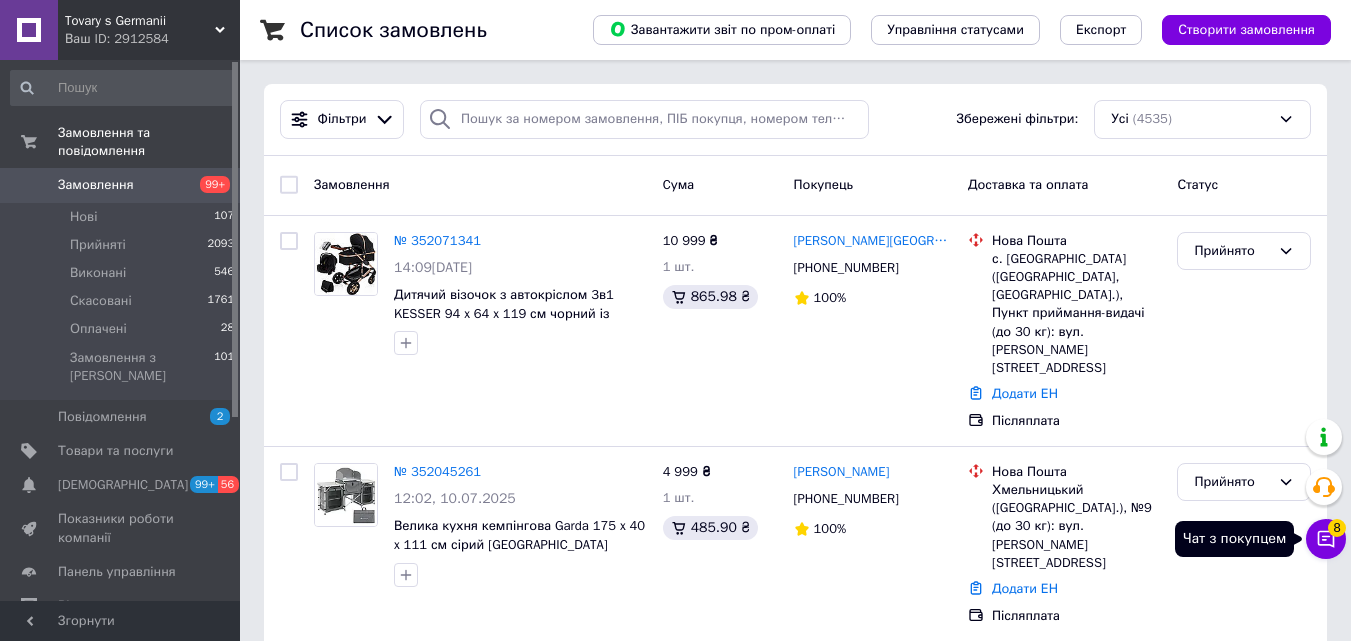 click 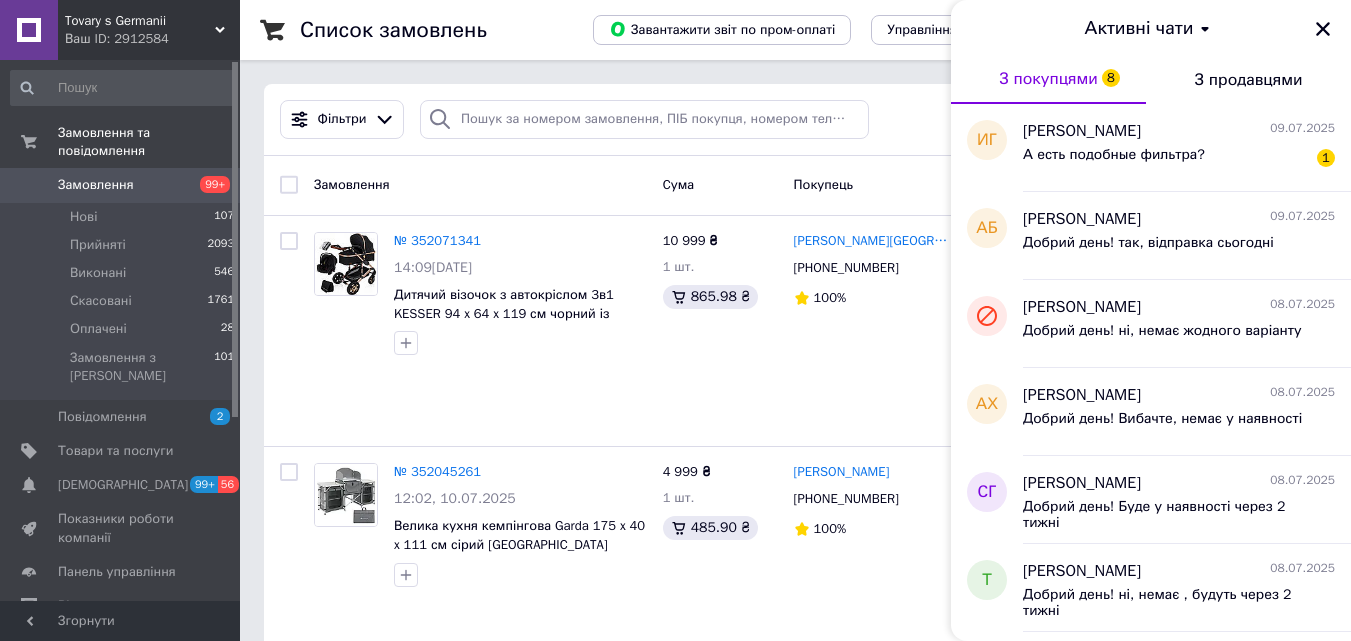 scroll, scrollTop: 500, scrollLeft: 0, axis: vertical 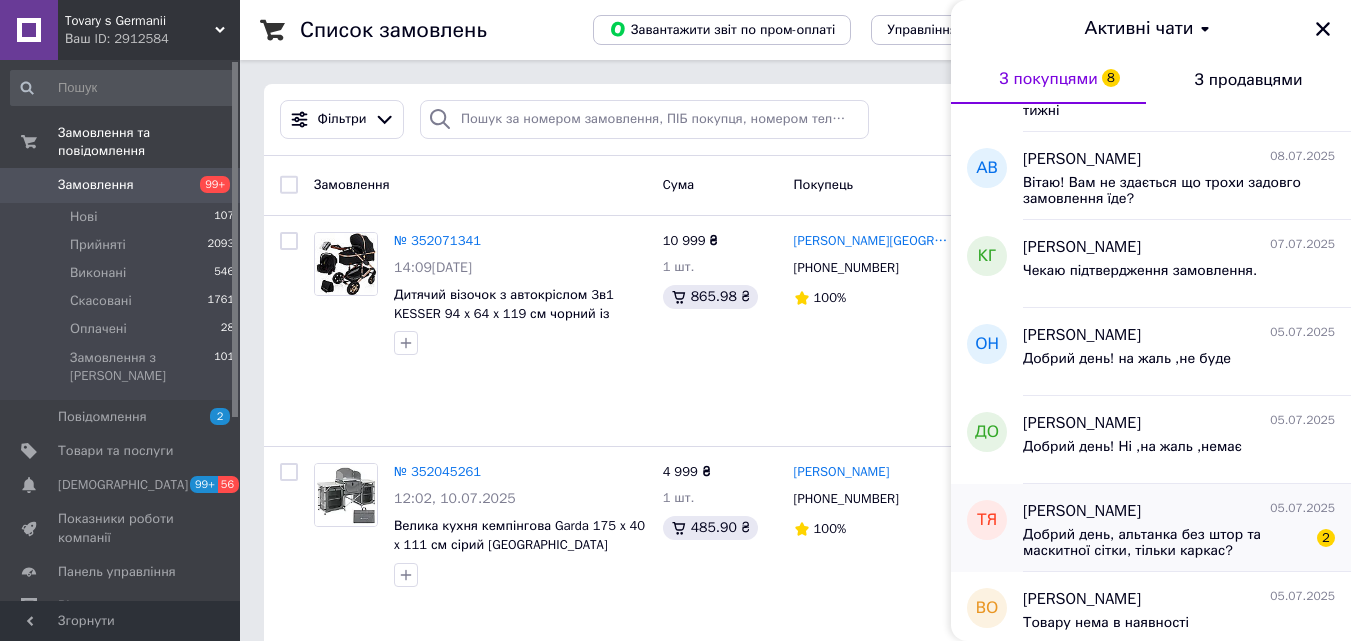click on "Добрий день, альтанка без штор та маскитної сітки, тільки каркас?" at bounding box center [1165, 543] 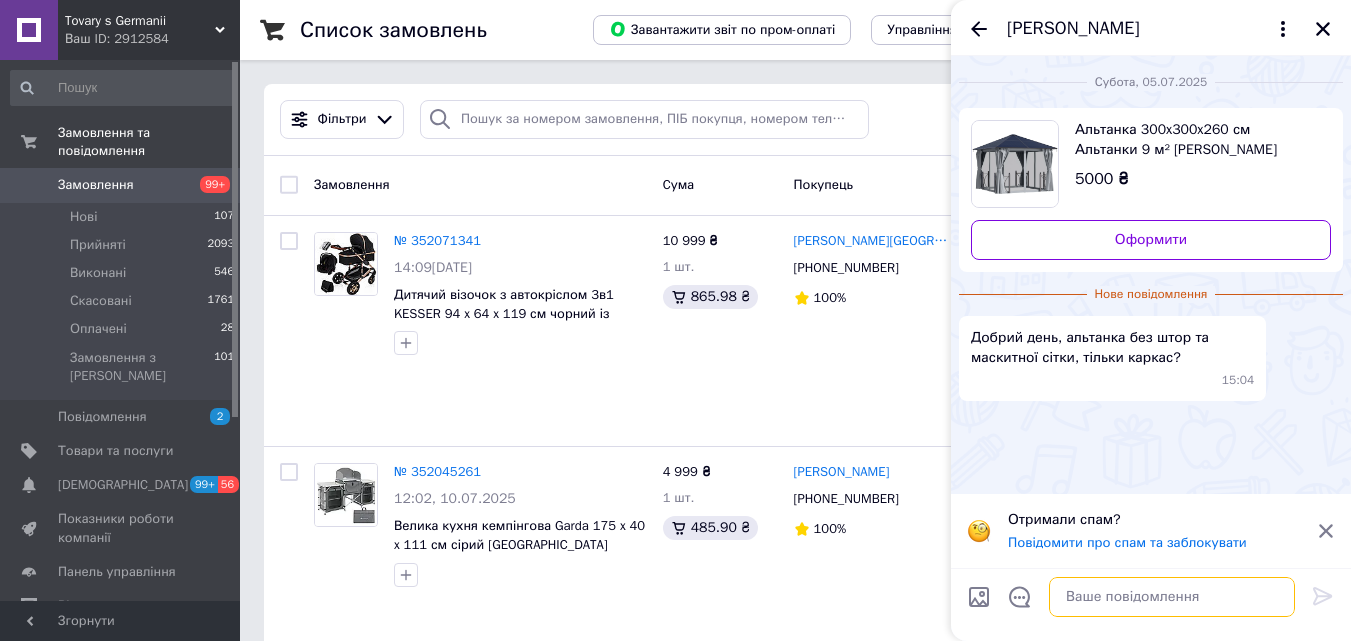 click at bounding box center [1172, 597] 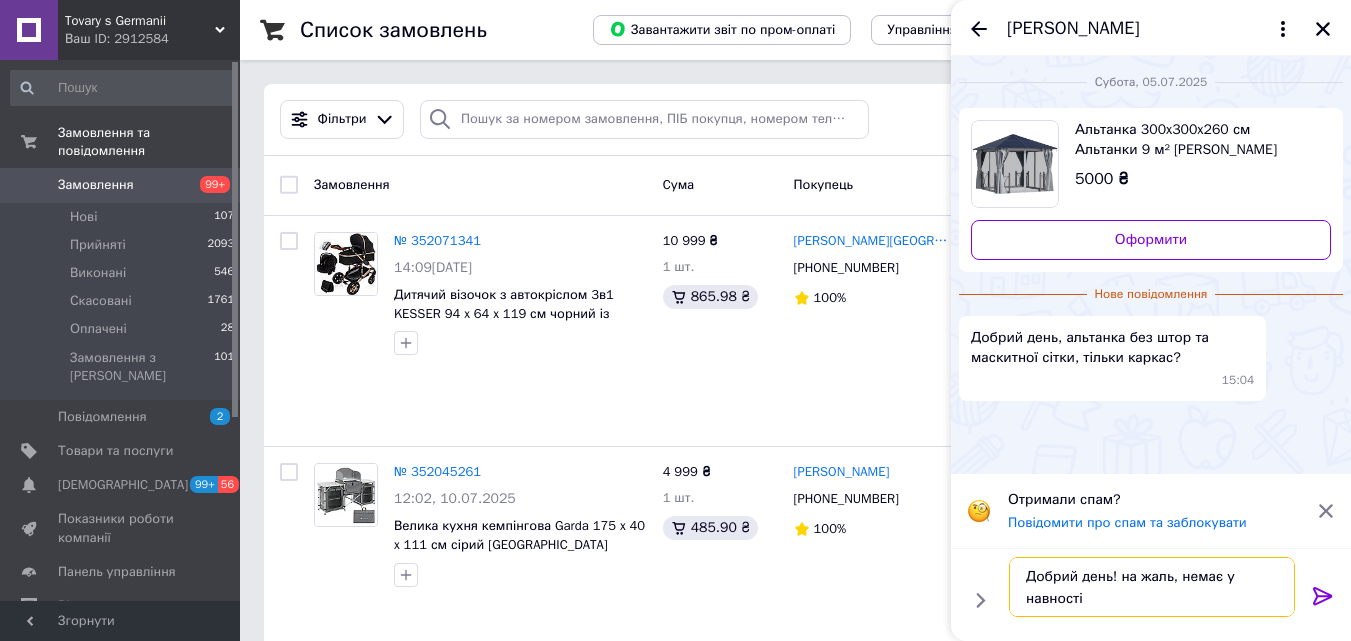 type on "Добрий день! на жаль, немає у навності" 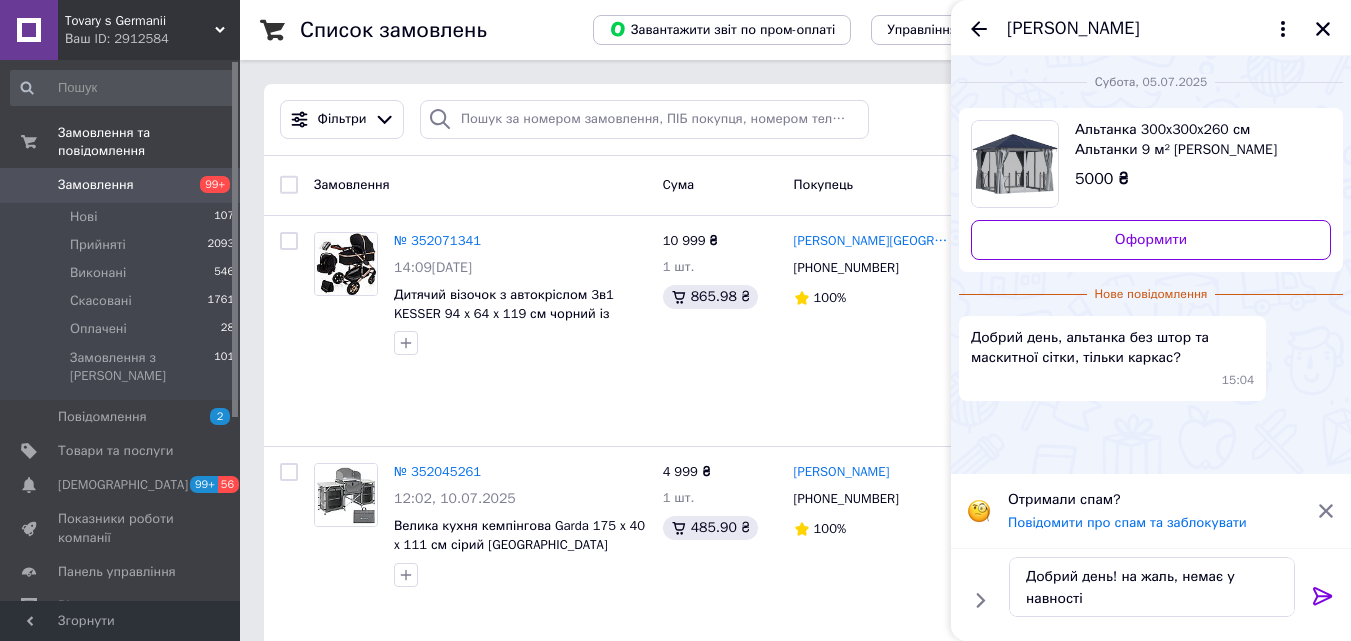 click 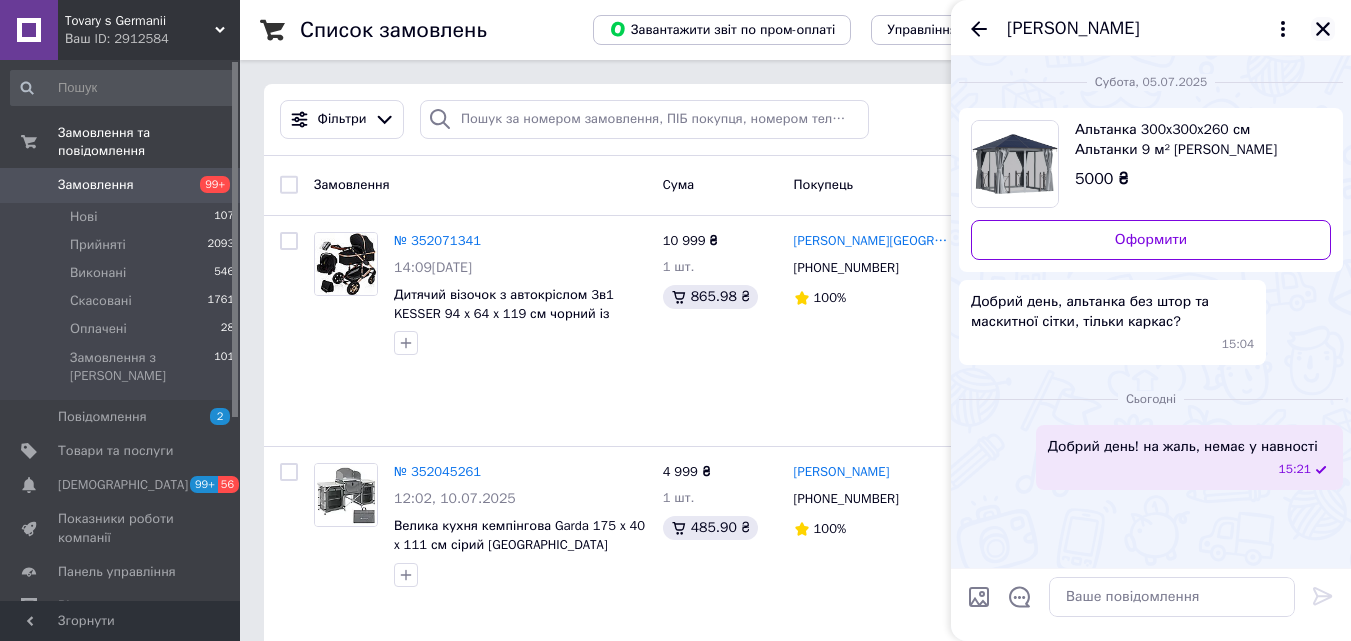 click 